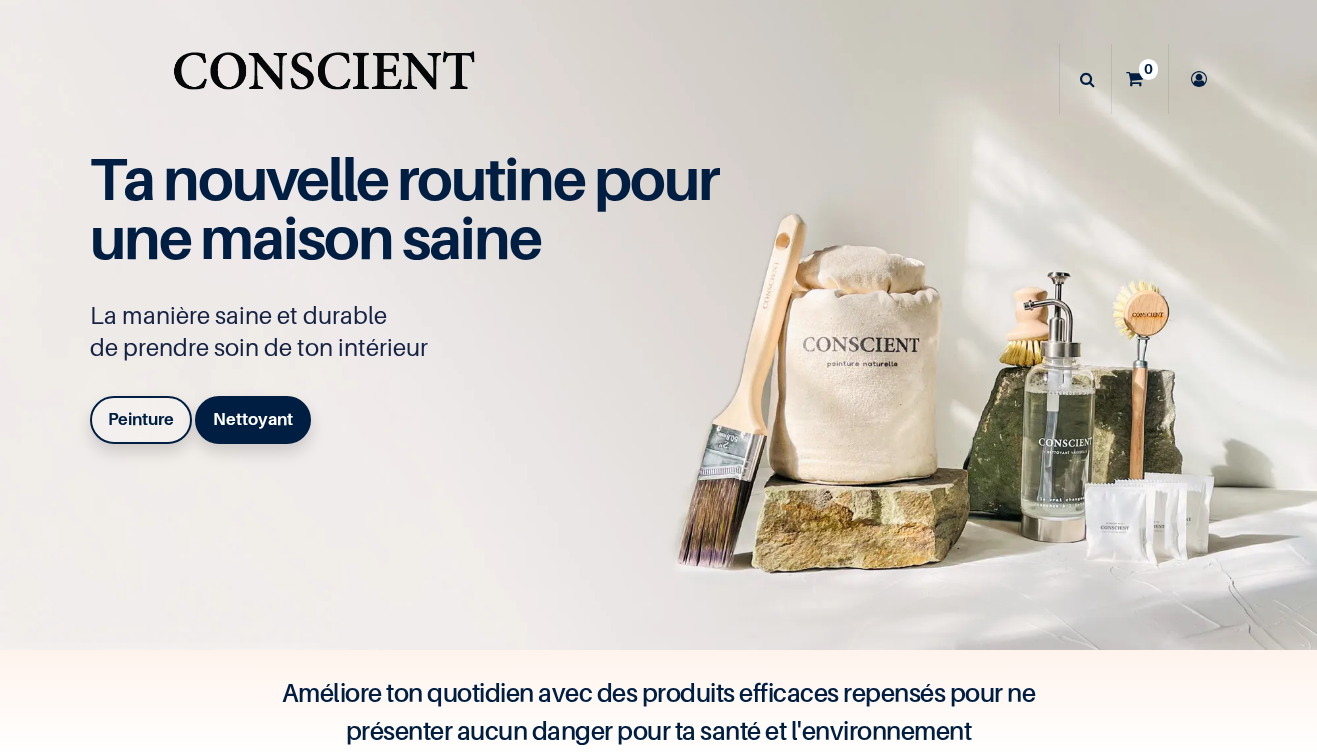 scroll, scrollTop: 0, scrollLeft: 0, axis: both 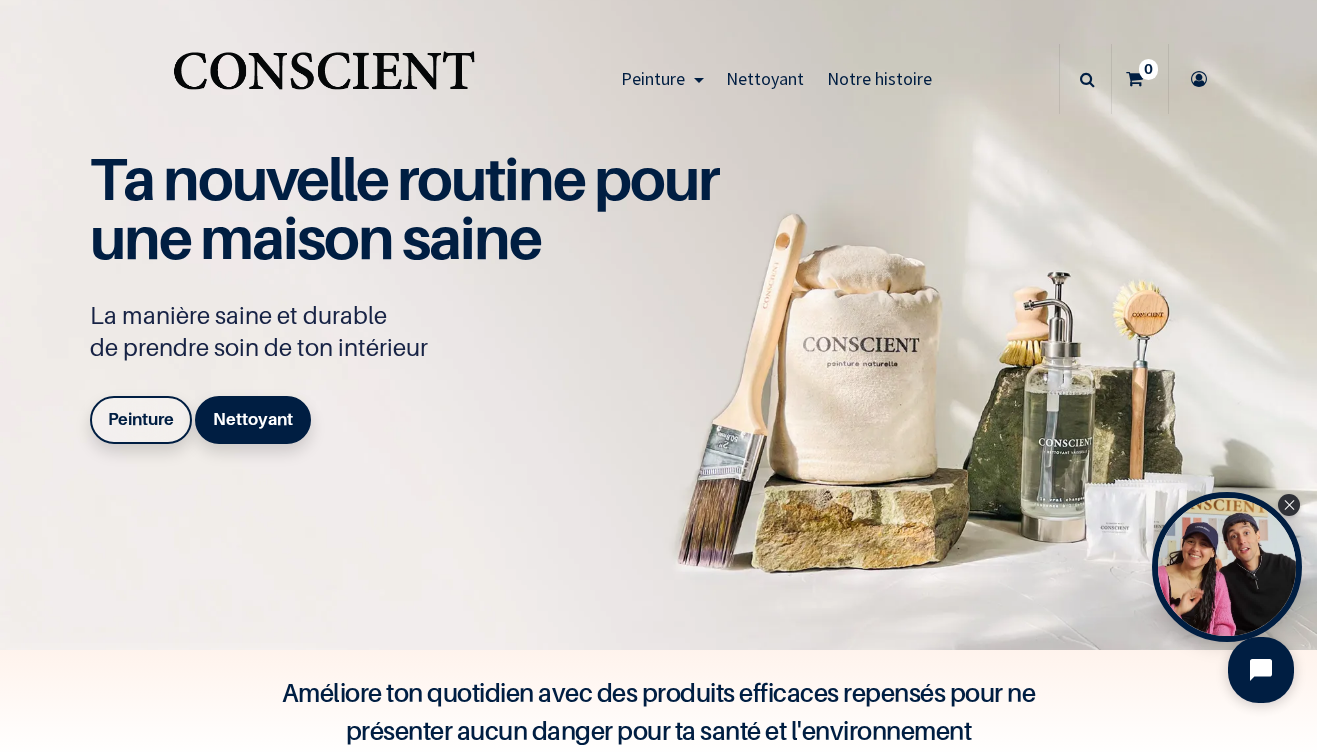 click 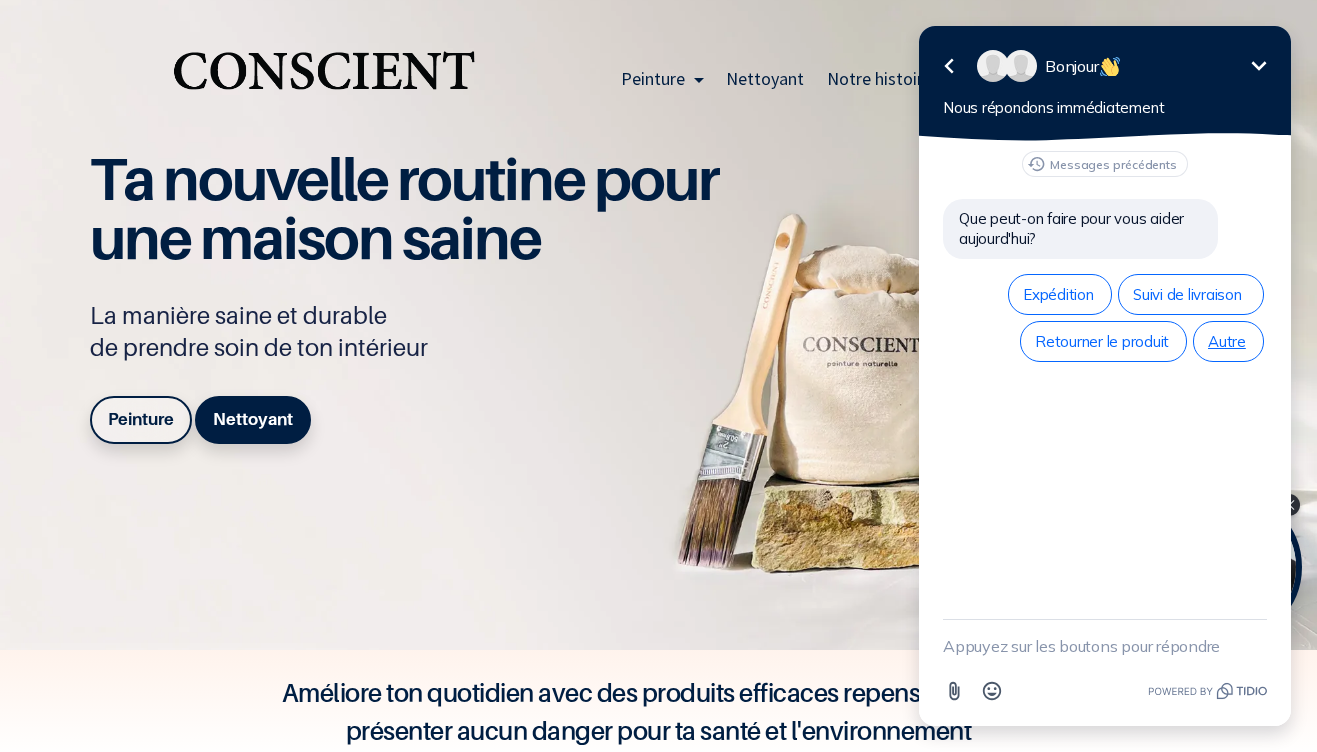 click on "Autre" at bounding box center [1228, 341] 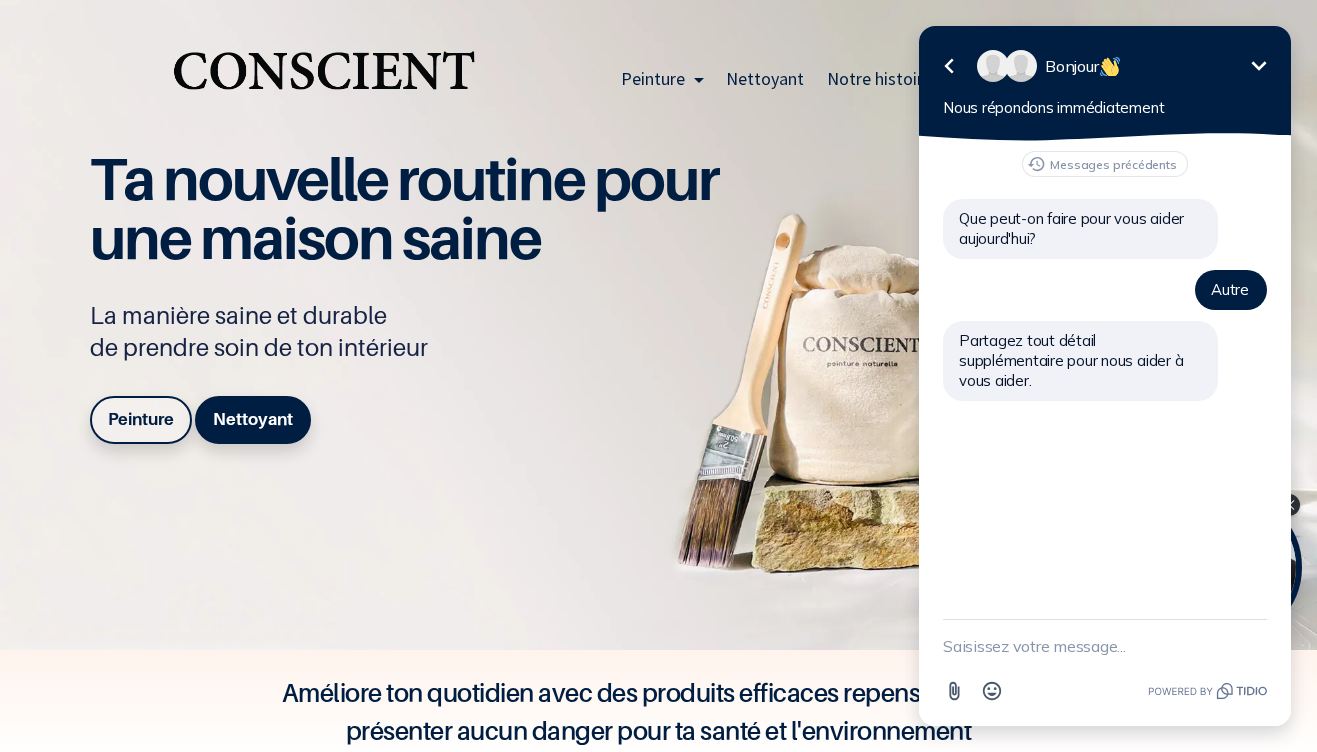 click at bounding box center [1105, 646] 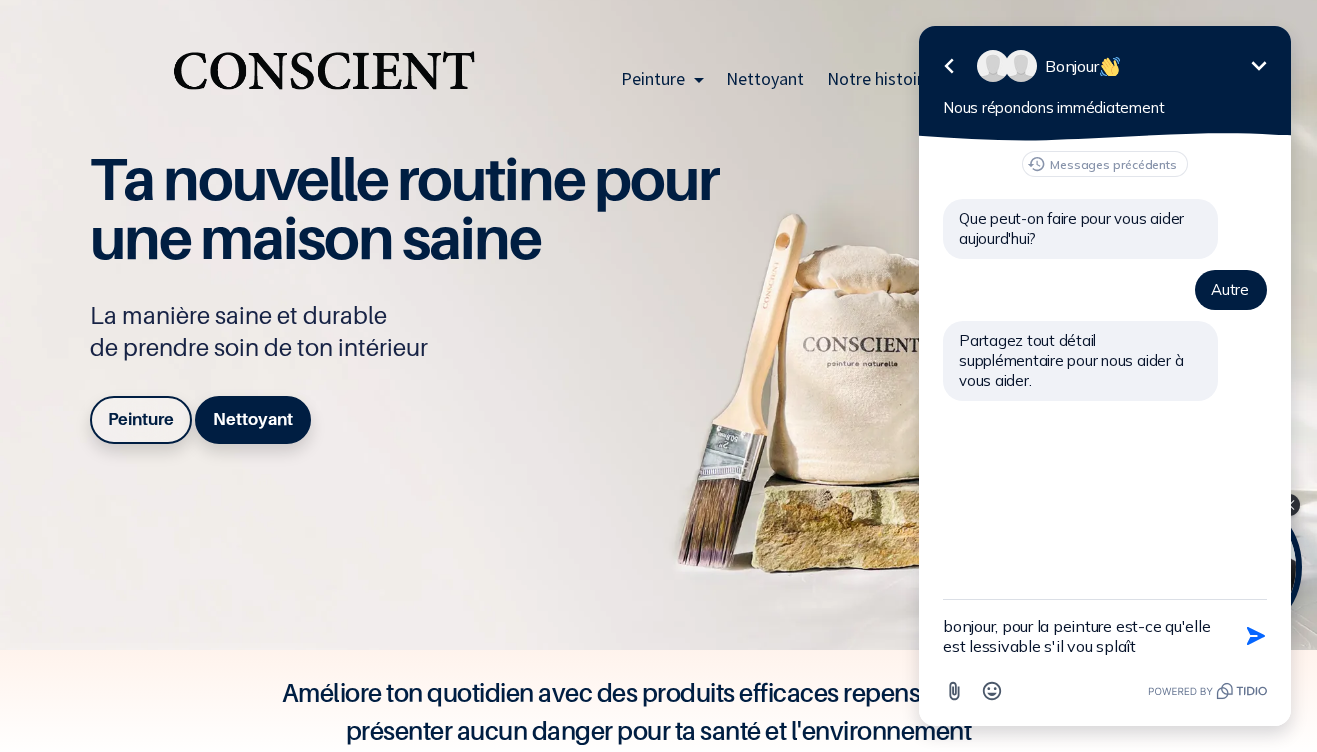 type on "bonjour, pour la peinture est-ce qu'elle est lessivable s'il vou splaît ?" 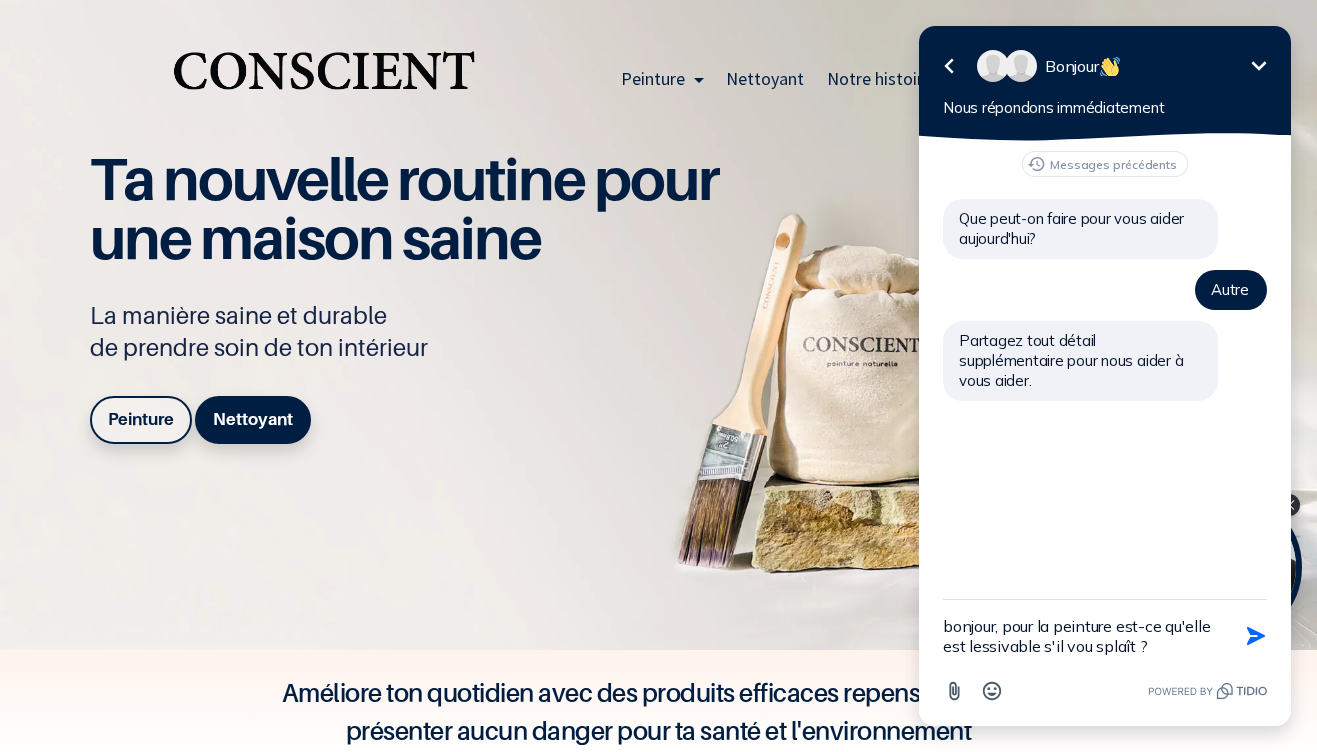 type 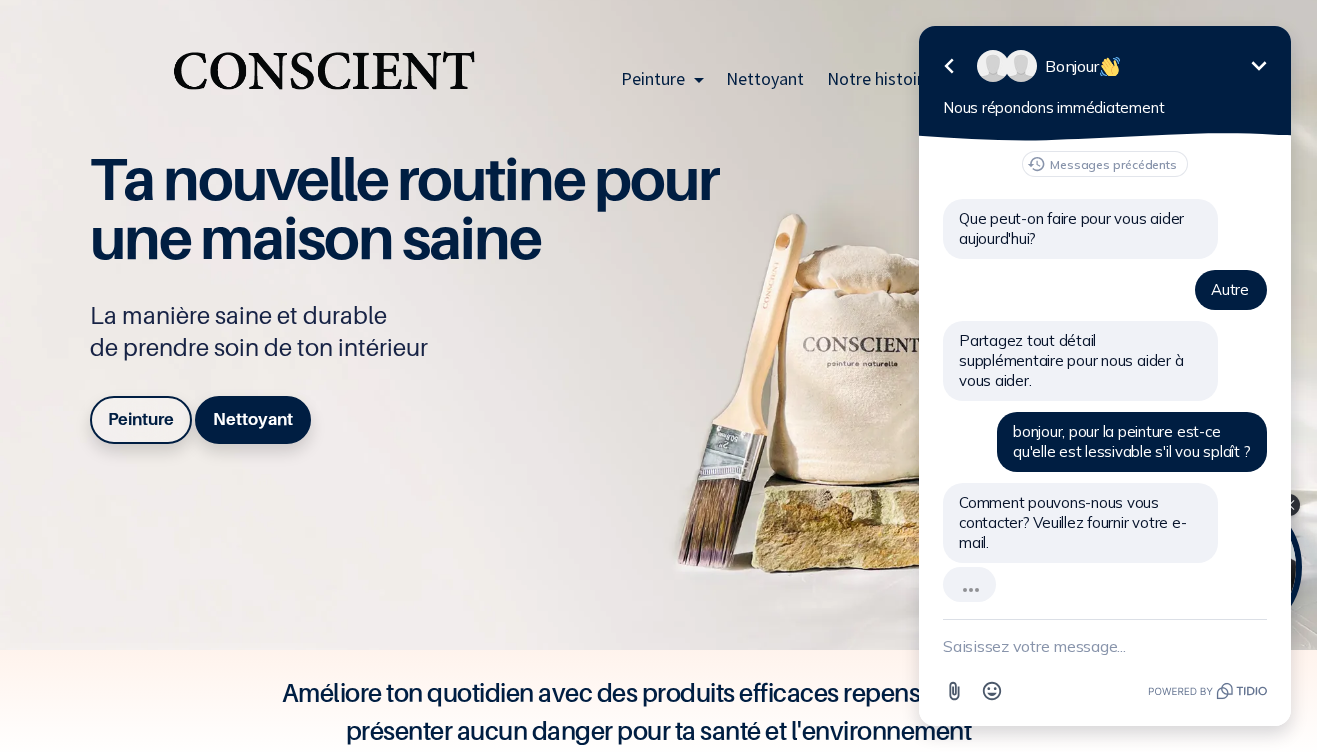 scroll, scrollTop: 0, scrollLeft: 0, axis: both 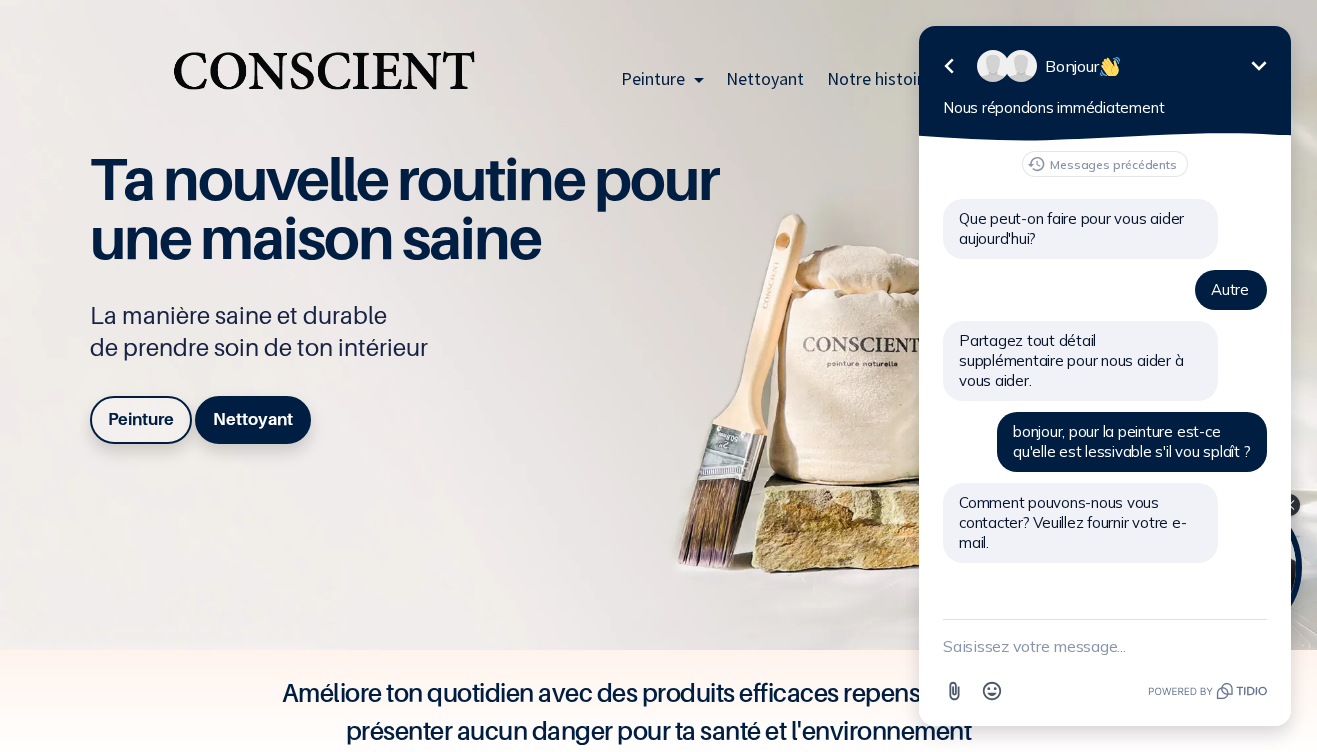 click 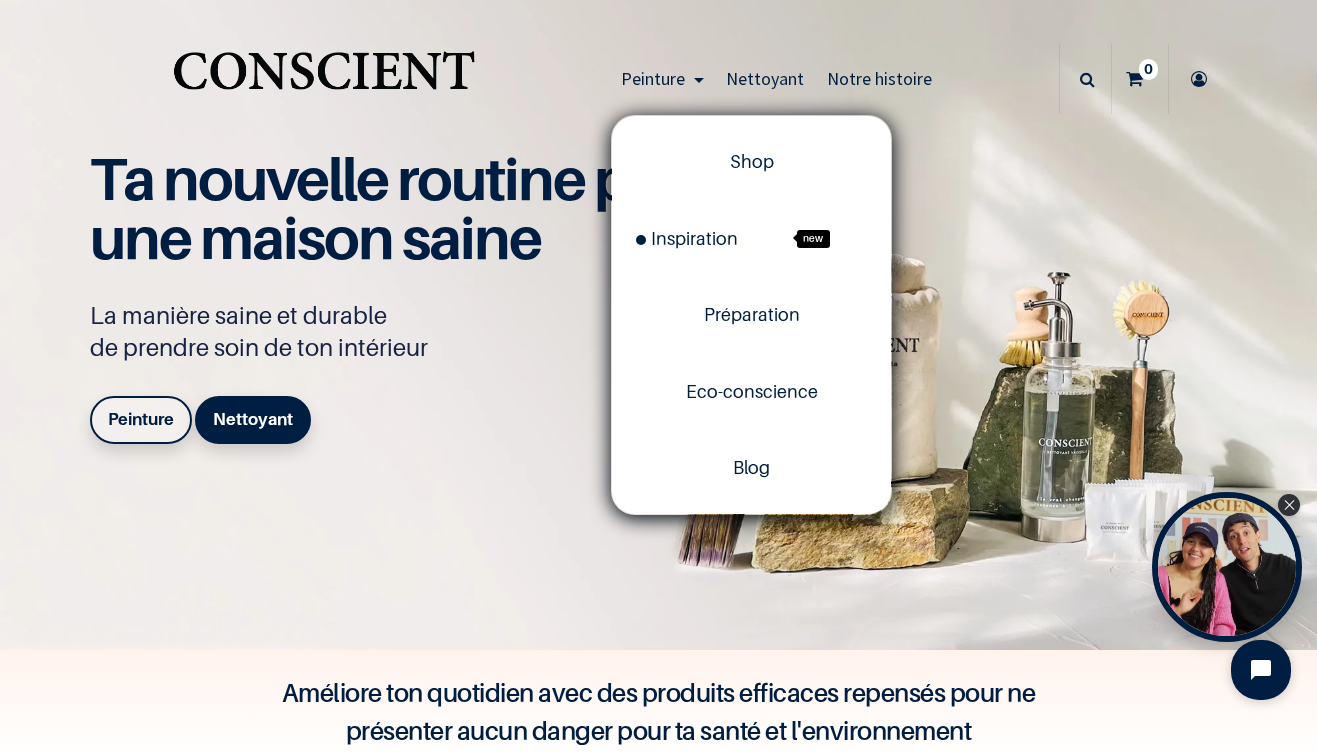 click on "Peinture" at bounding box center [653, 78] 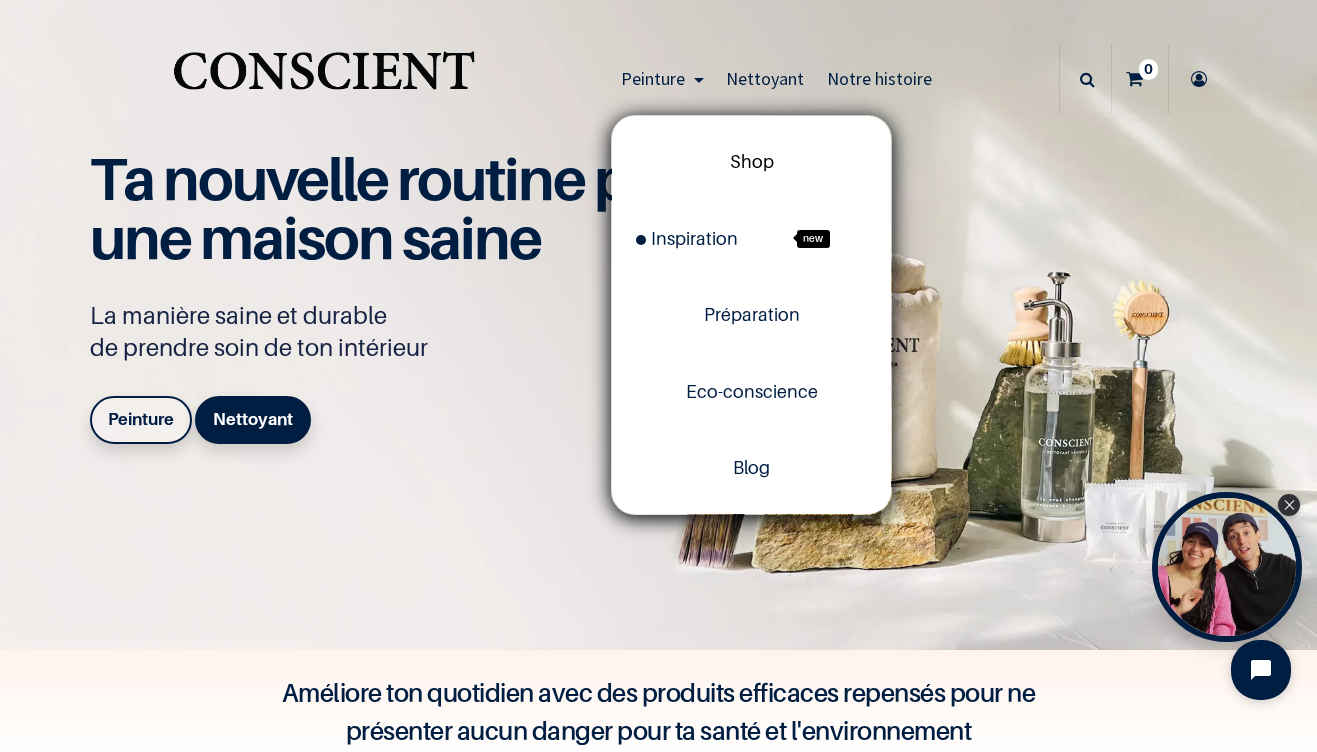 click on "Shop" at bounding box center [751, 162] 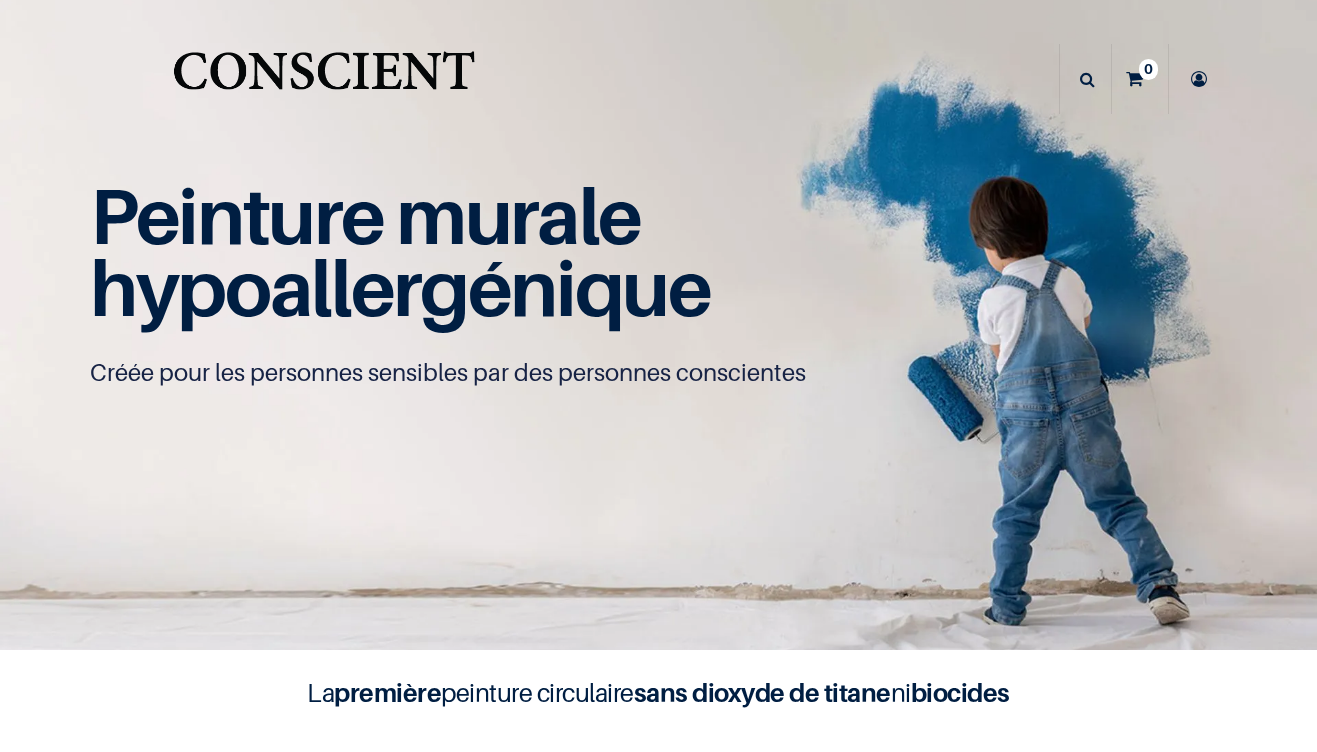 scroll, scrollTop: 0, scrollLeft: 0, axis: both 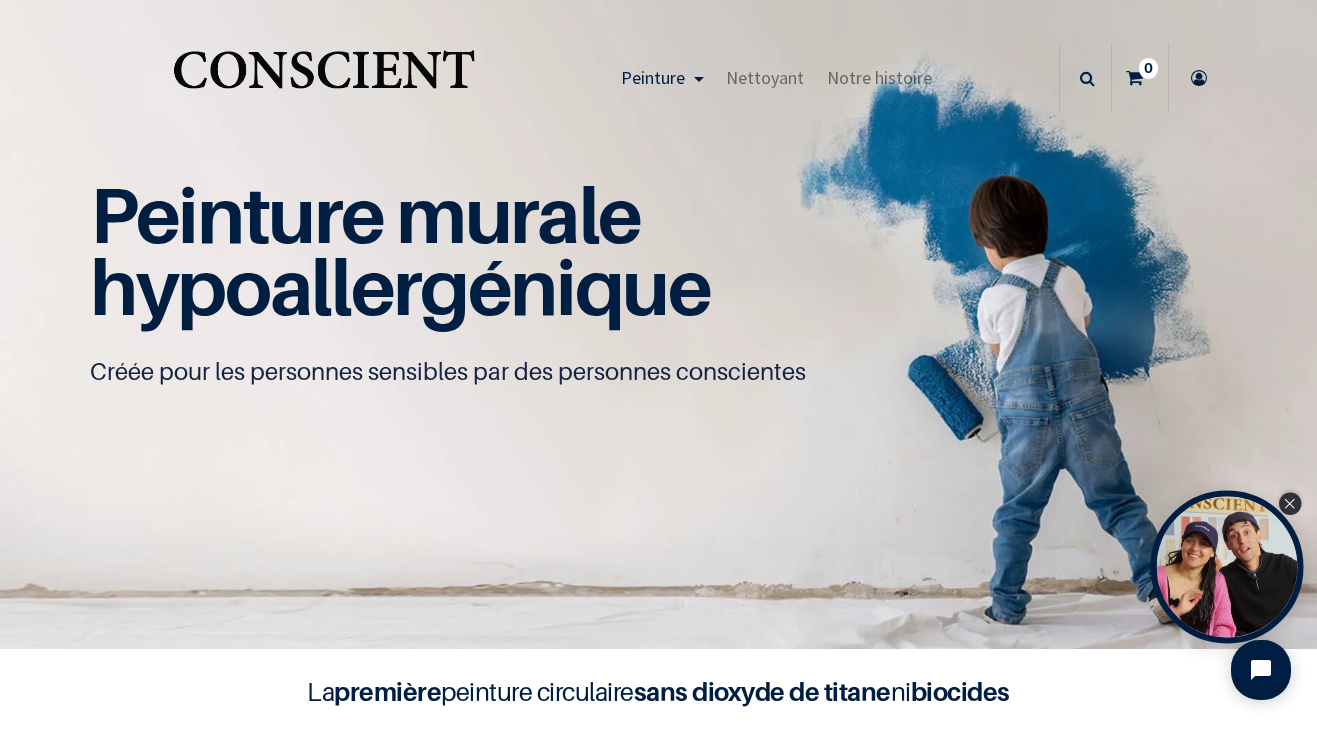 click at bounding box center (1290, 504) 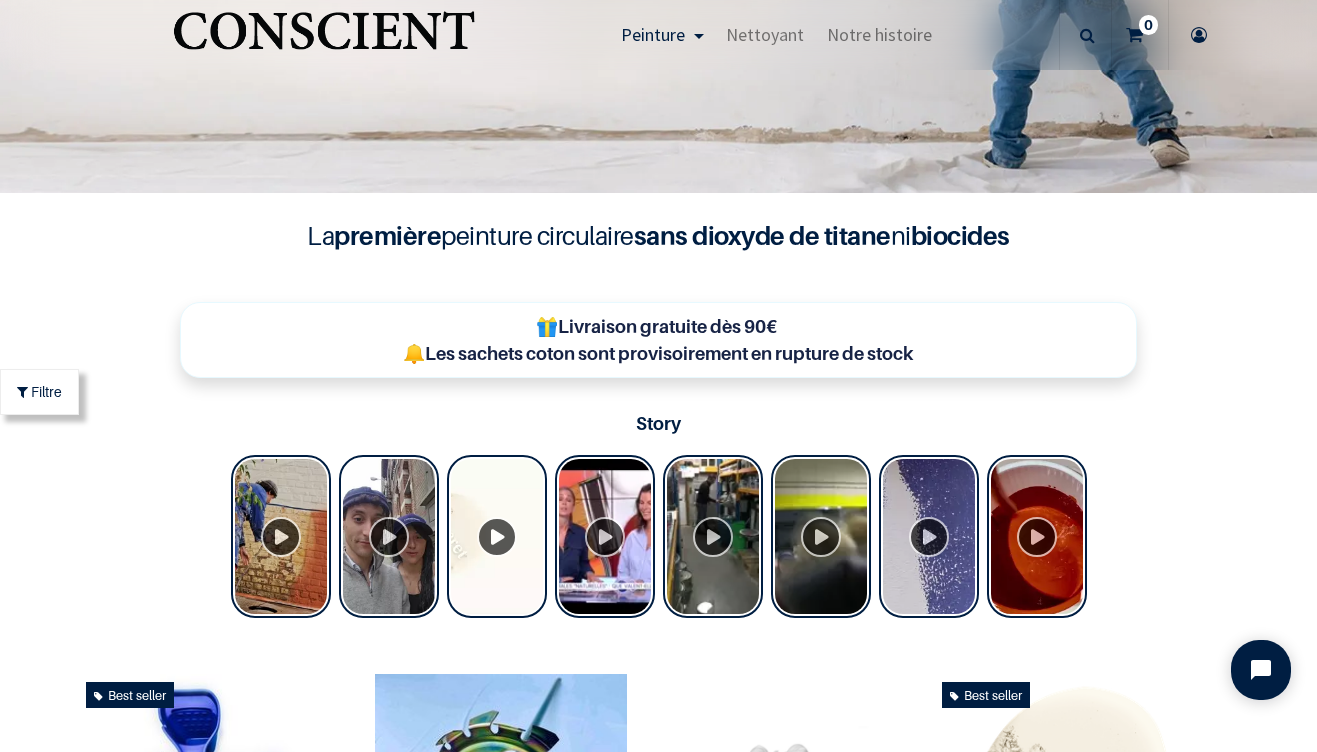 scroll, scrollTop: 799, scrollLeft: 0, axis: vertical 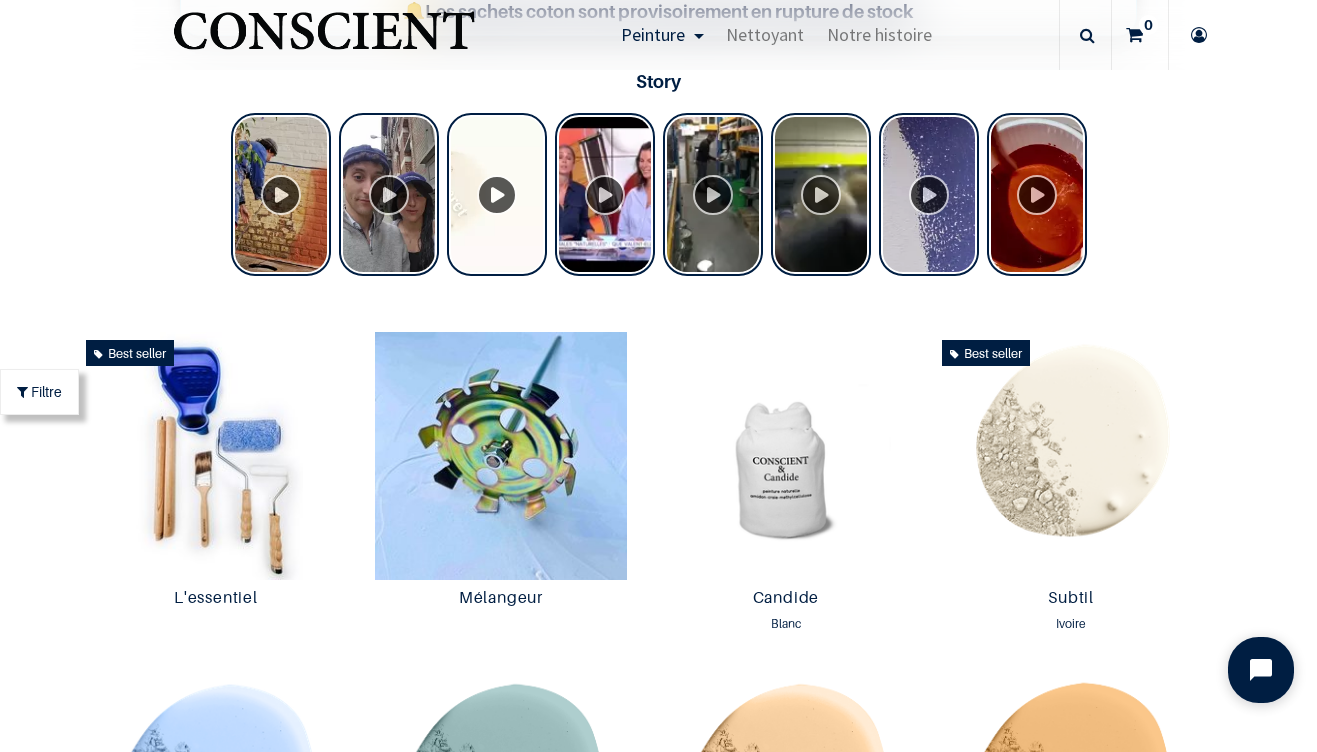 click 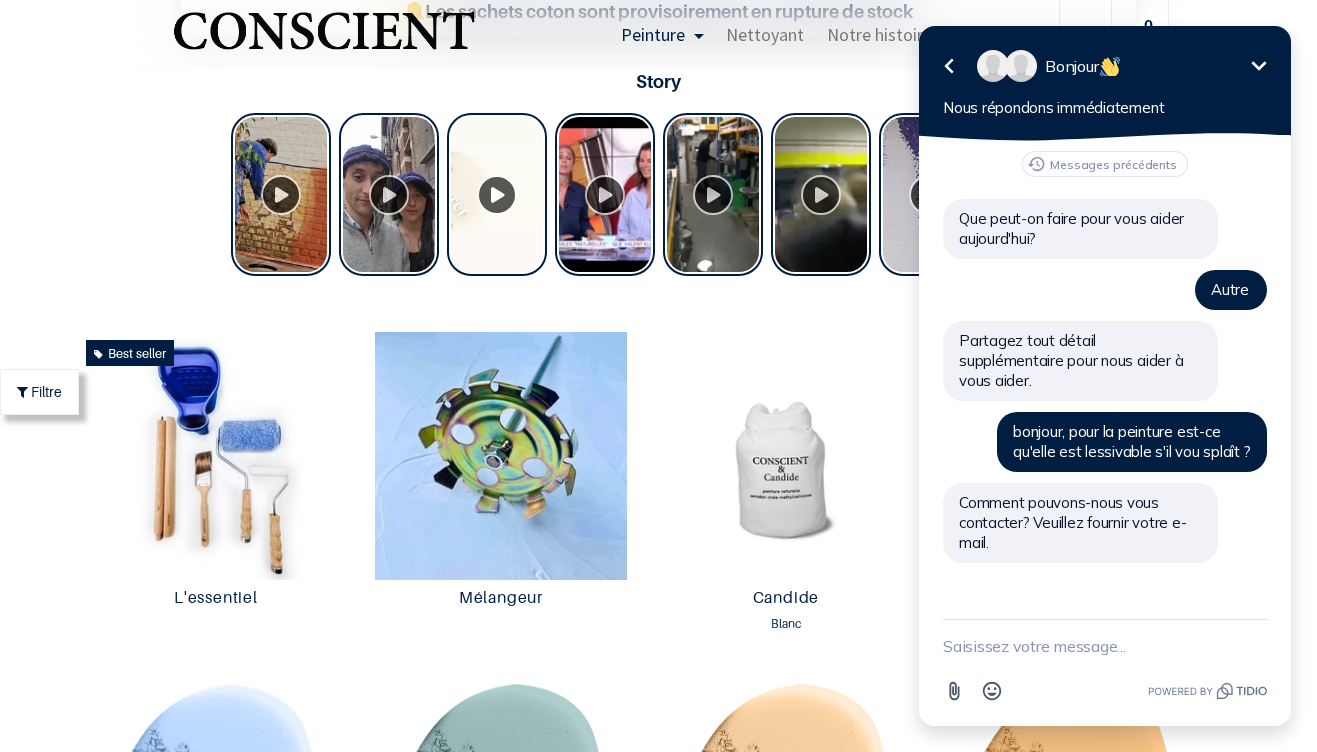 click 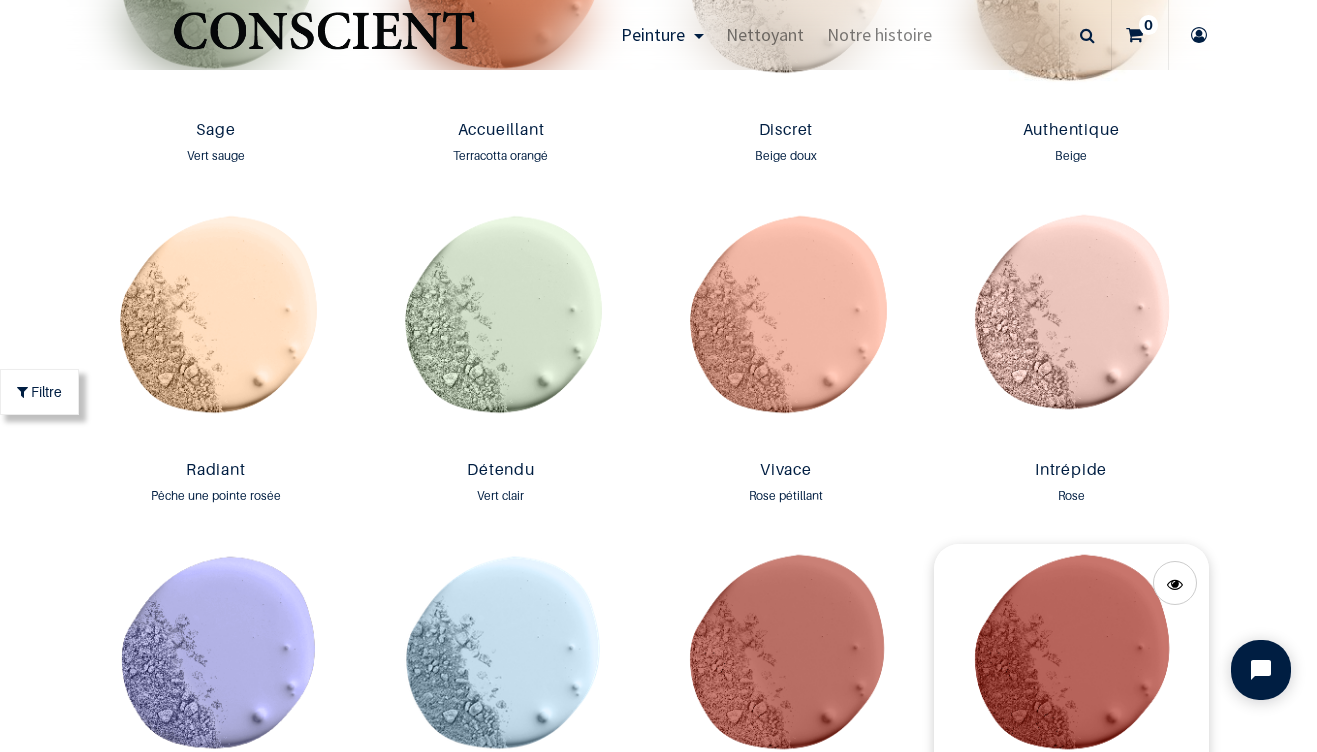 scroll, scrollTop: 1939, scrollLeft: 0, axis: vertical 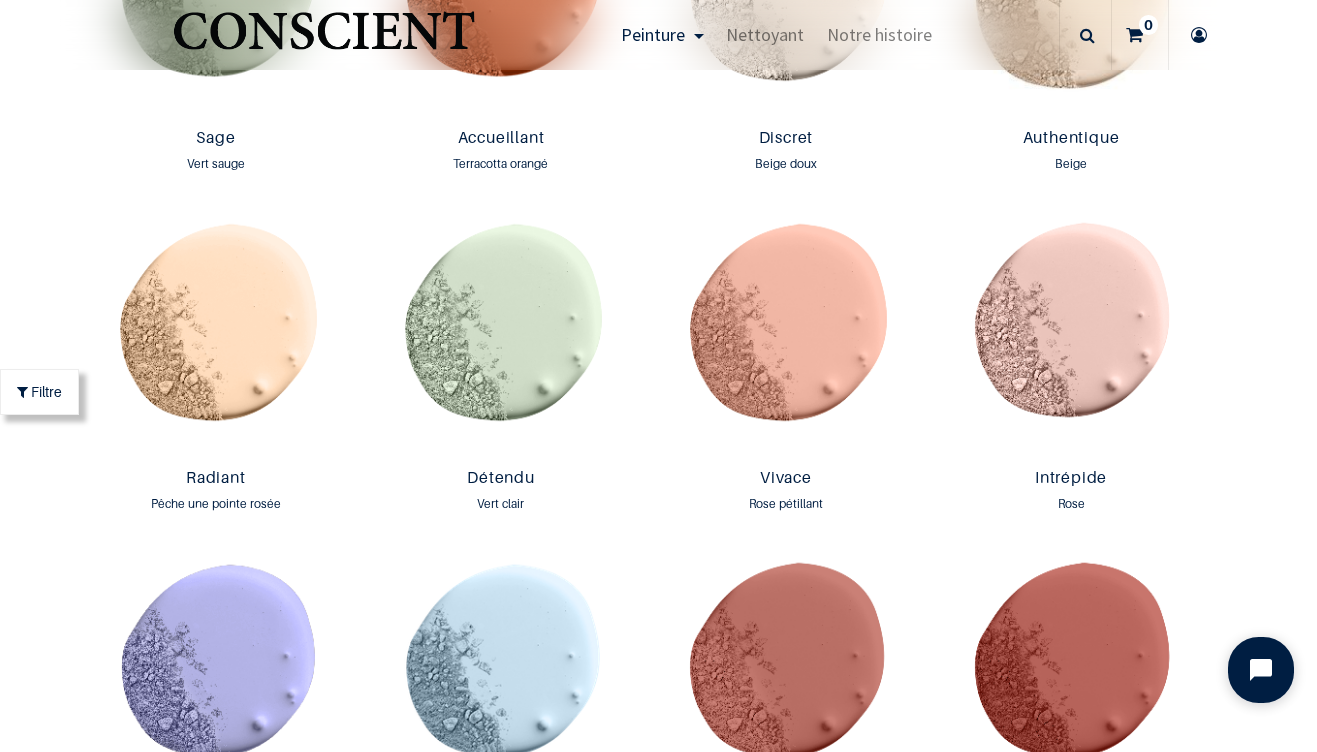 click 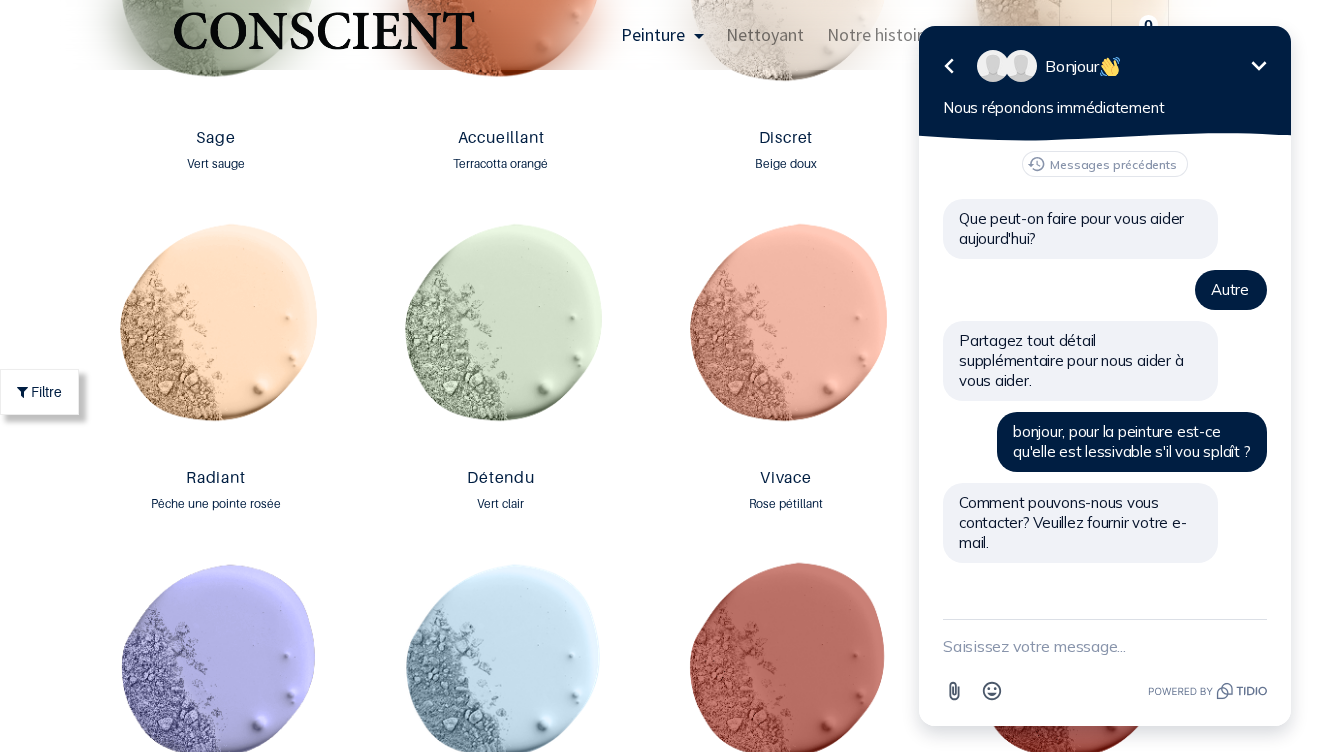 click at bounding box center (1105, 646) 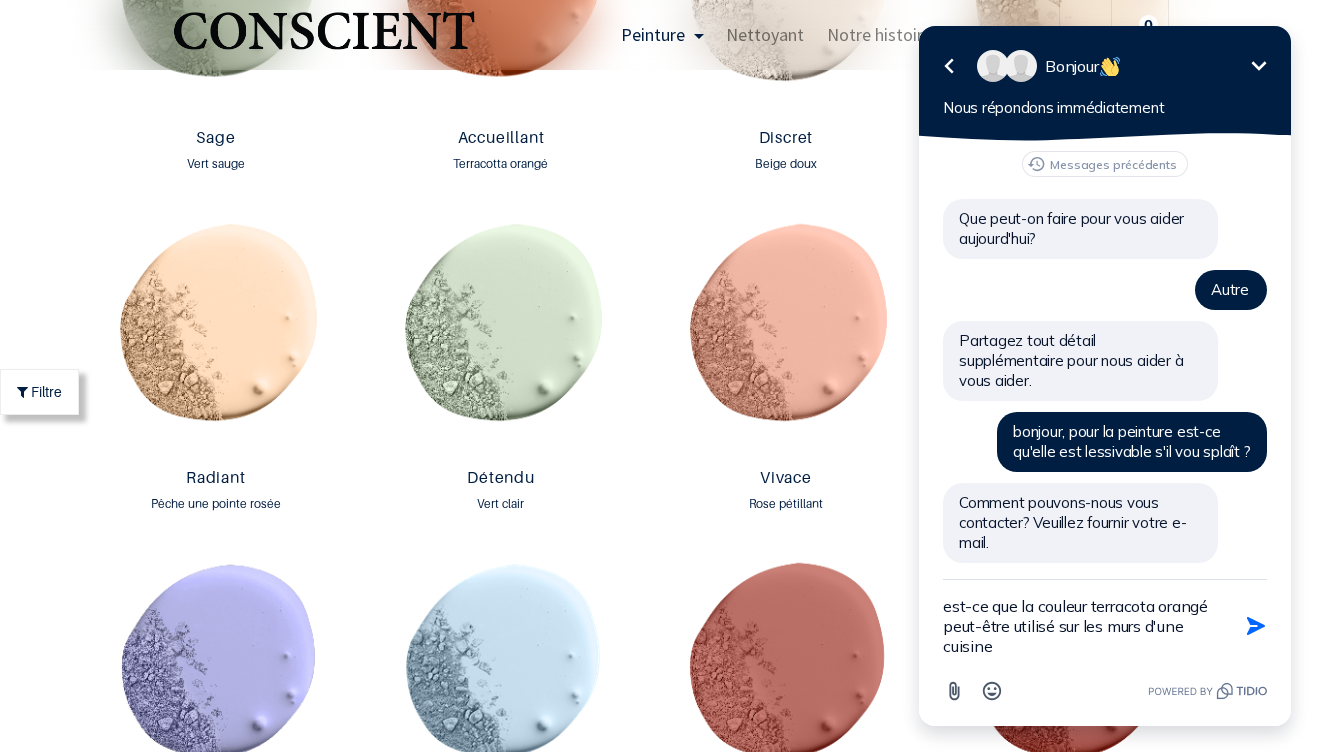 type on "est-ce que la couleur terracota orangé peut-être utilisé sur les murs d'une cuisine ?" 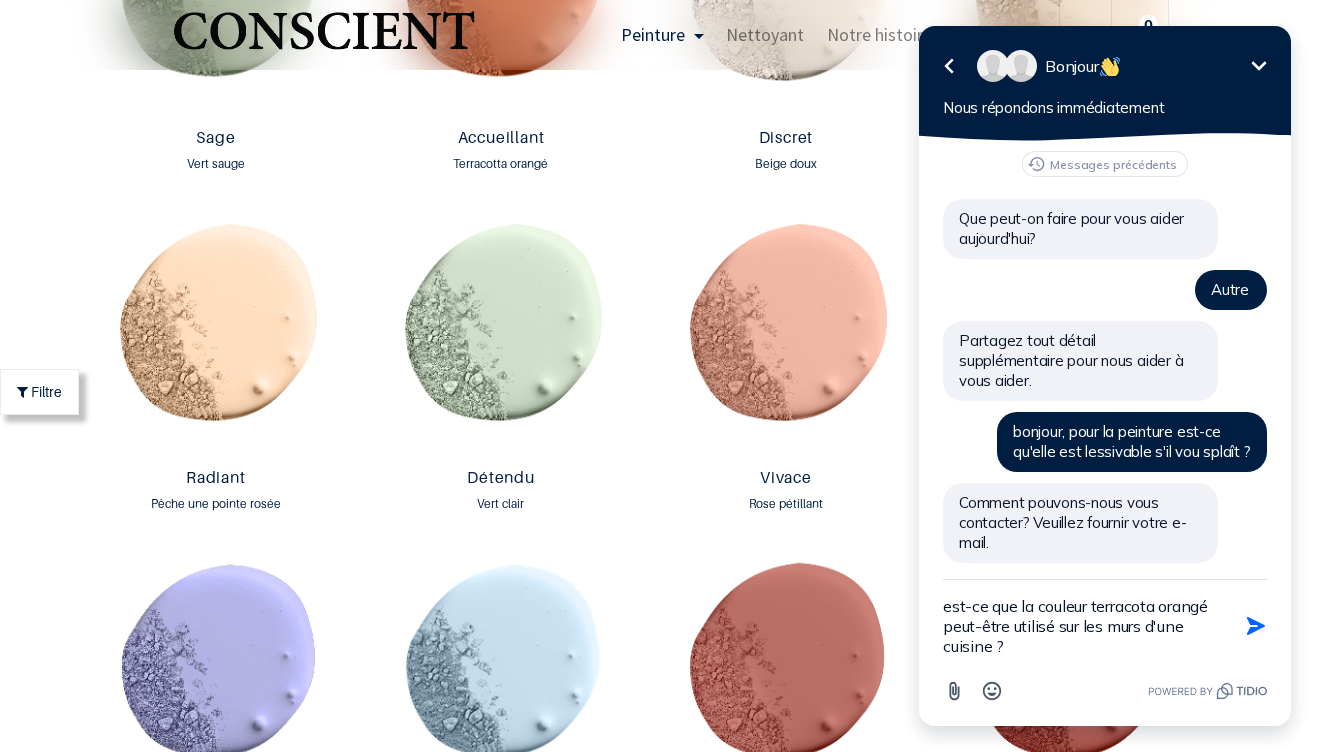 type 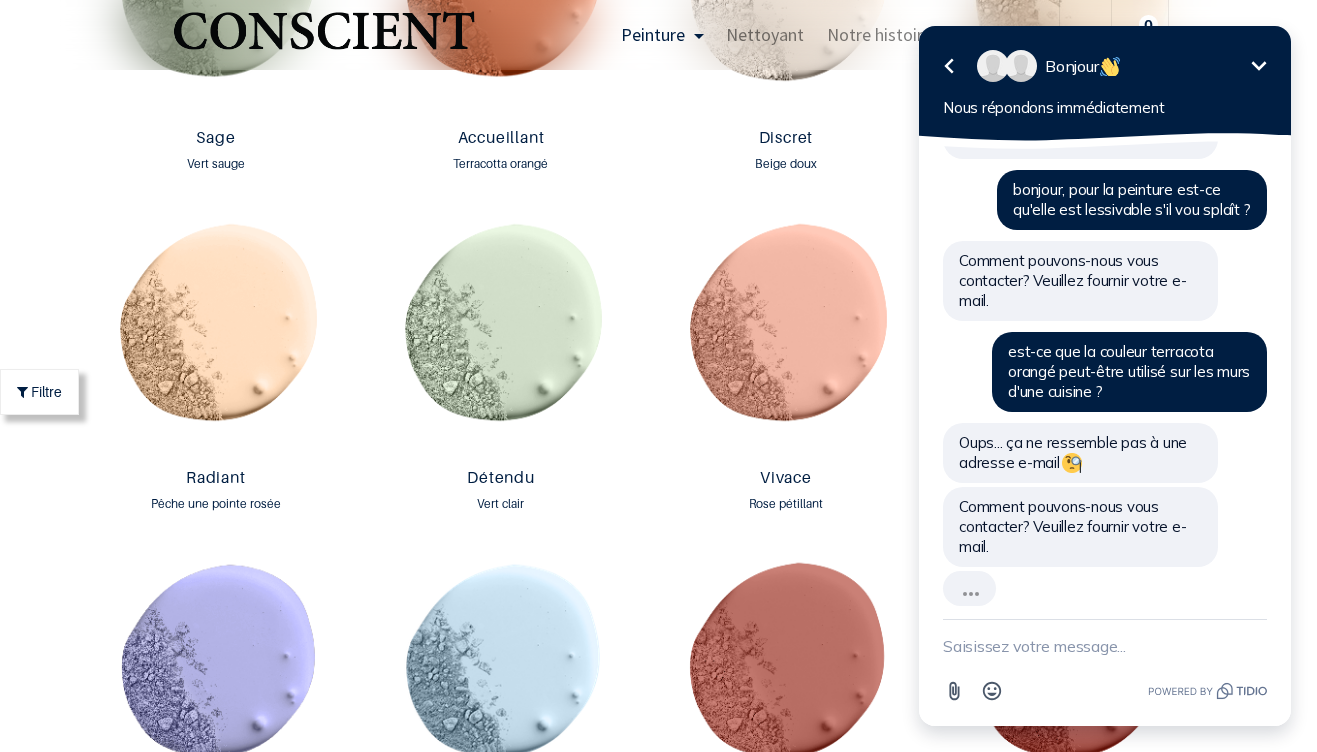 scroll, scrollTop: 198, scrollLeft: 0, axis: vertical 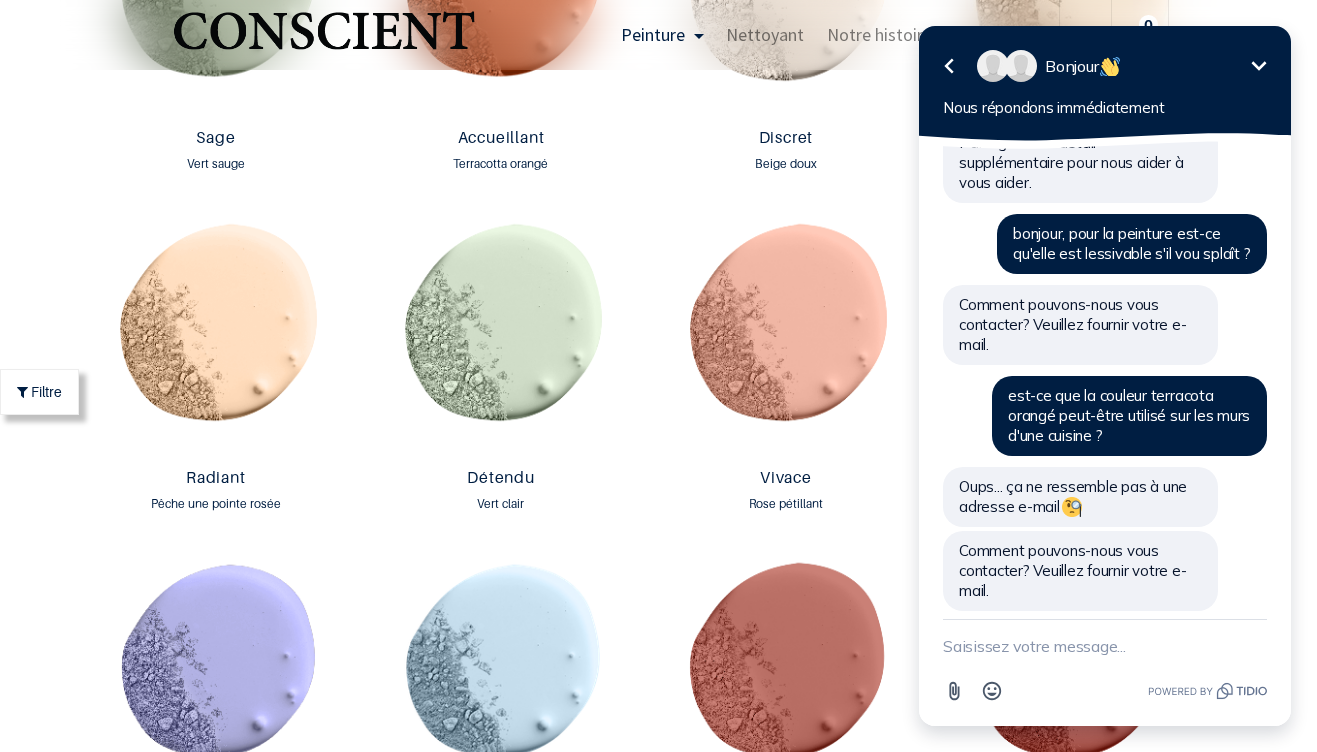 click 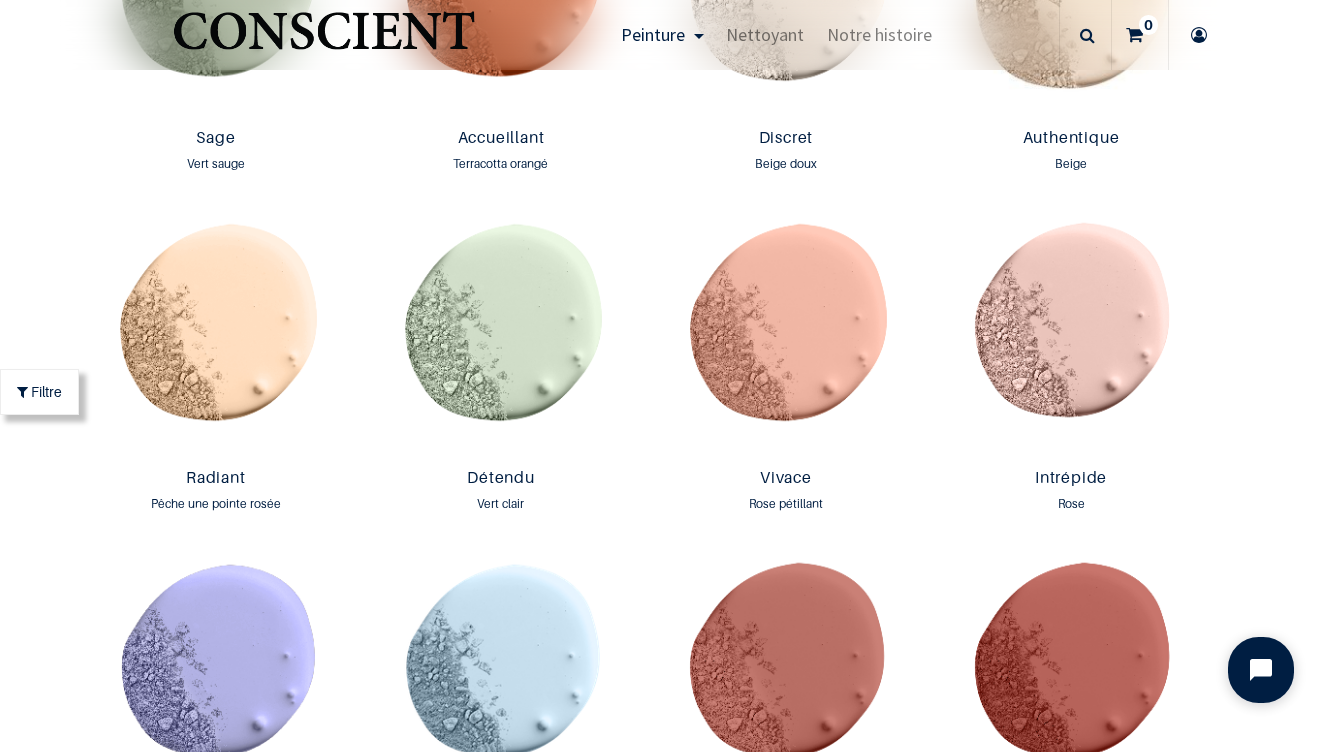 click 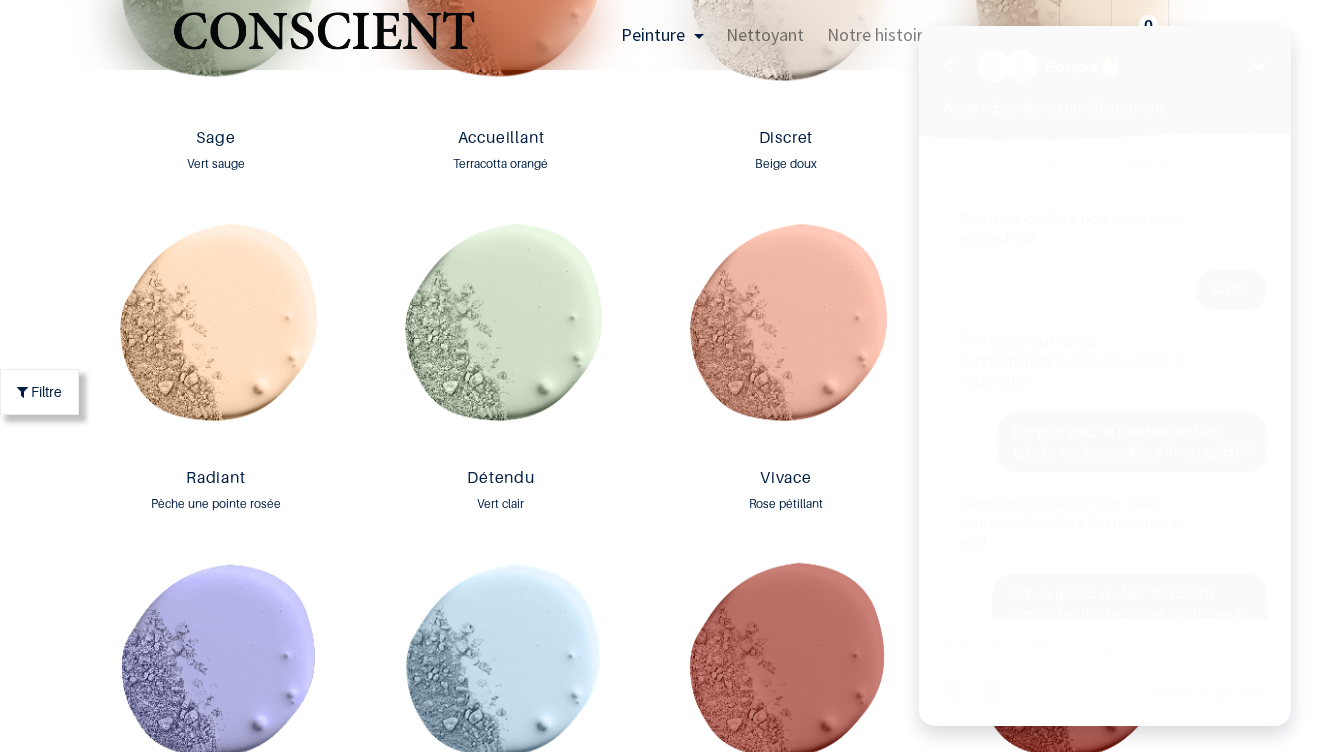 scroll, scrollTop: 198, scrollLeft: 0, axis: vertical 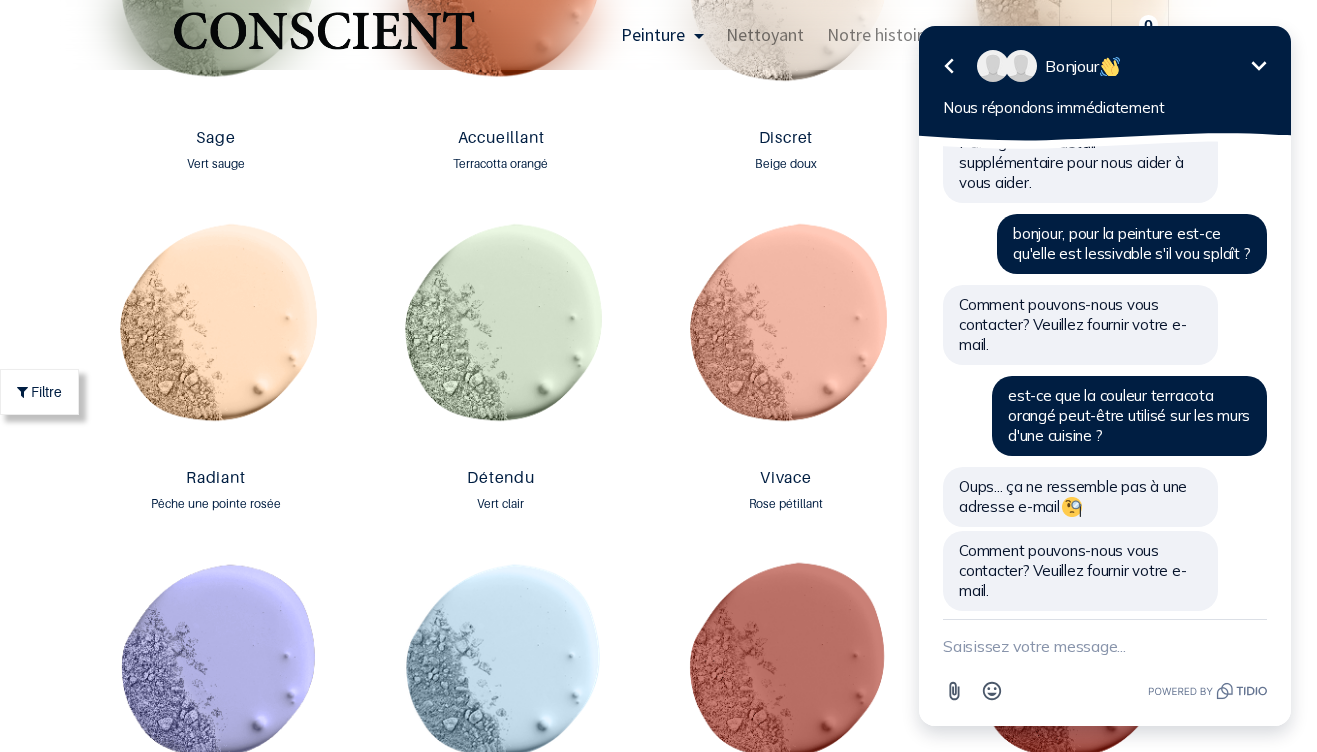 click at bounding box center (1105, 646) 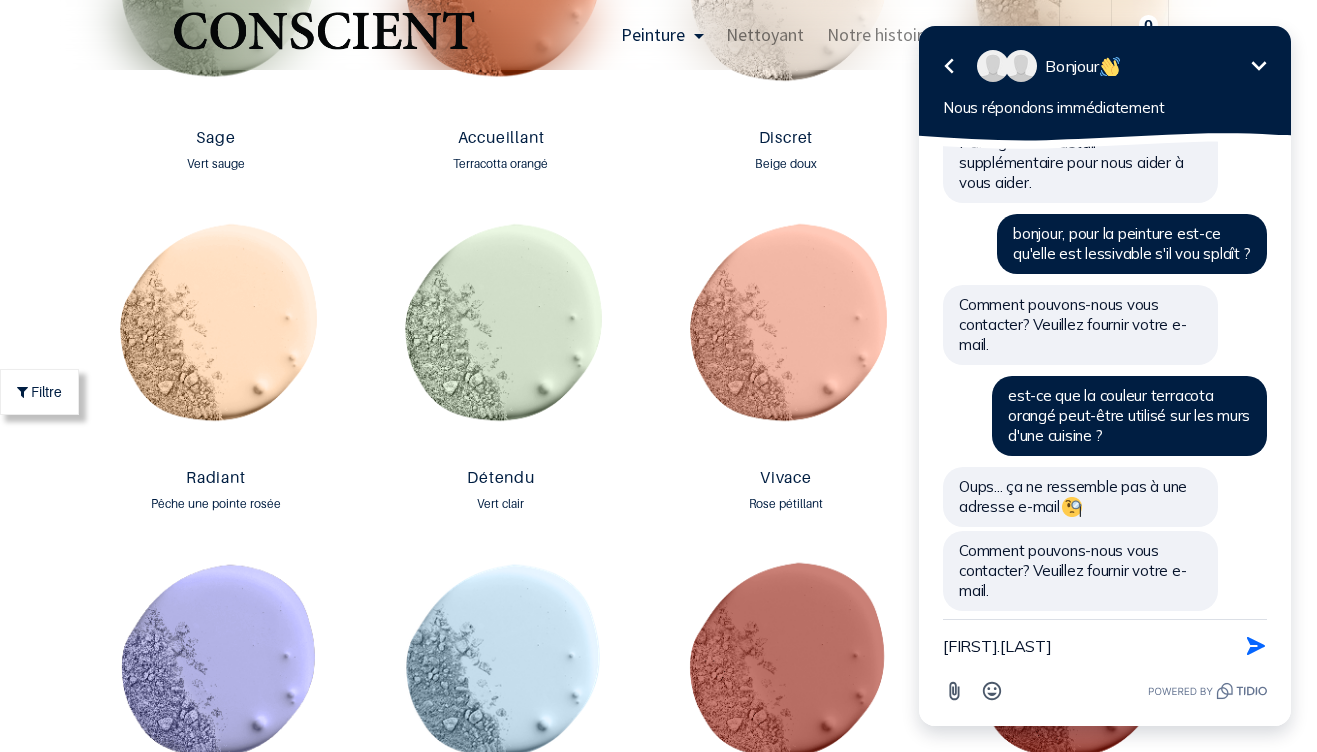 type on "delphine.chignon" 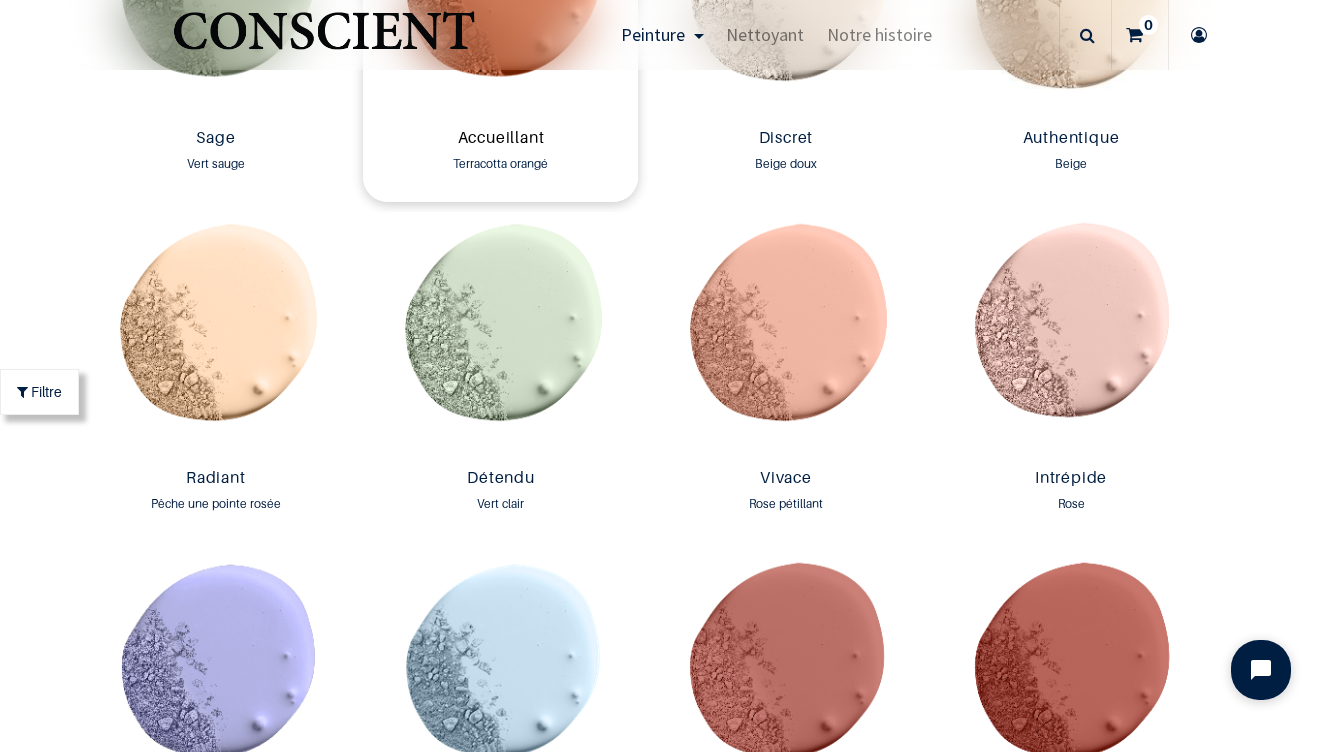 click on "Accueillant" at bounding box center [500, 139] 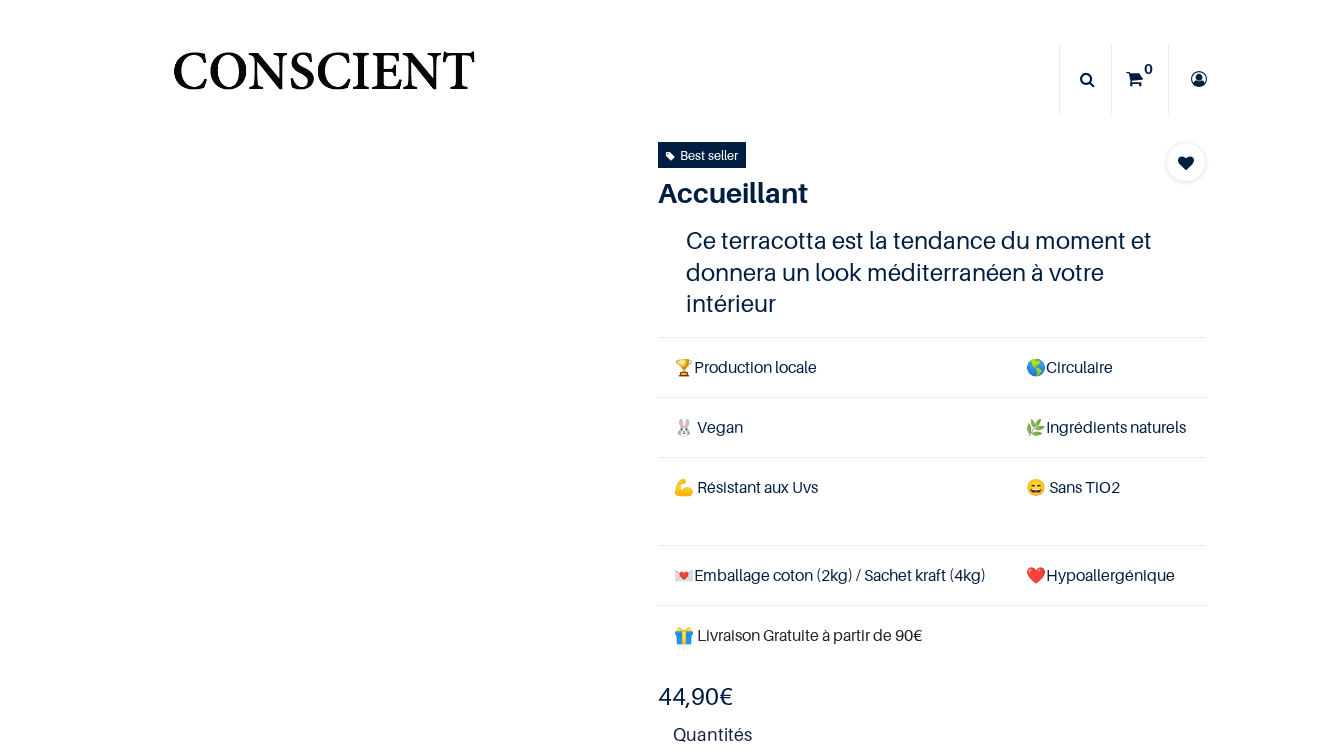 scroll, scrollTop: 0, scrollLeft: 0, axis: both 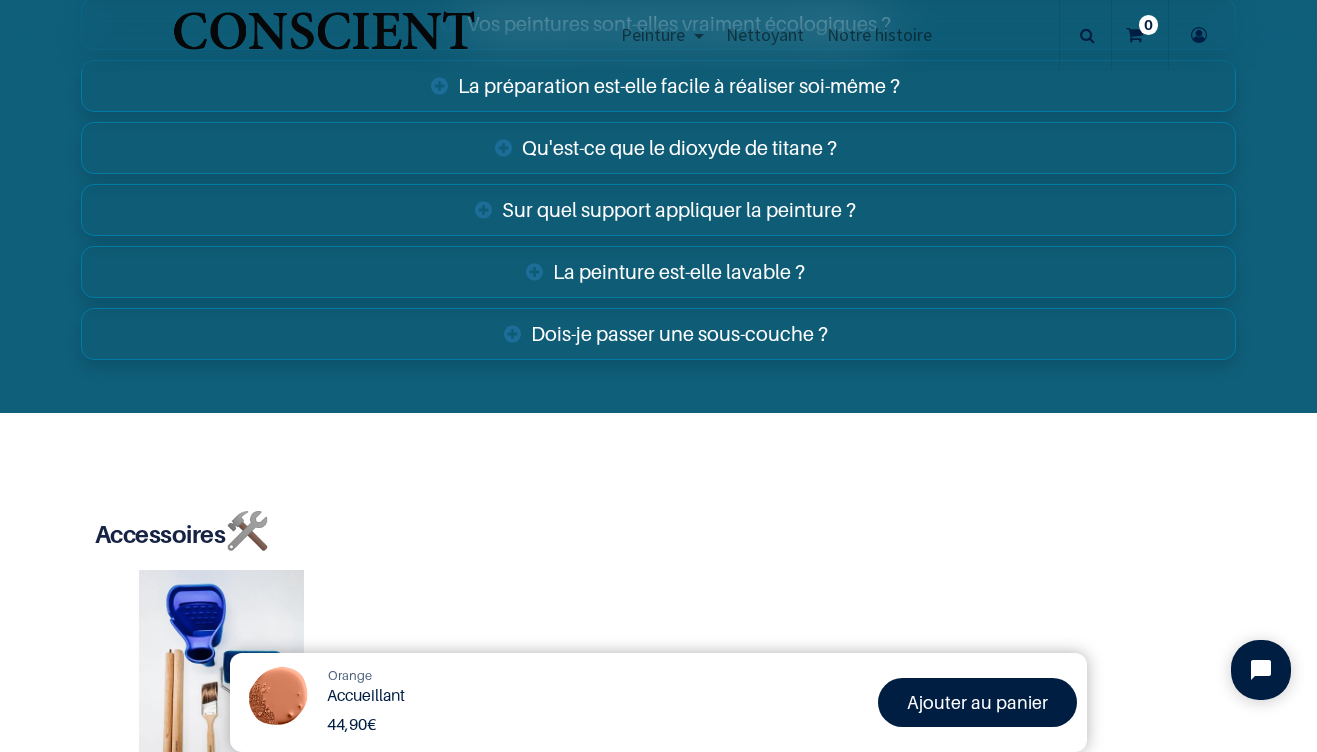 click on "La peinture est-elle lavable ?" at bounding box center [658, 272] 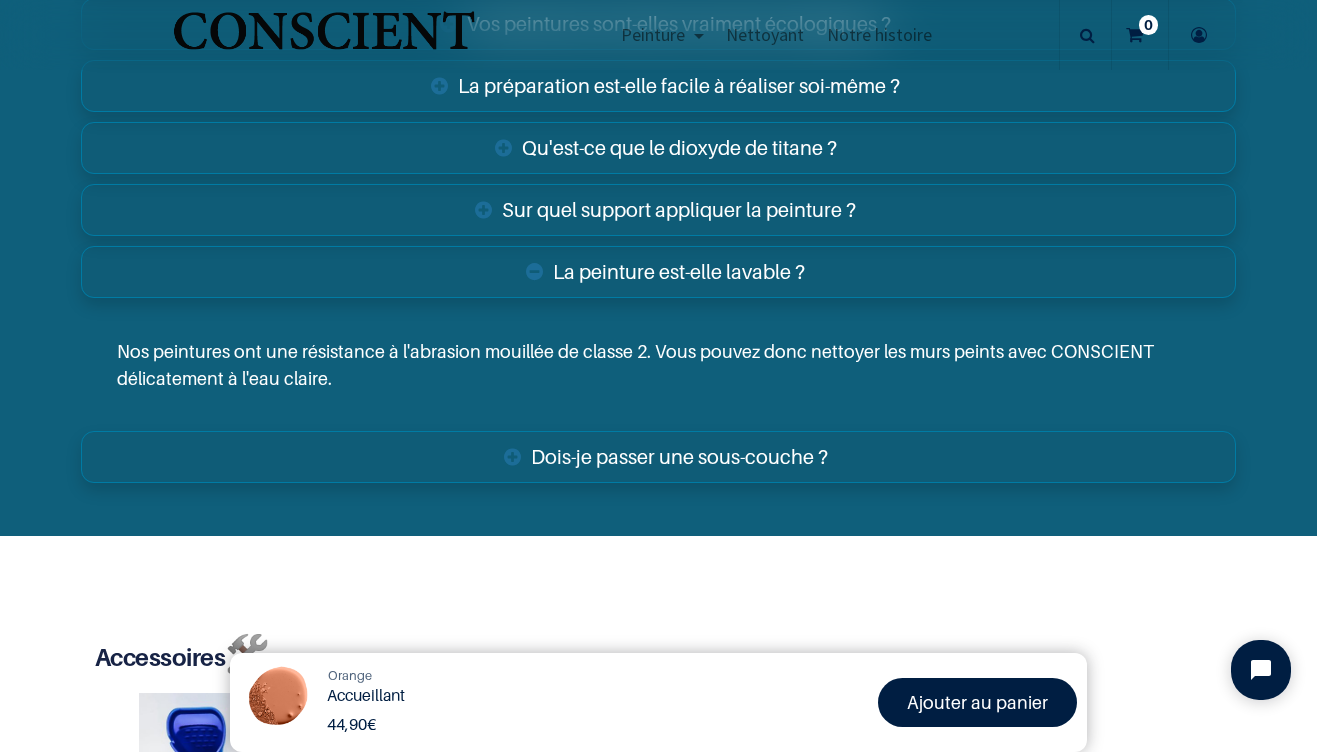 click on "Dois-je passer une sous-couche ?" at bounding box center (658, 457) 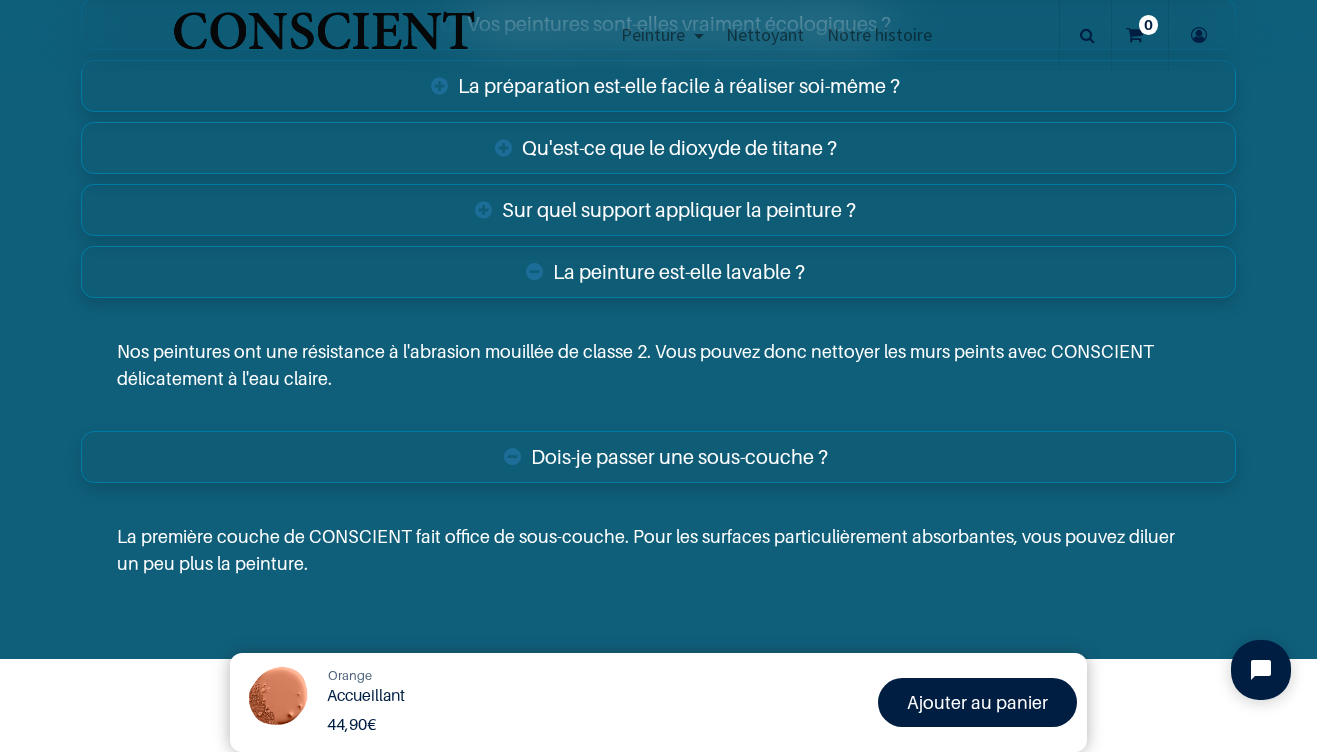 click on "Sur quel support appliquer la peinture ?" at bounding box center [658, 210] 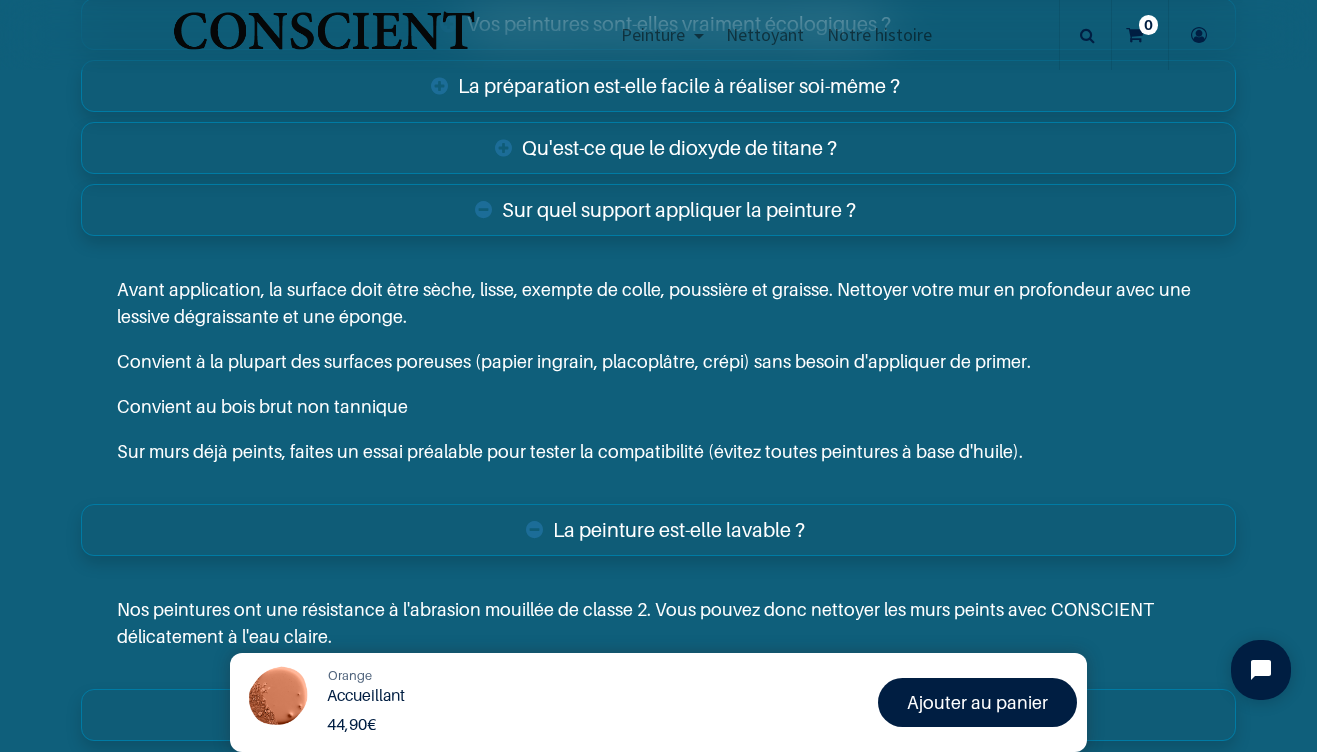click on "Sur quel support appliquer la peinture ?" at bounding box center [658, 210] 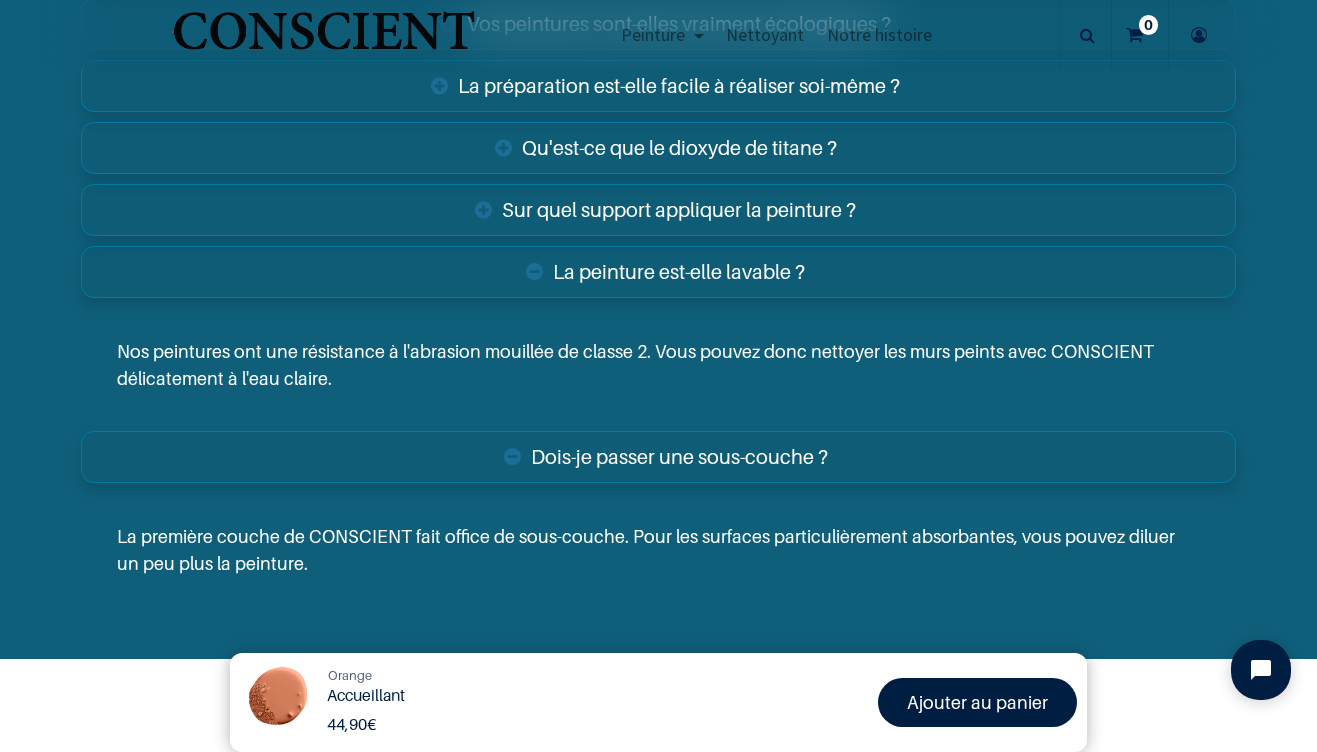 click on "La peinture est-elle lavable ?" at bounding box center (658, 272) 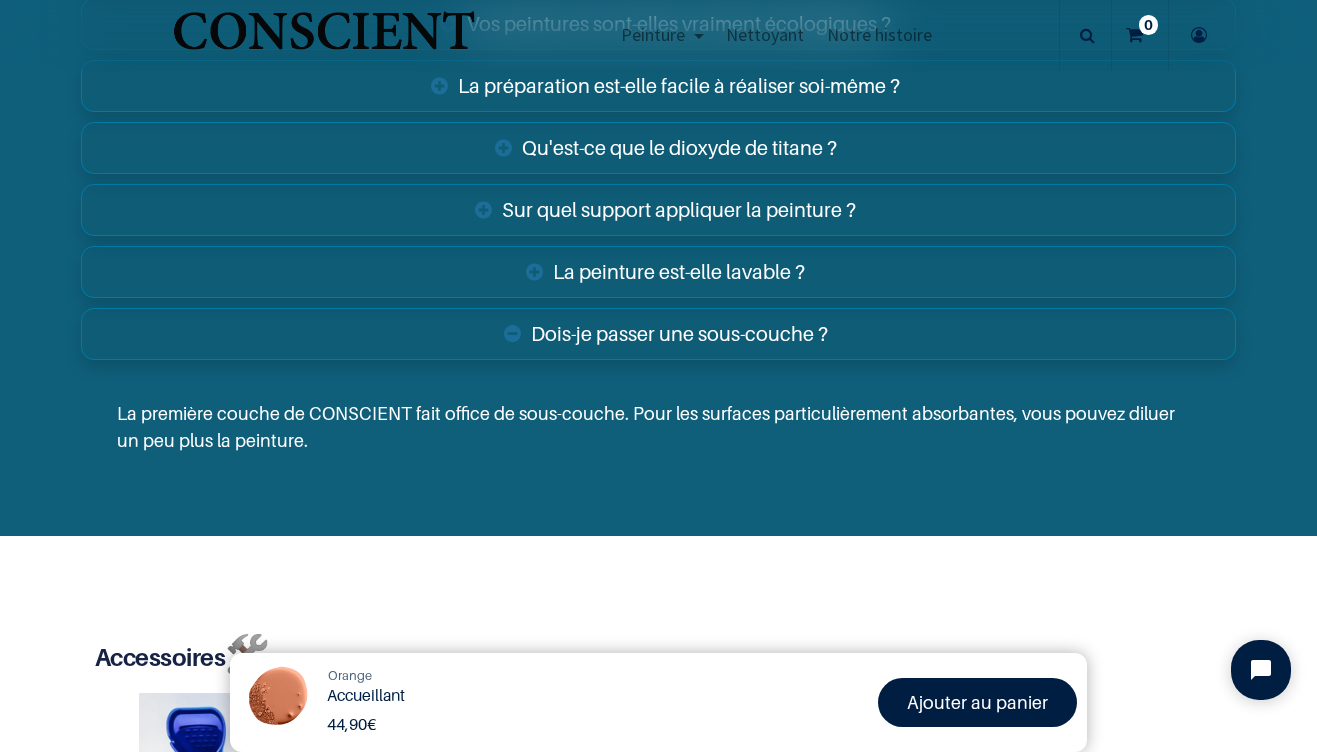 click on "La préparation est-elle facile à réaliser soi-même ?" at bounding box center [658, 86] 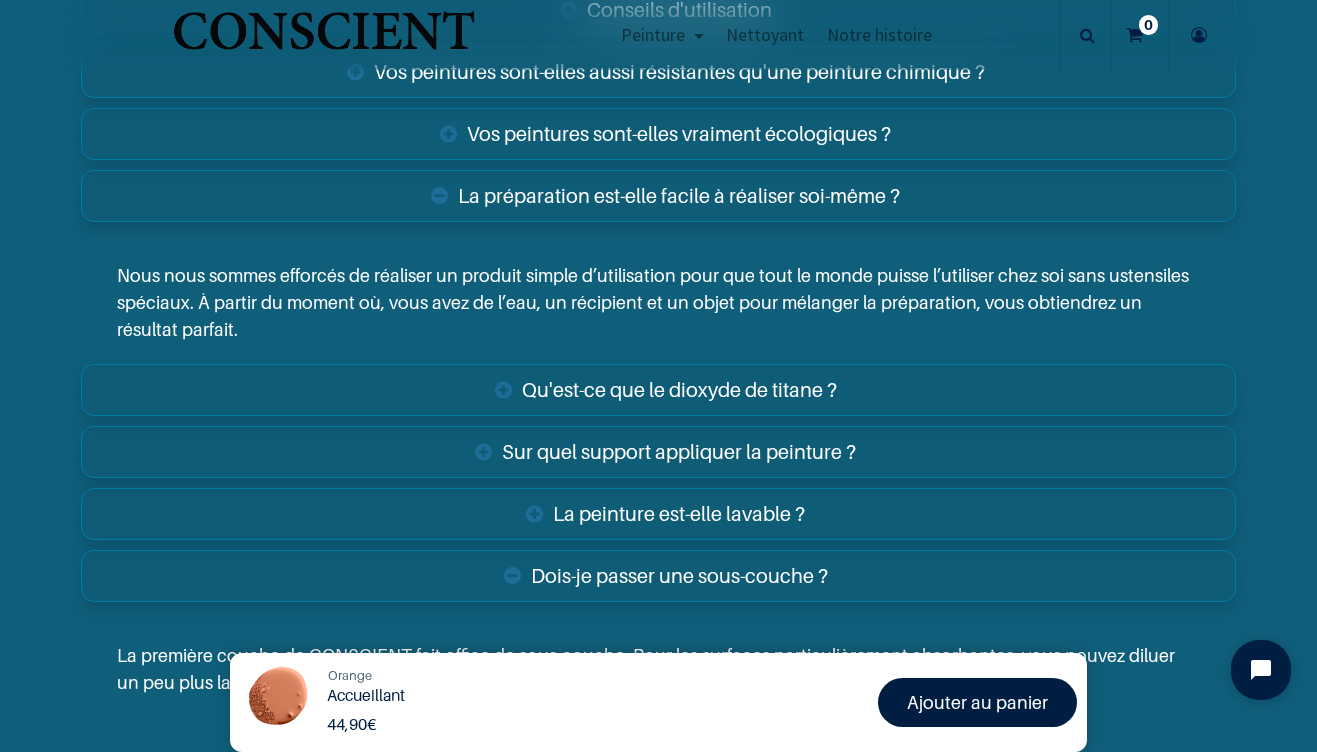 scroll, scrollTop: 3317, scrollLeft: 0, axis: vertical 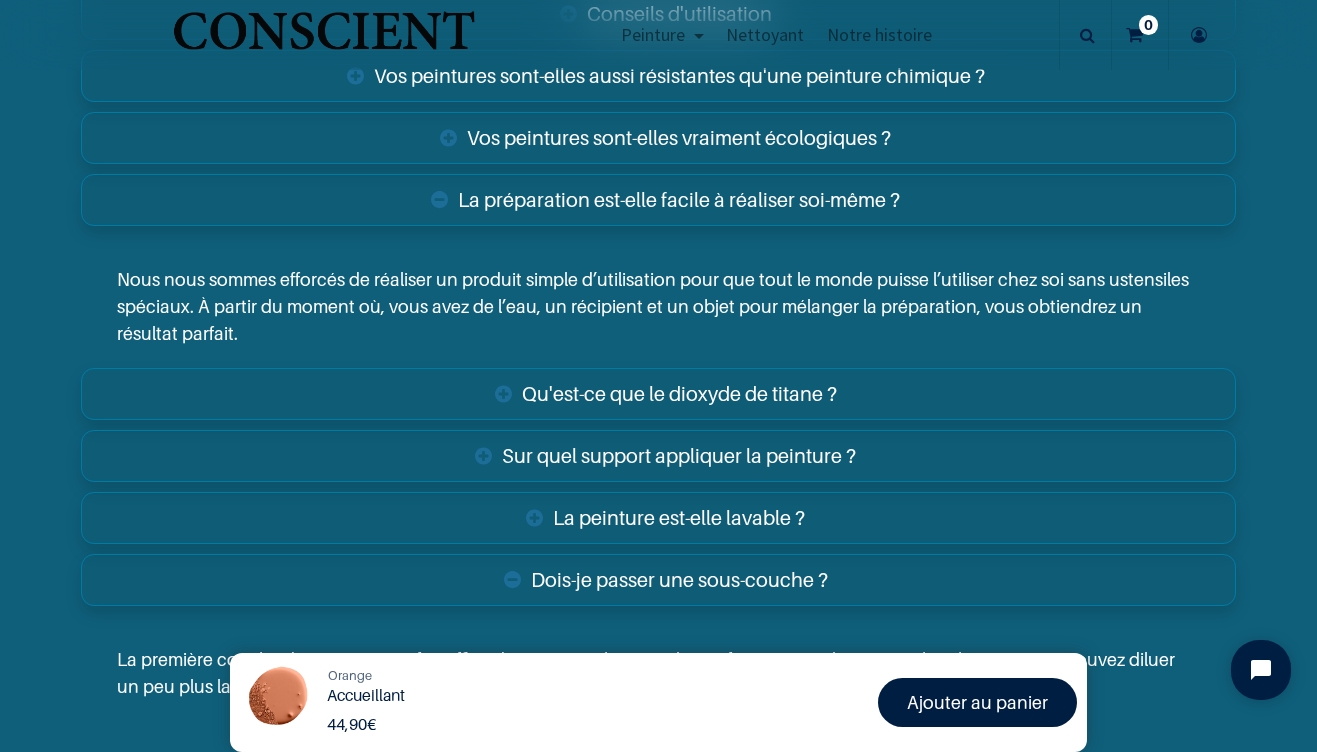 click on "Vos peintures sont-elles vraiment écologiques ?" at bounding box center [658, 138] 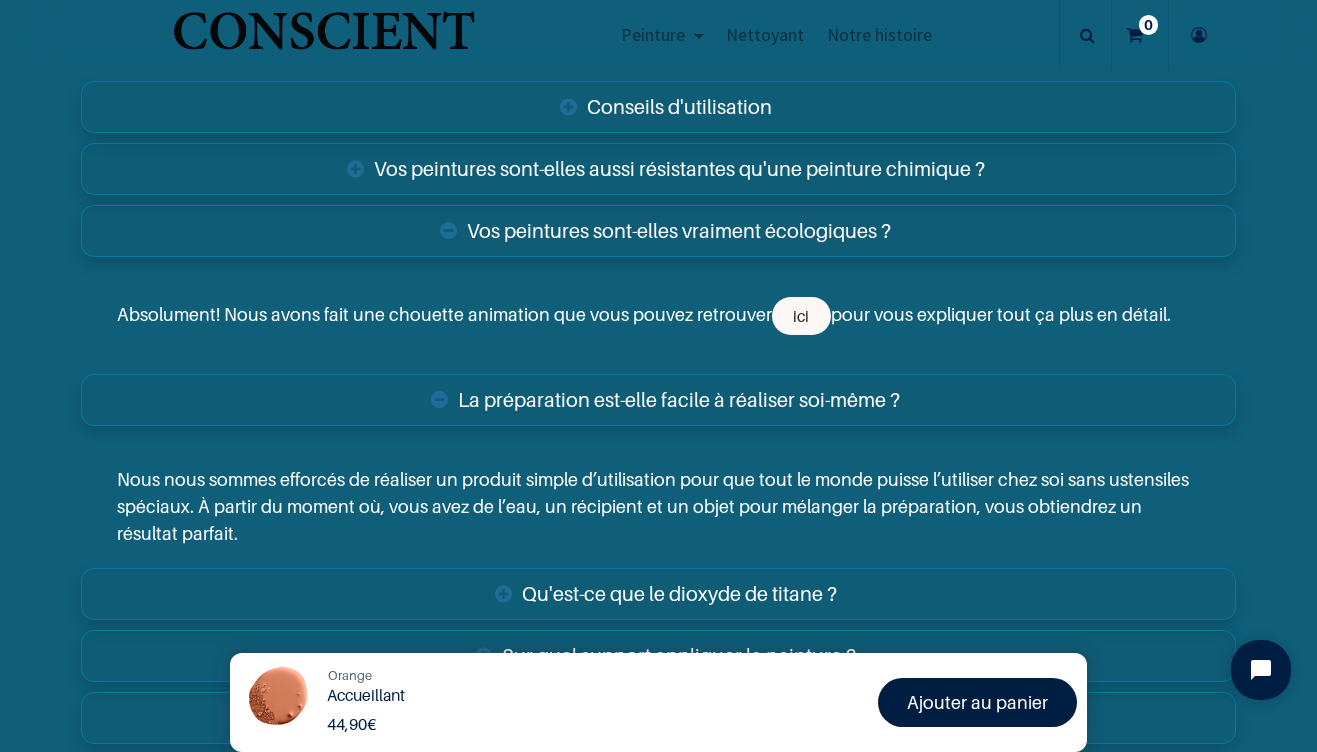 scroll, scrollTop: 3203, scrollLeft: 0, axis: vertical 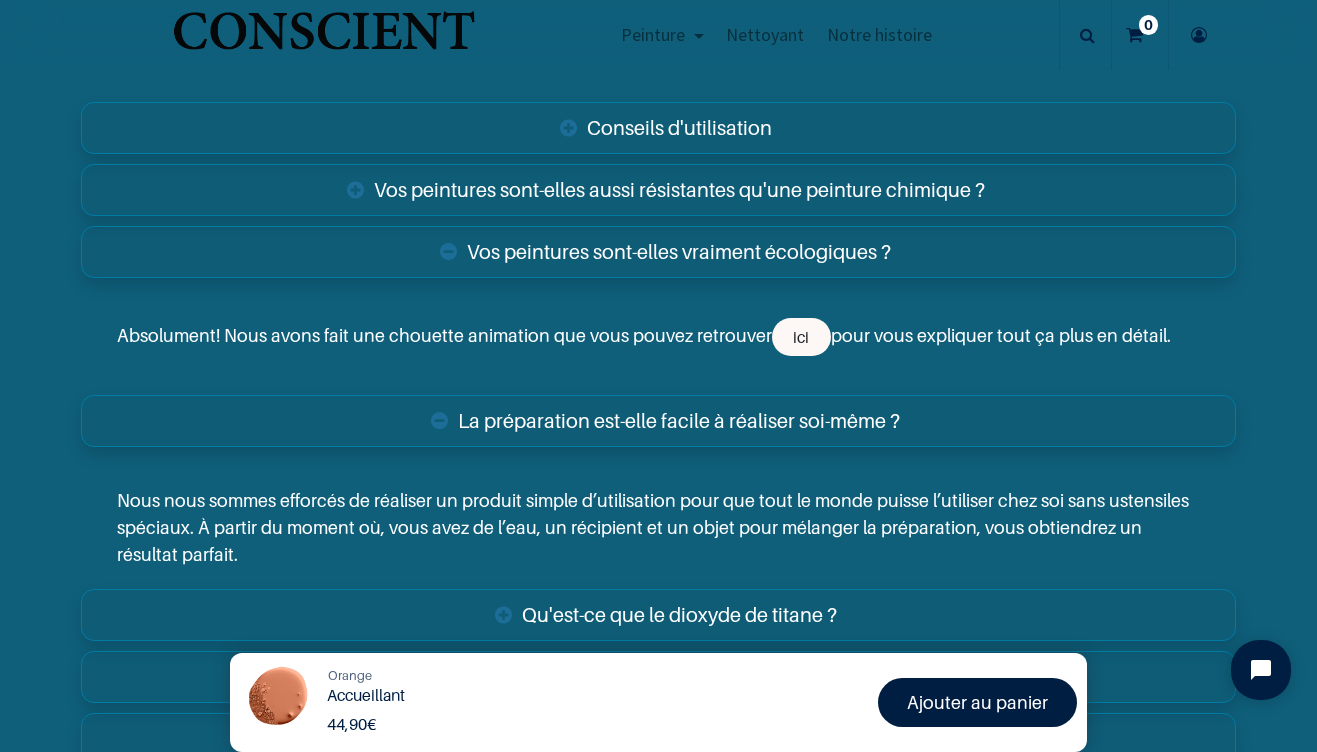 click on "Vos peintures sont-elles aussi résistantes qu'une peinture chimique ?" at bounding box center [658, 190] 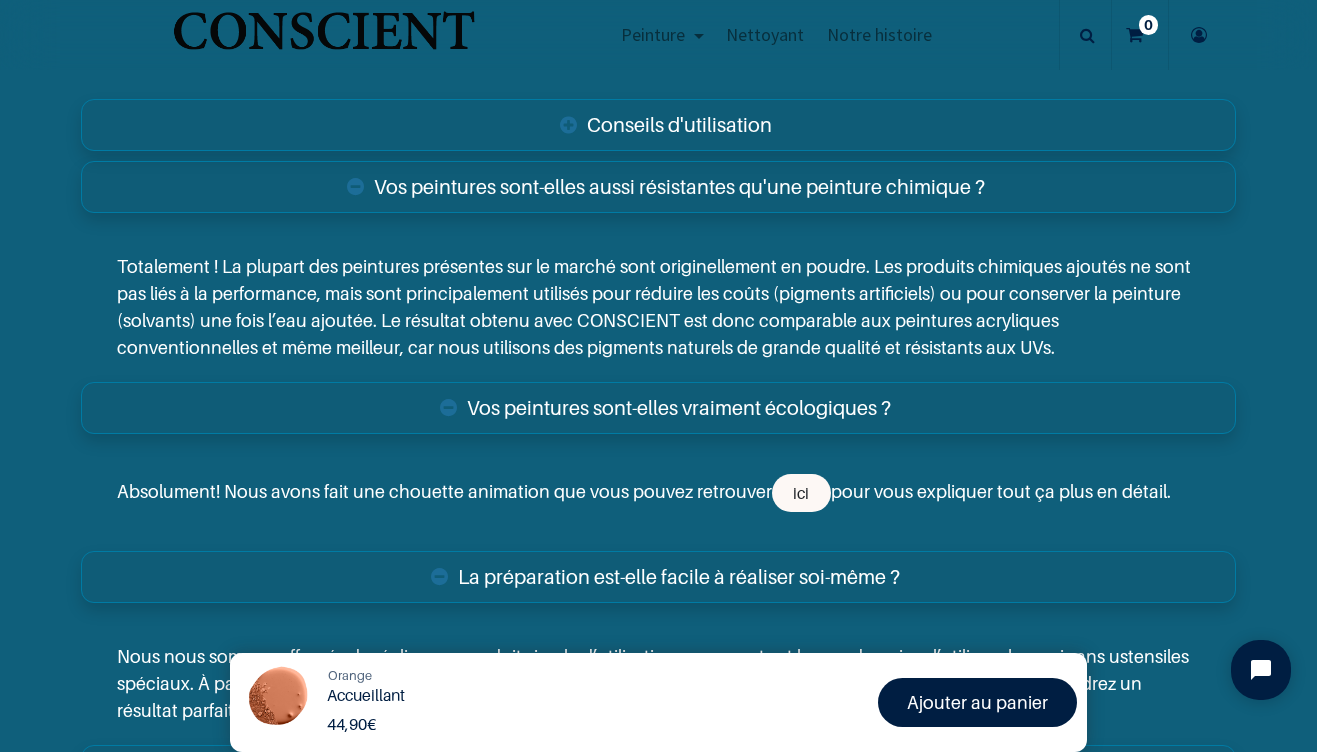 scroll, scrollTop: 3089, scrollLeft: 0, axis: vertical 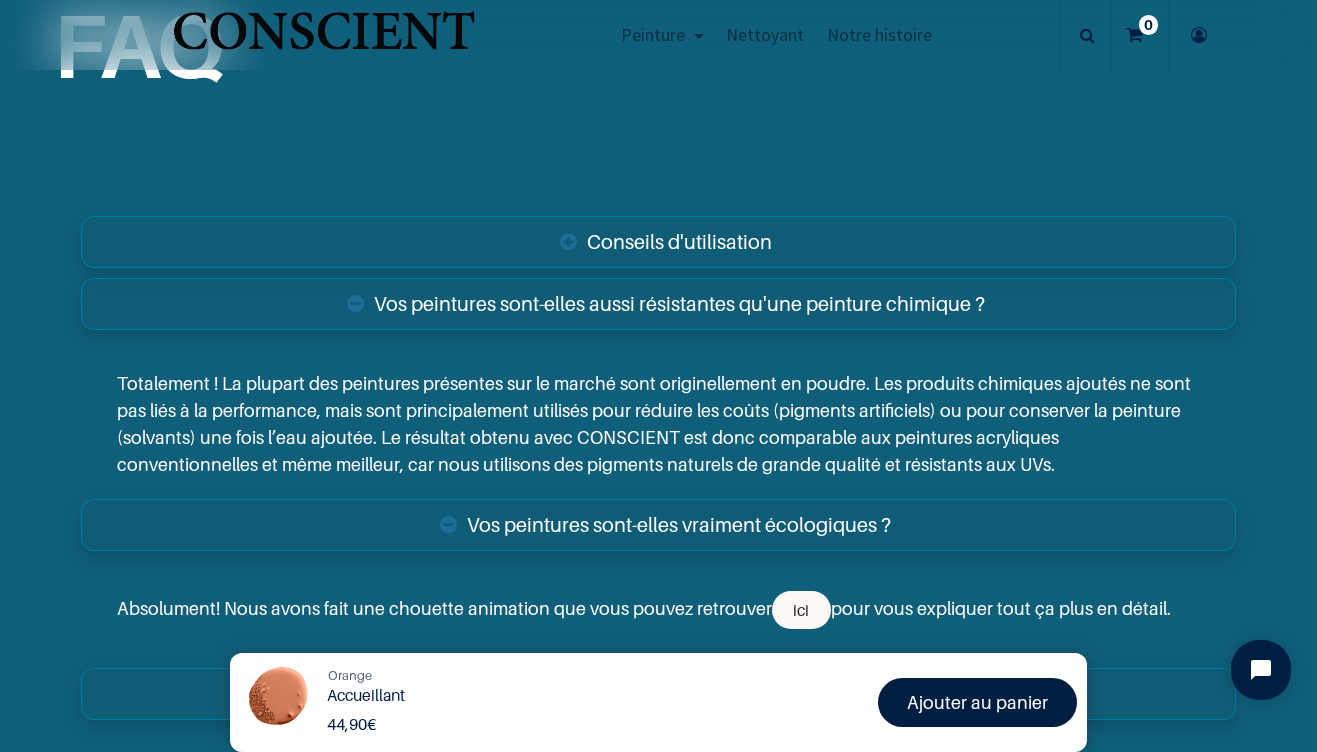 click on "Conseils d'utilisation" at bounding box center (658, 242) 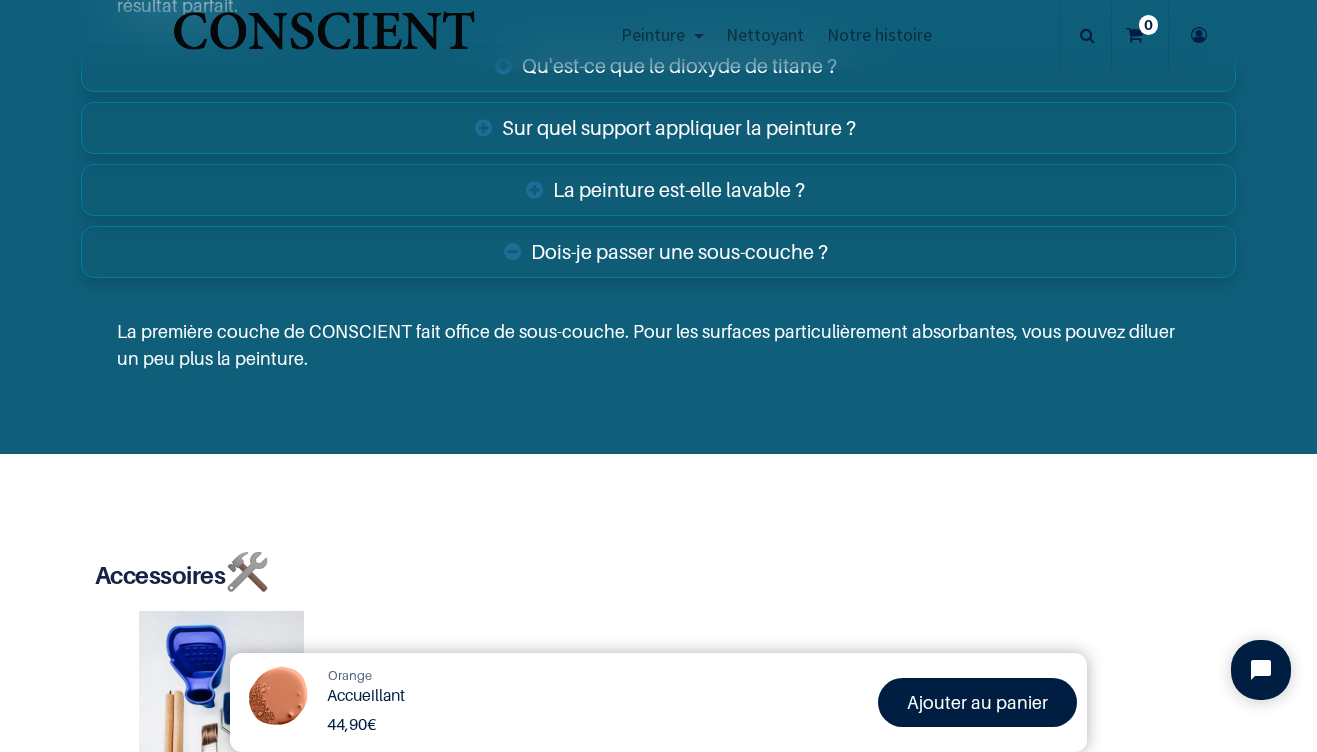 scroll, scrollTop: 4343, scrollLeft: 0, axis: vertical 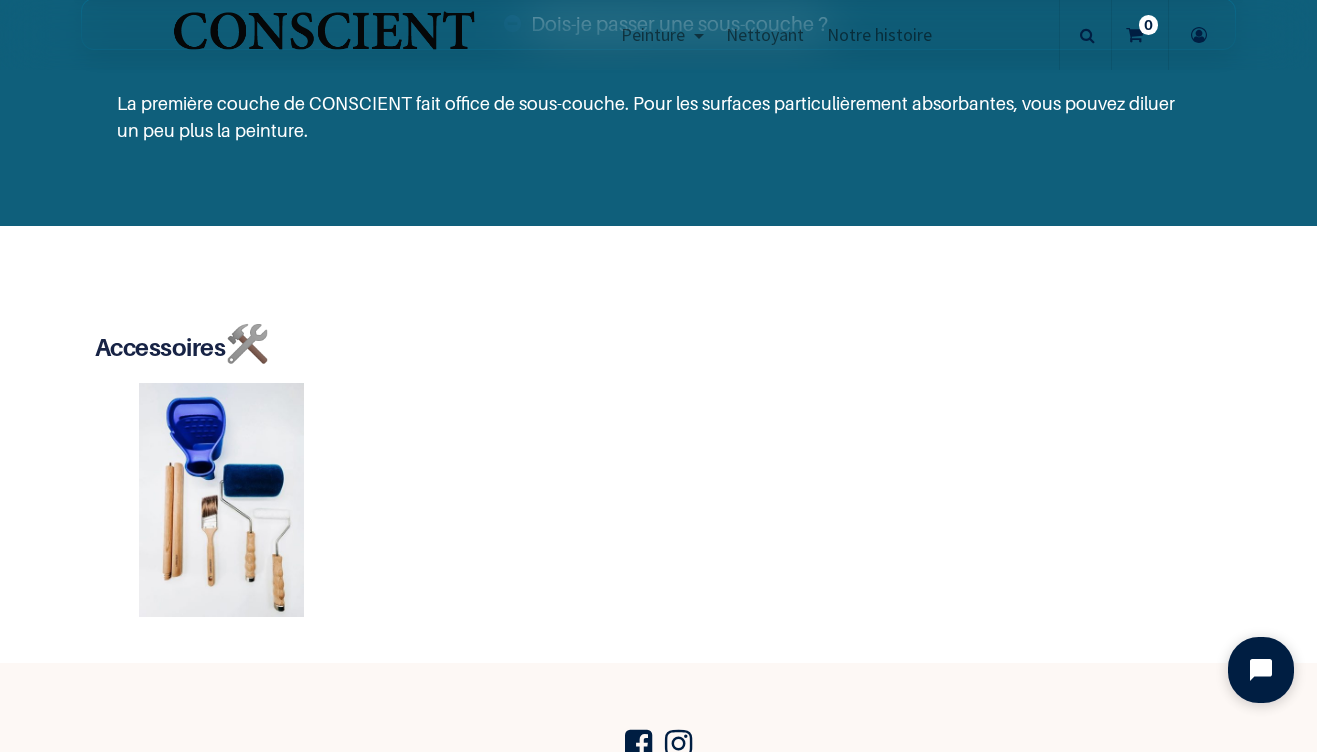 click 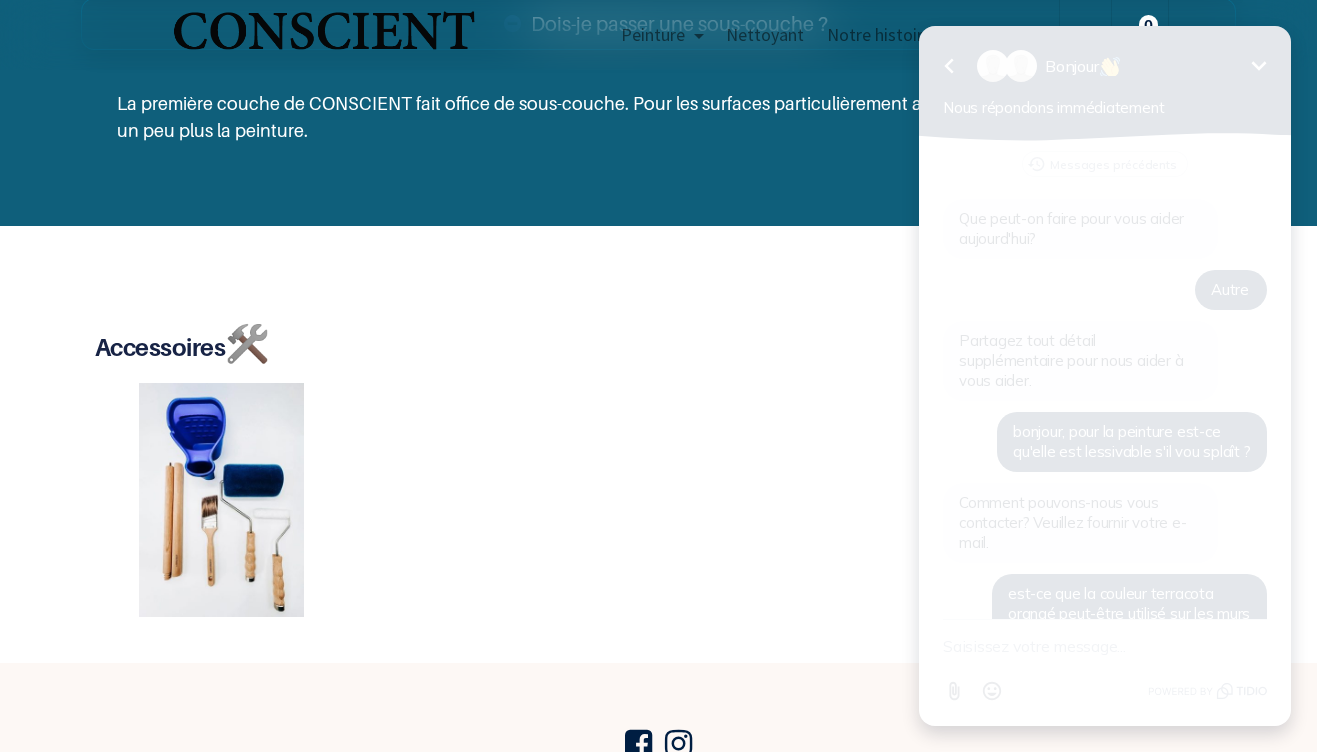 scroll, scrollTop: 198, scrollLeft: 0, axis: vertical 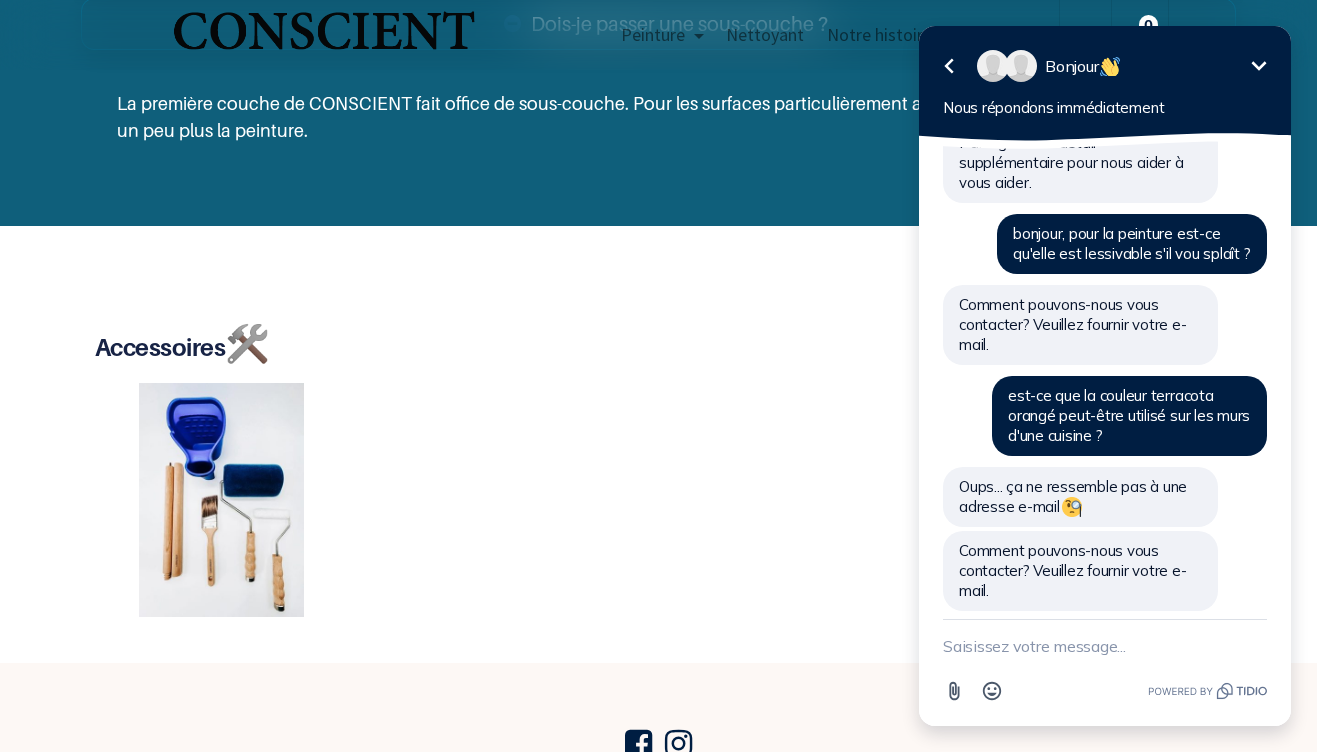 click at bounding box center (1105, 646) 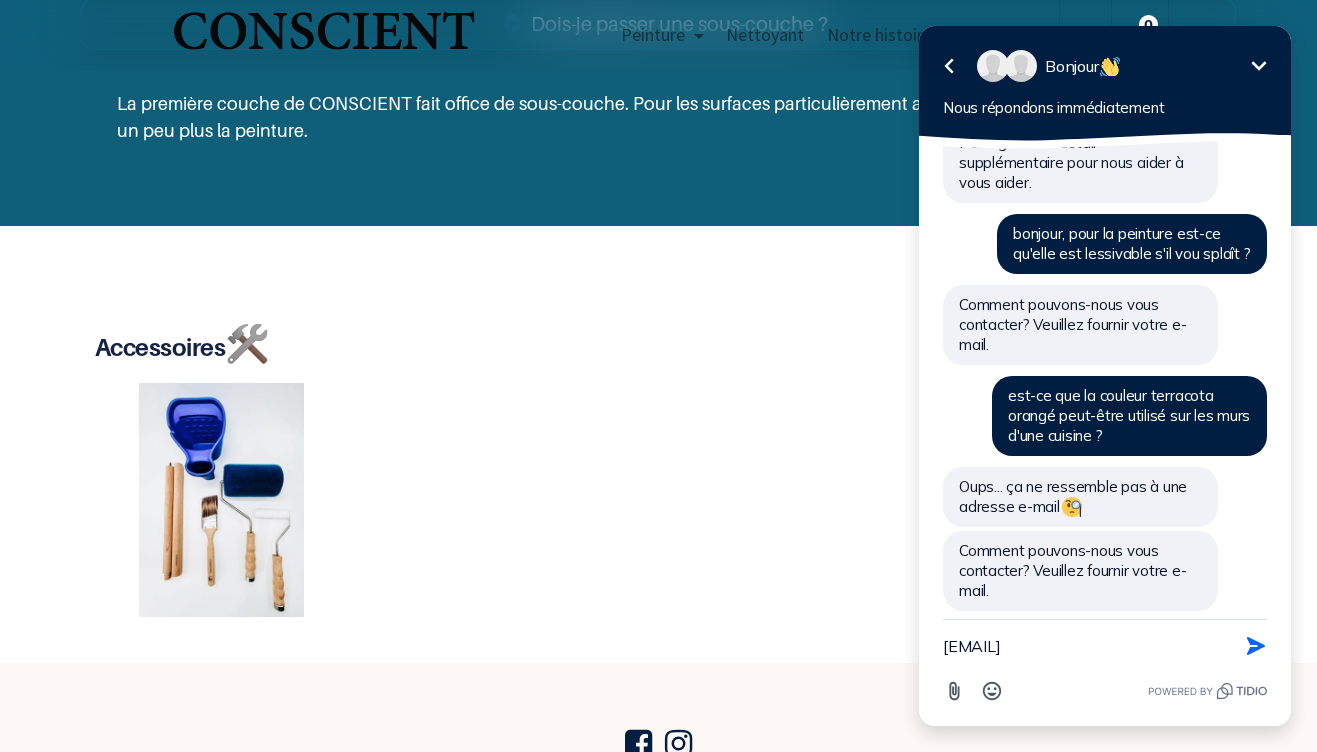 type on "delphine.chignon@gmail.com" 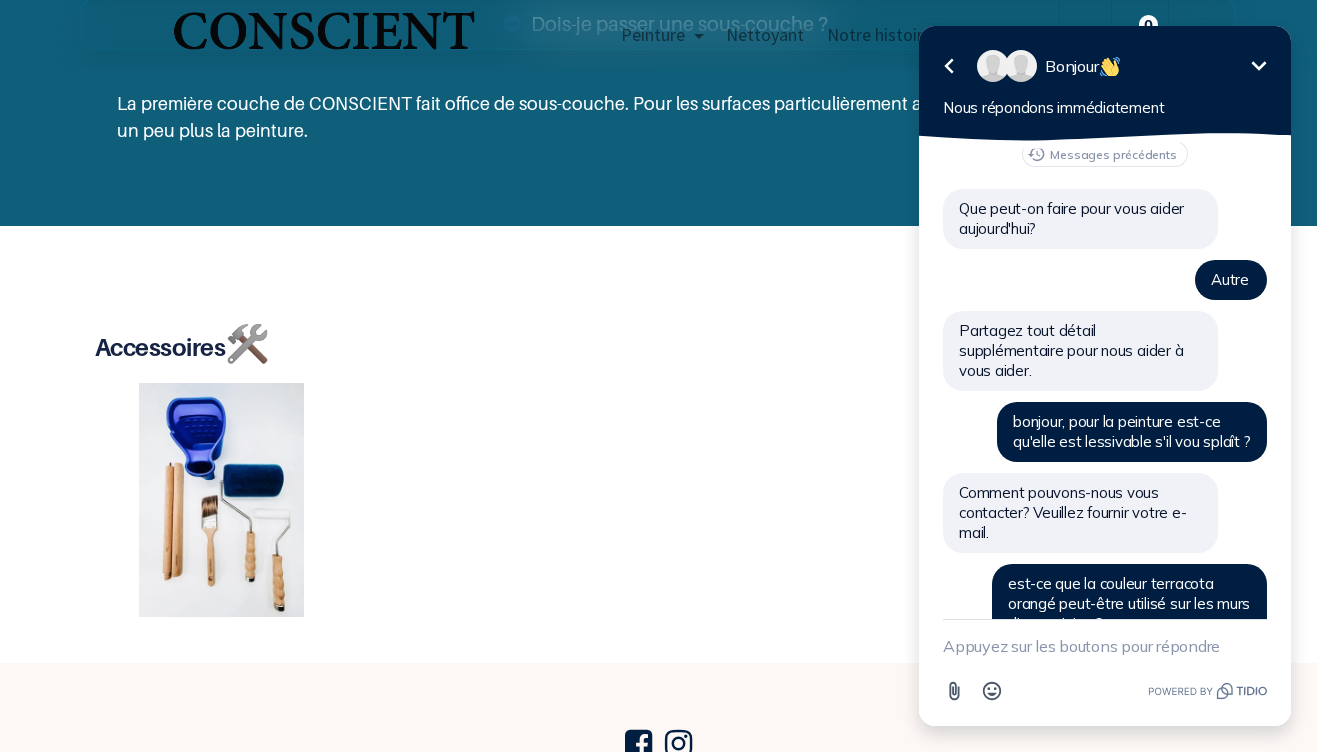 scroll, scrollTop: 0, scrollLeft: 0, axis: both 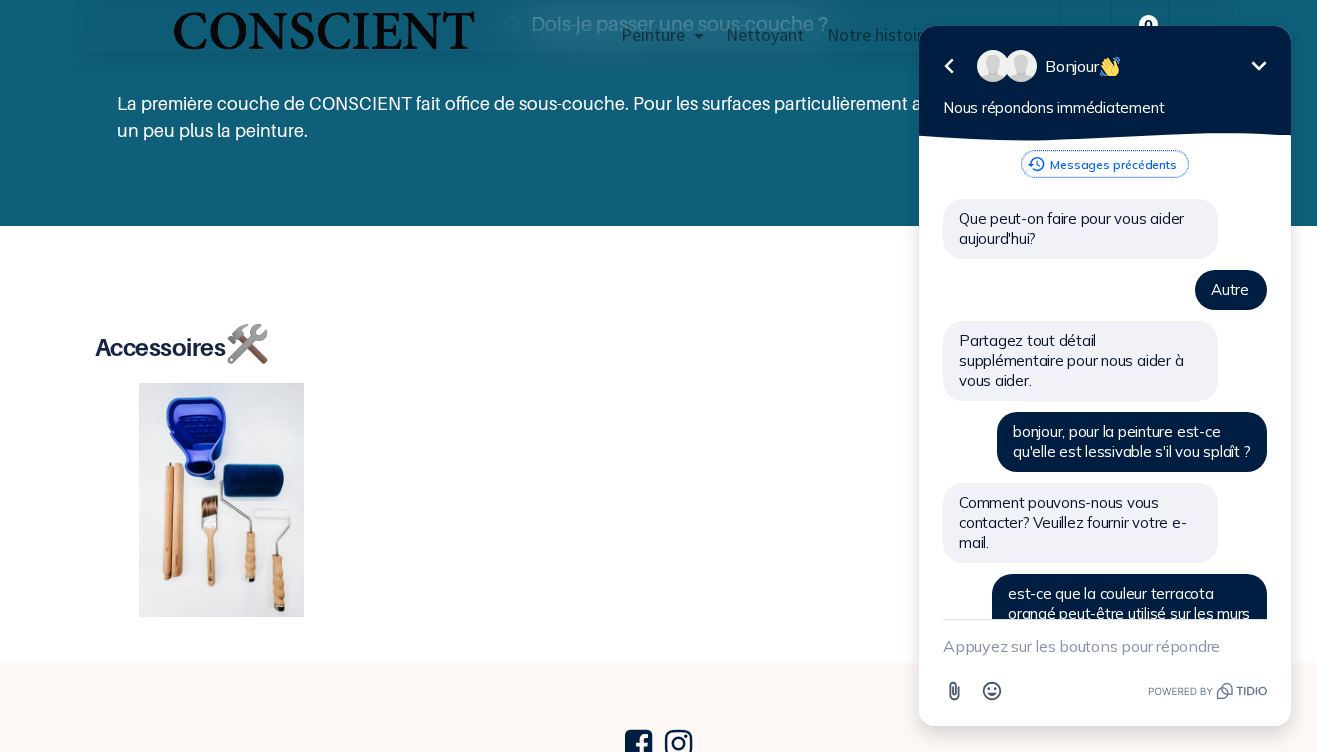 click on "Messages précédents" at bounding box center [1105, 164] 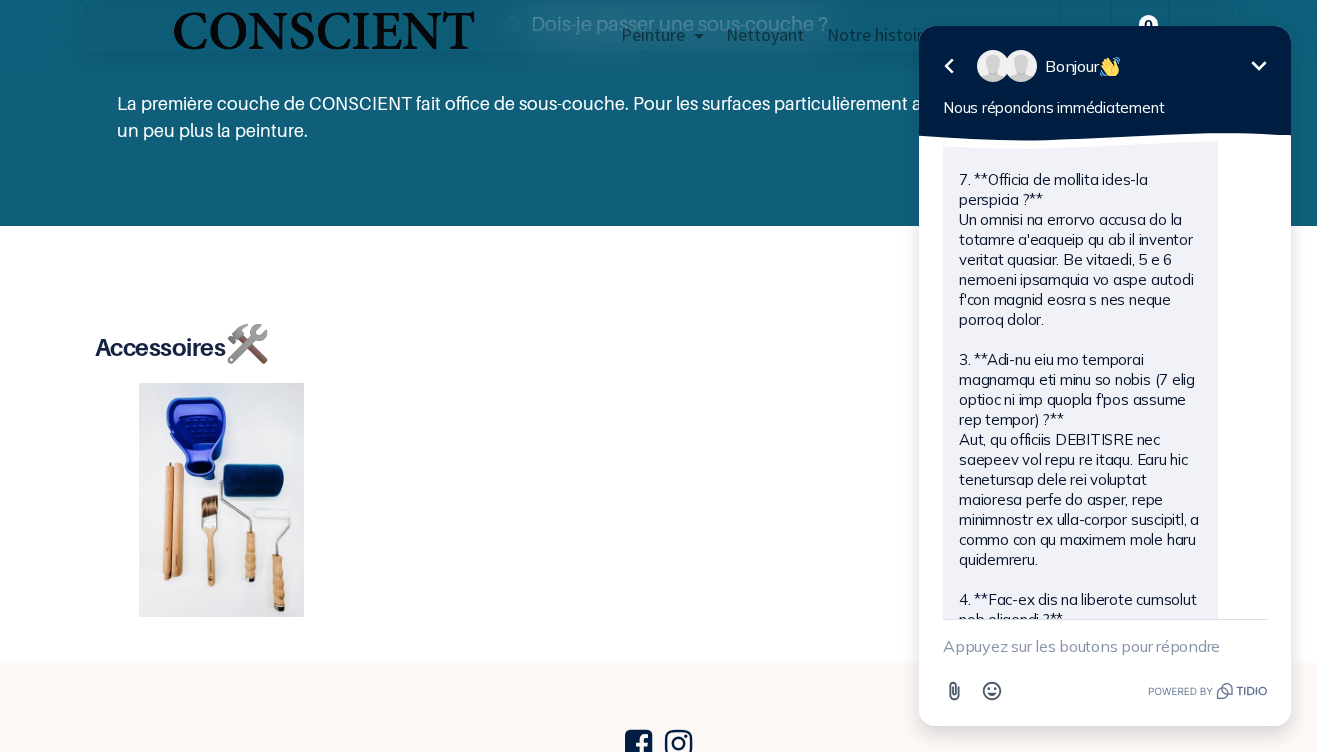 scroll, scrollTop: 435, scrollLeft: 0, axis: vertical 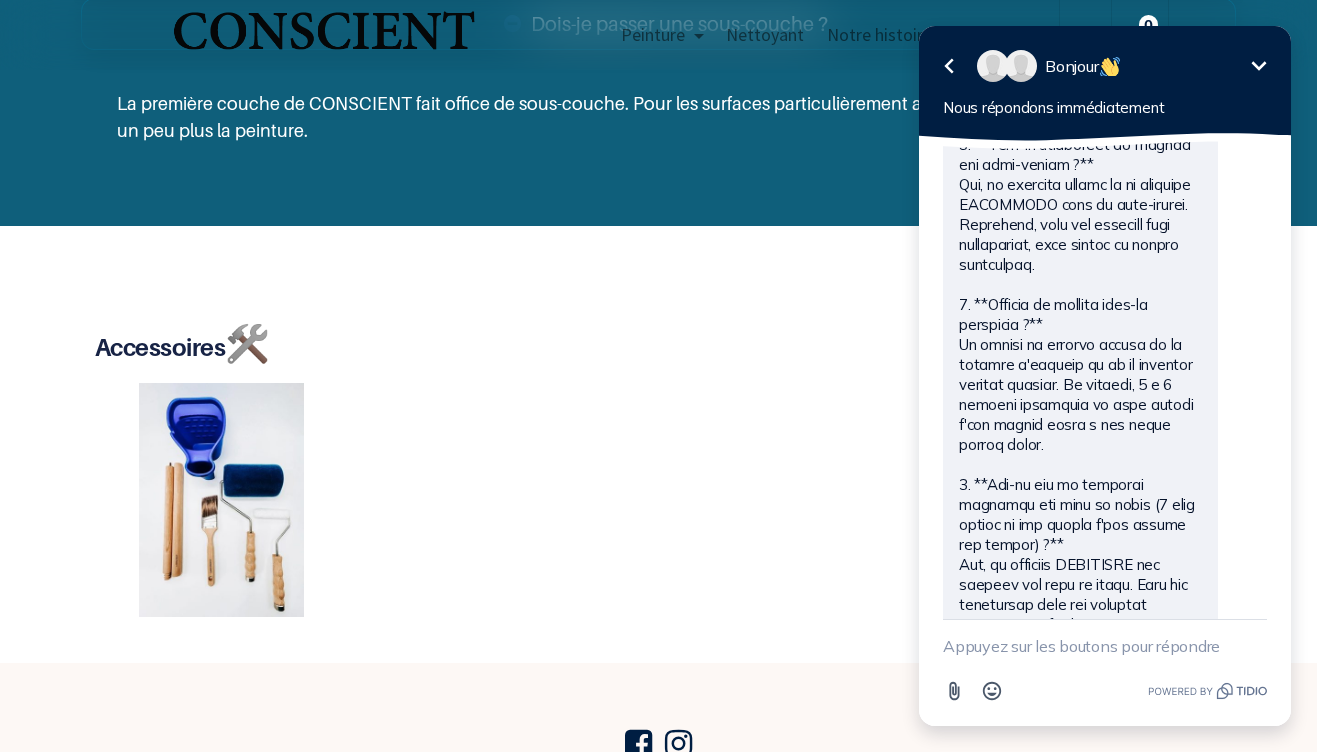 click 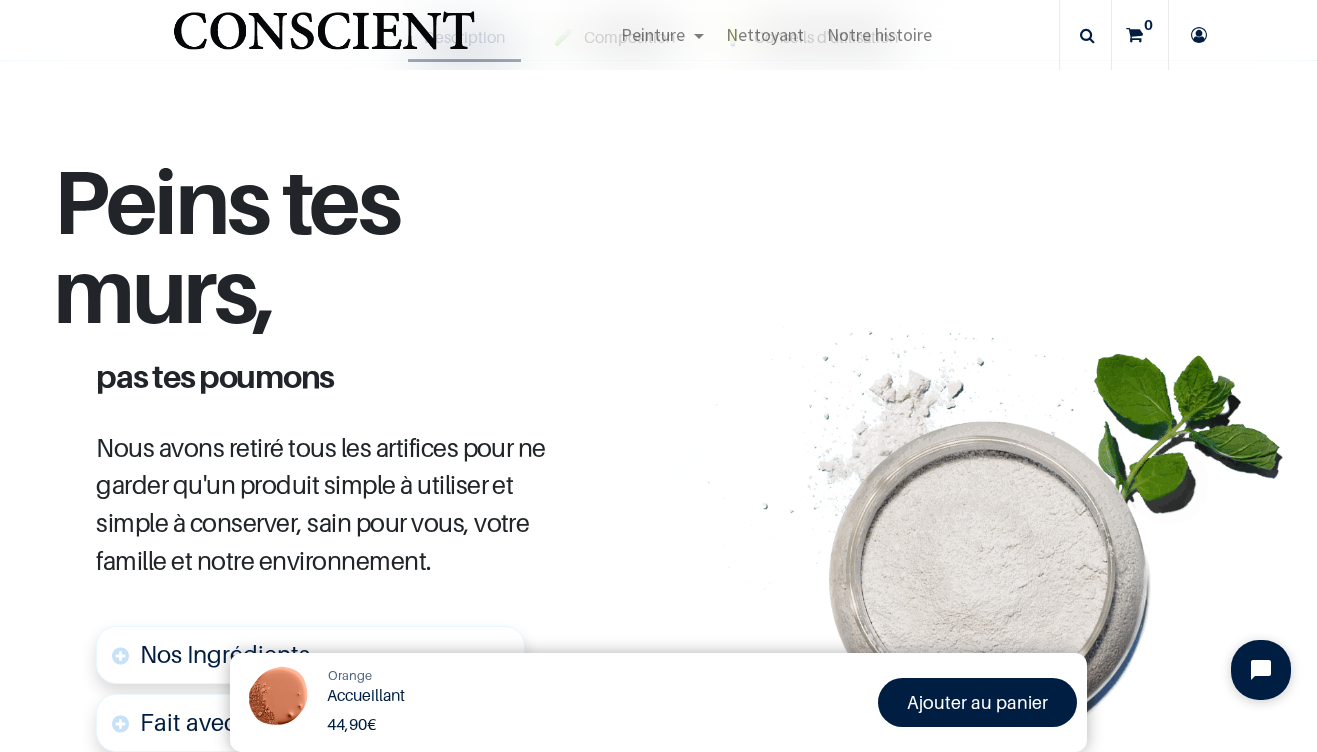 scroll, scrollTop: 353, scrollLeft: 0, axis: vertical 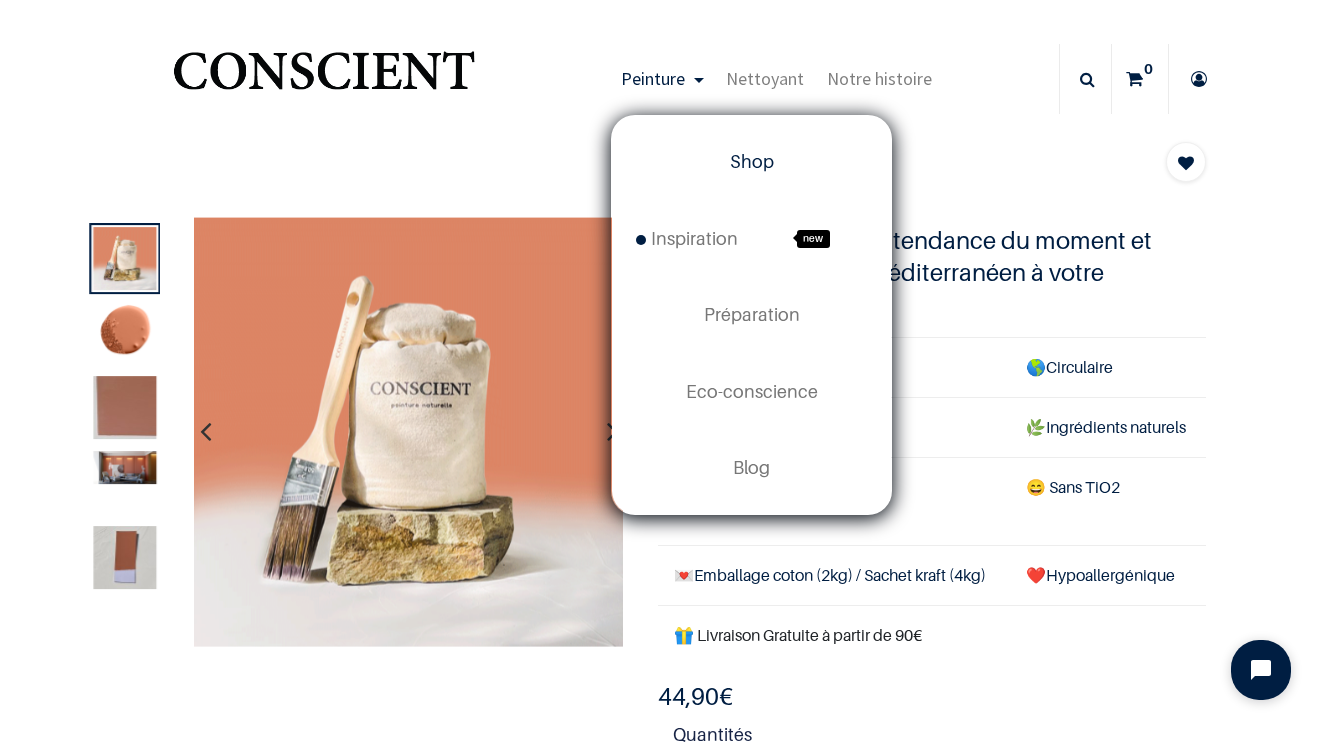 click on "Shop" at bounding box center (752, 161) 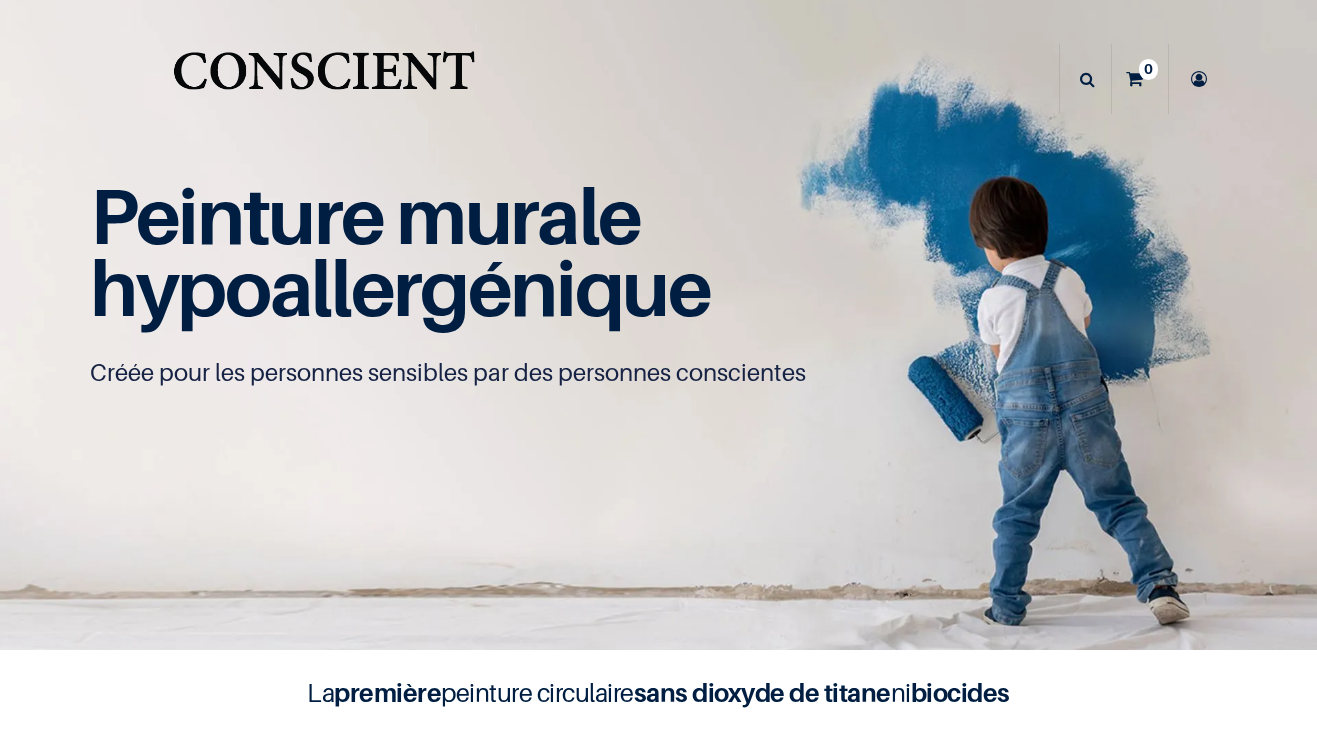 scroll, scrollTop: 0, scrollLeft: 0, axis: both 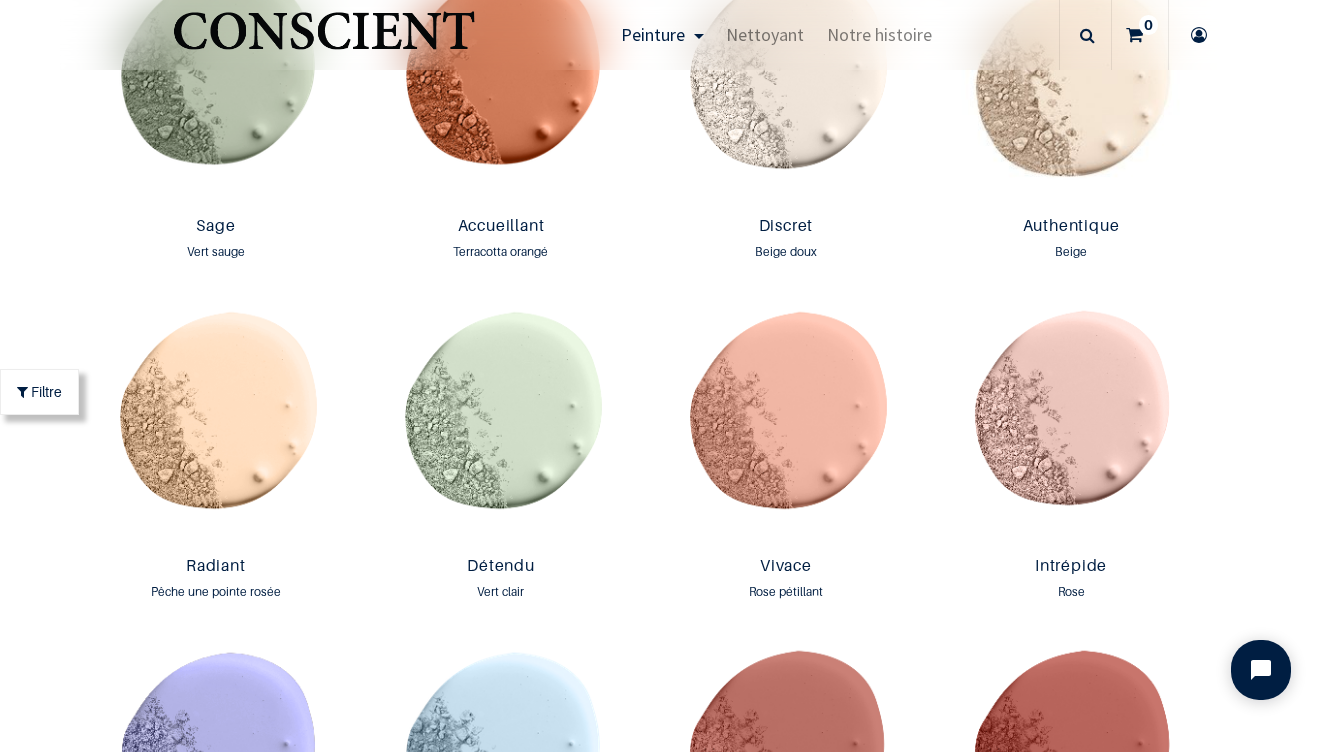 click on "Peinture murale  hypoallergénique
Créée pour les personnes sensibles par des personnes conscientes Peinture murale hypoallergénique Créée pour les personnes sensibles par des personnes conscientes
La  première  peinture circulaire  sans dioxyde de titane  ni  biocides
🎁Livraison gratuite dès 90€    🔔Les sachets coton sont provisoirement en rupture de stock
Holidays Deal: eal :  Livraison offerte sur les testeurs
Story
x" at bounding box center (658, 1945) 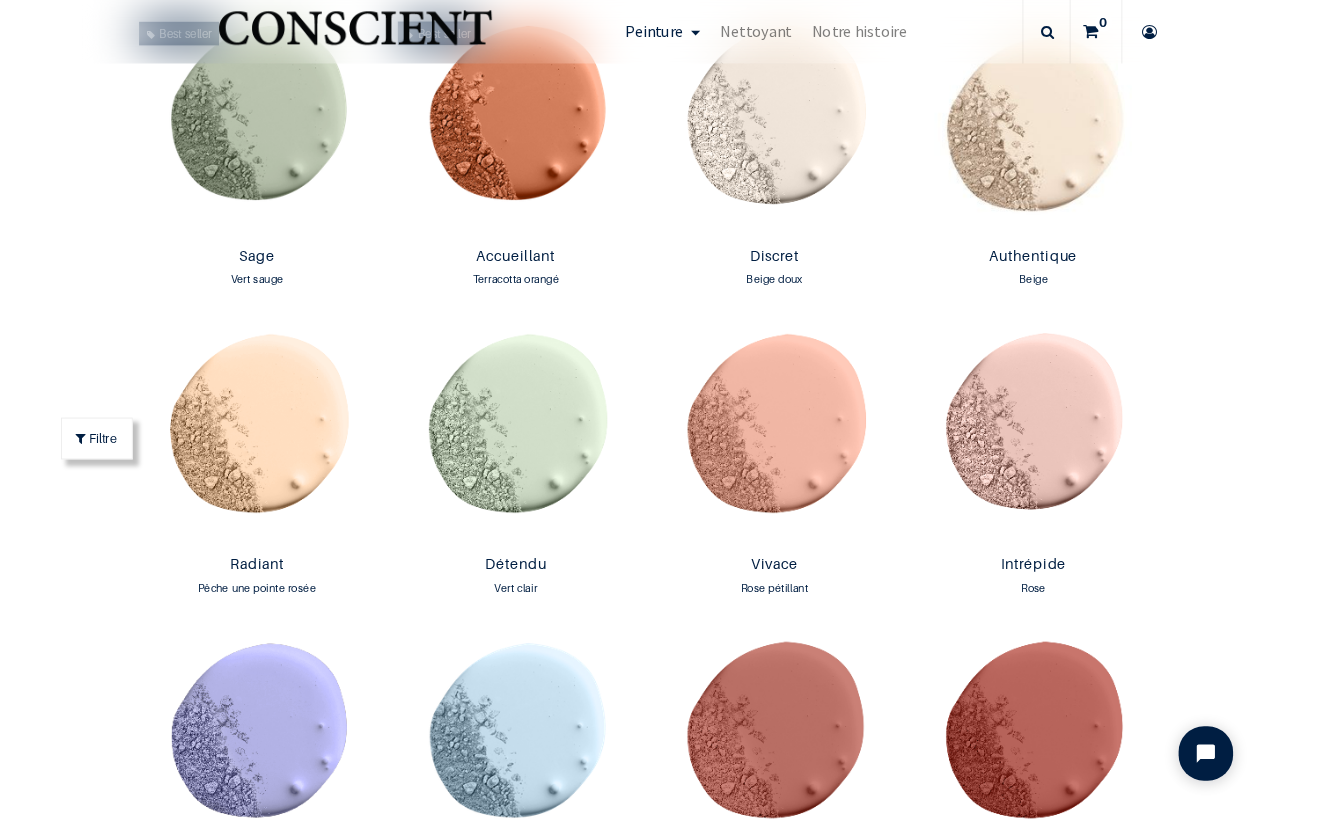 scroll, scrollTop: 1947, scrollLeft: 0, axis: vertical 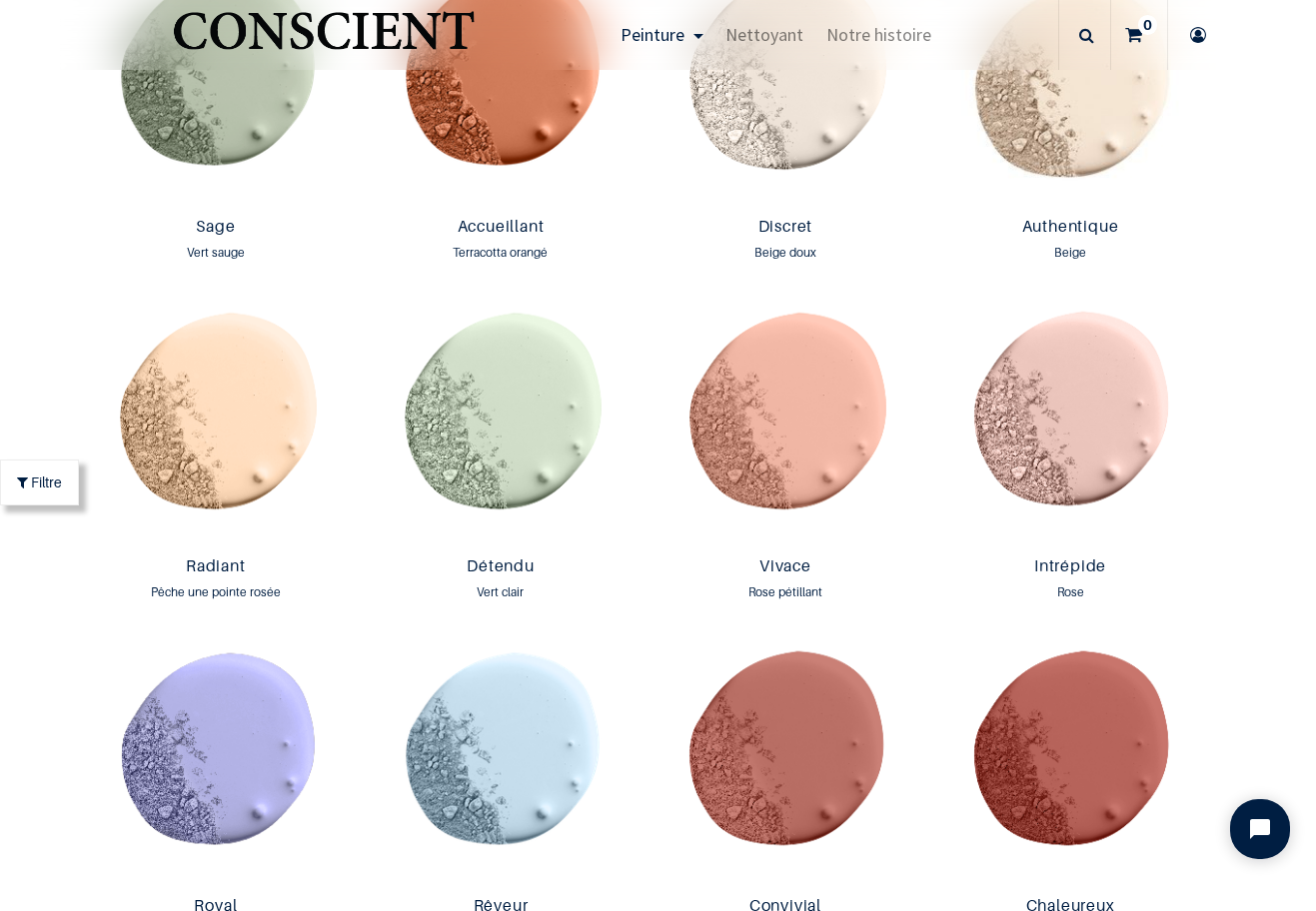 click on "Filtre
All
All
Peinture
Nettoyant
39
Product(s) Found
Supprimer les Filtres  :" at bounding box center [658, 981] 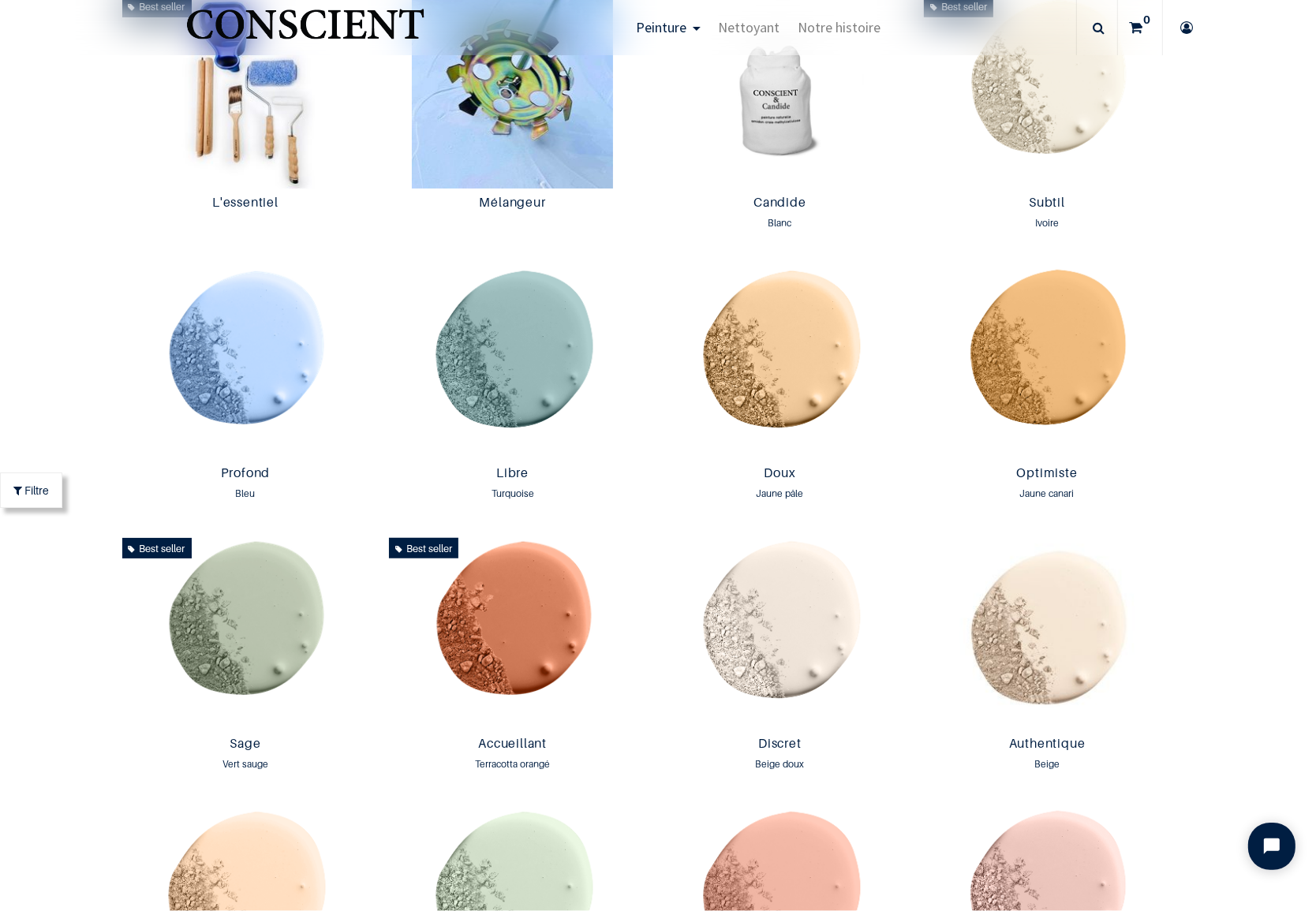 scroll, scrollTop: 1253, scrollLeft: 0, axis: vertical 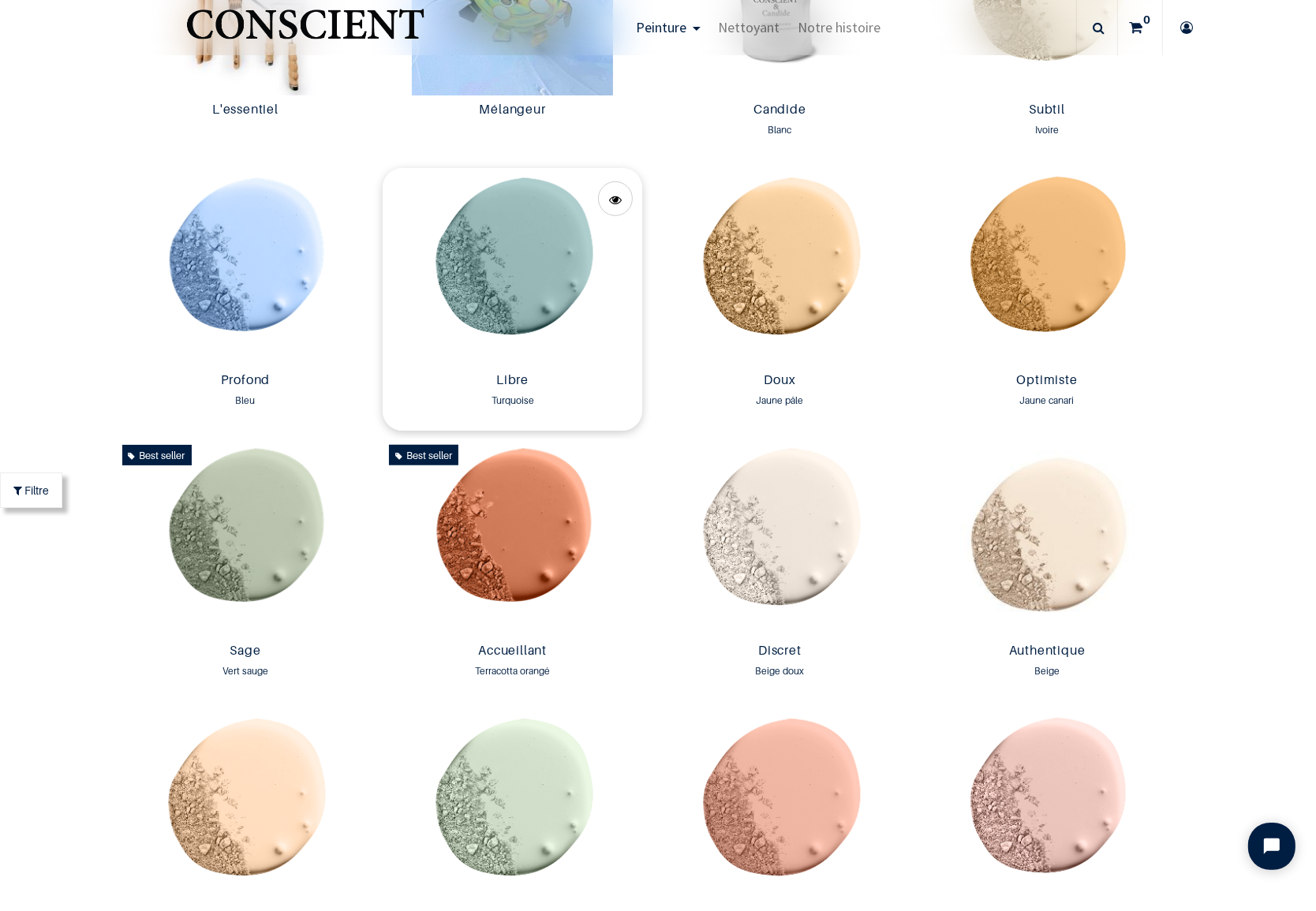 click at bounding box center [512, 267] 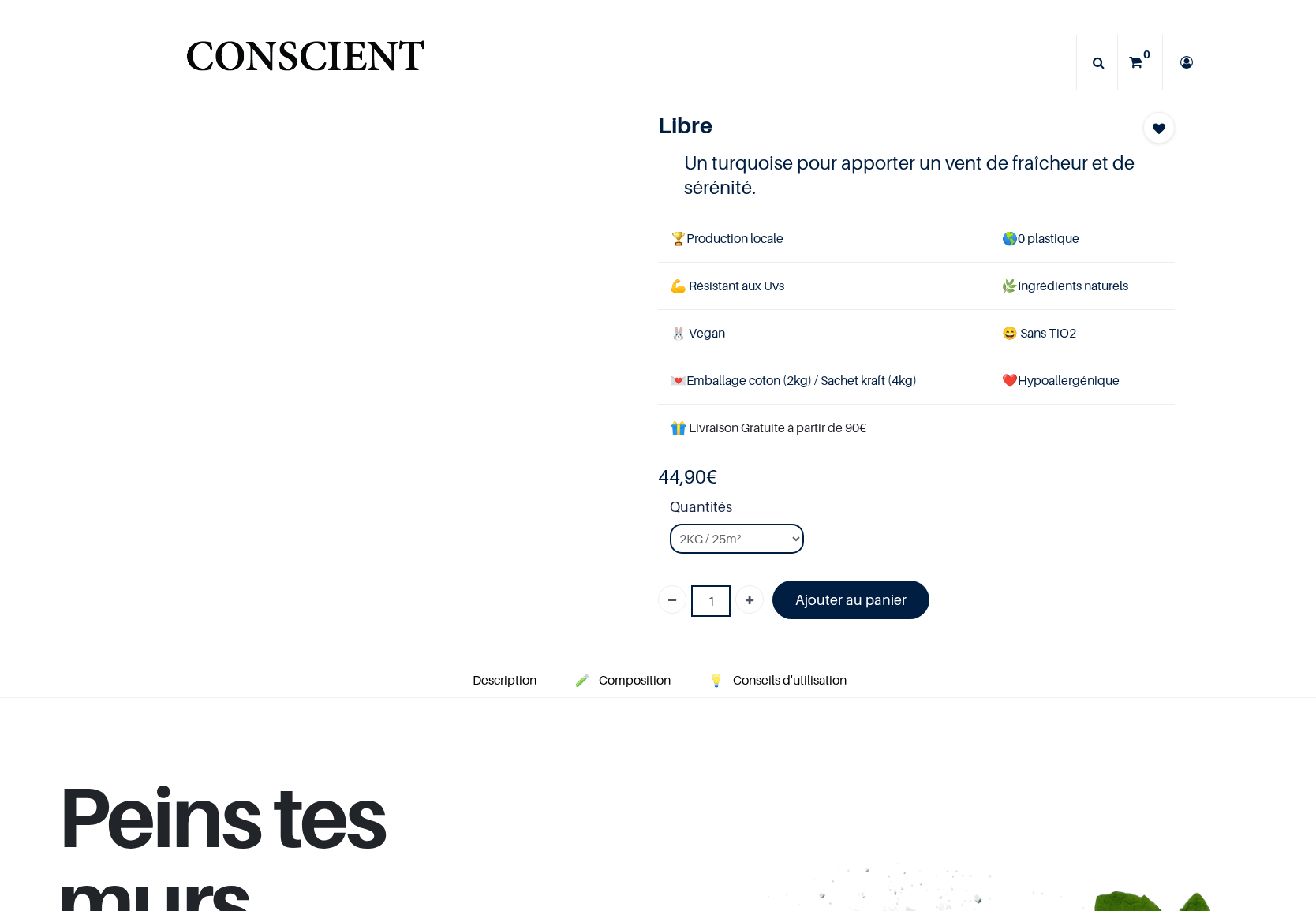 scroll, scrollTop: 0, scrollLeft: 0, axis: both 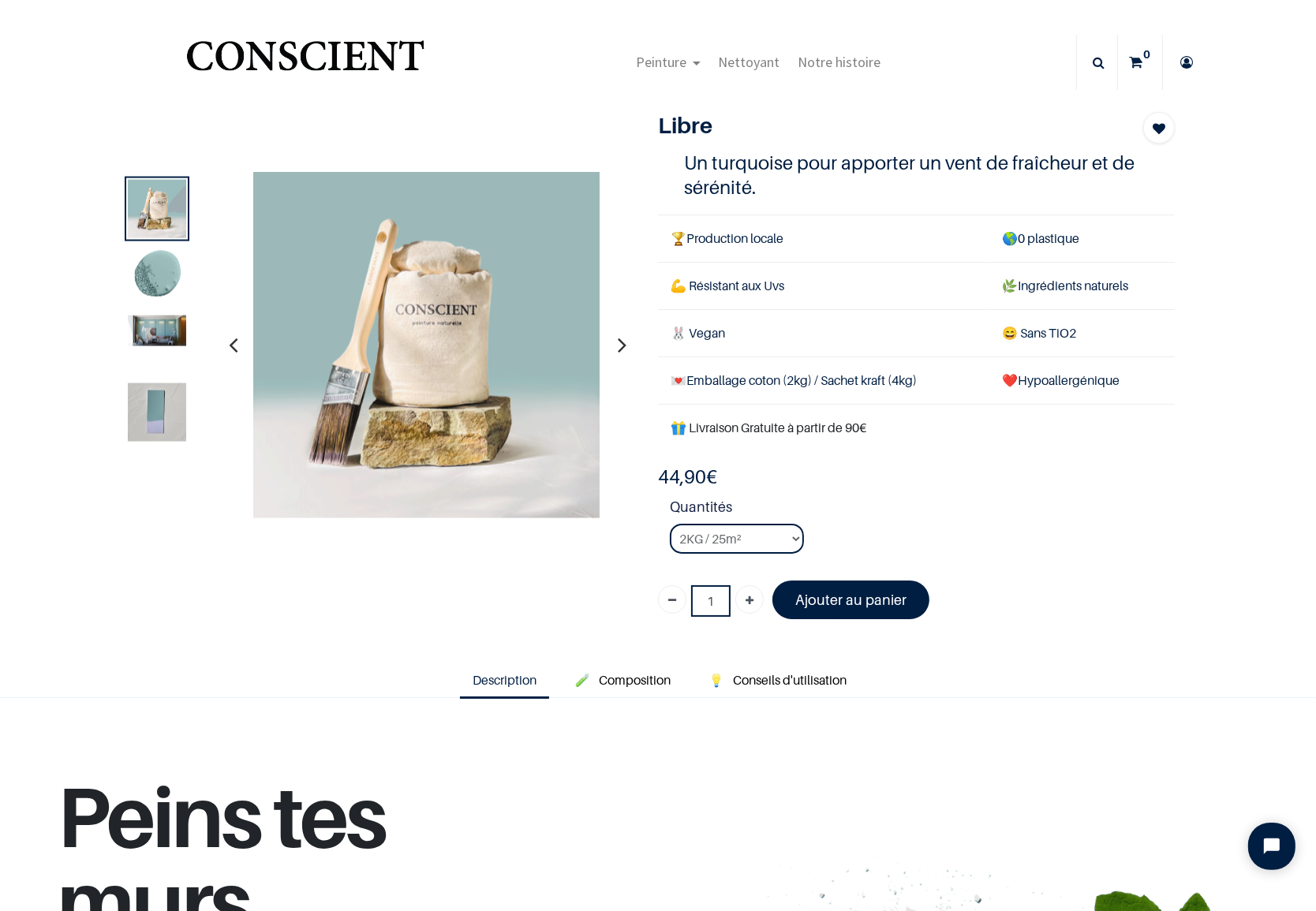 click at bounding box center (157, 330) 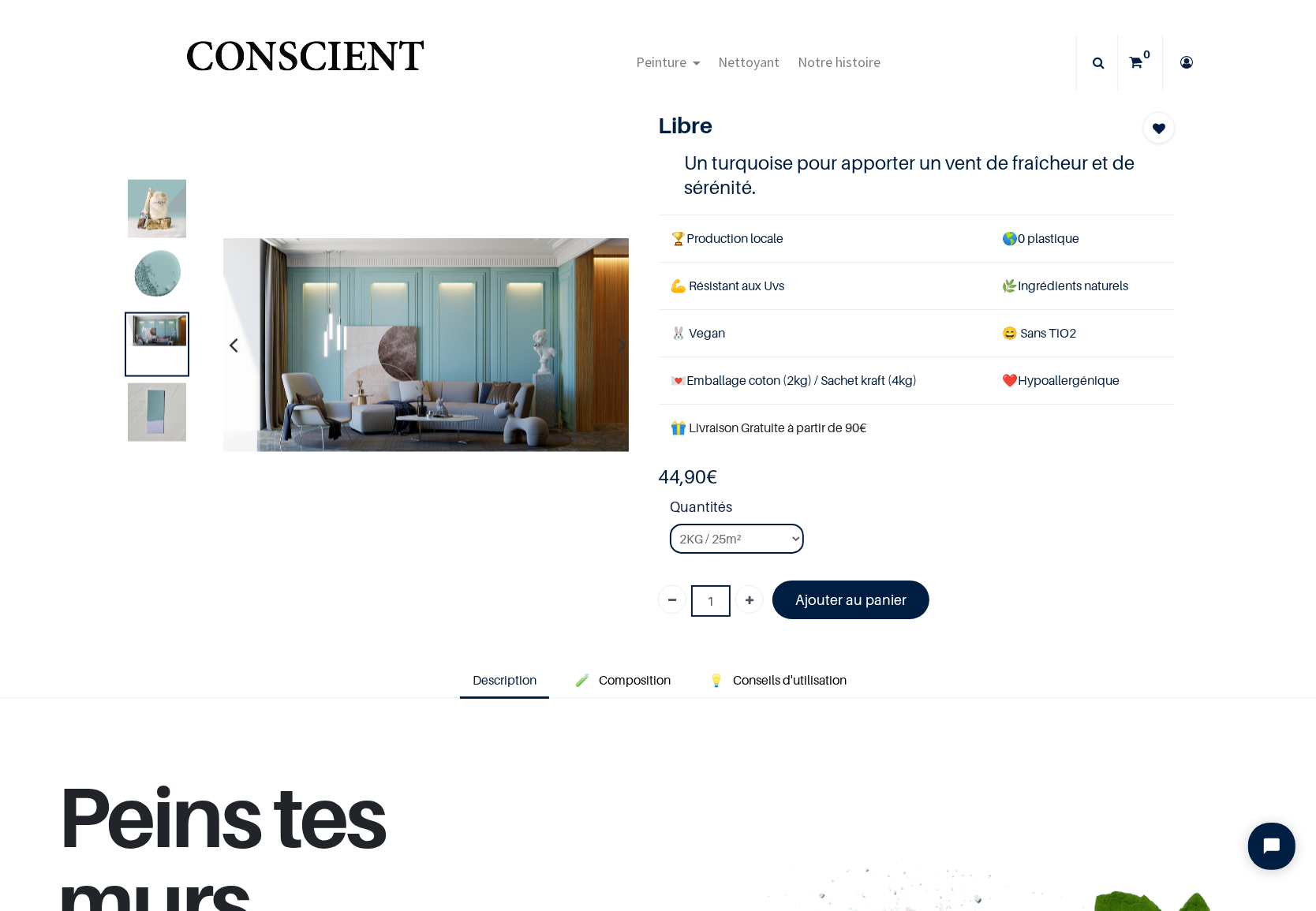 click at bounding box center [426, 345] 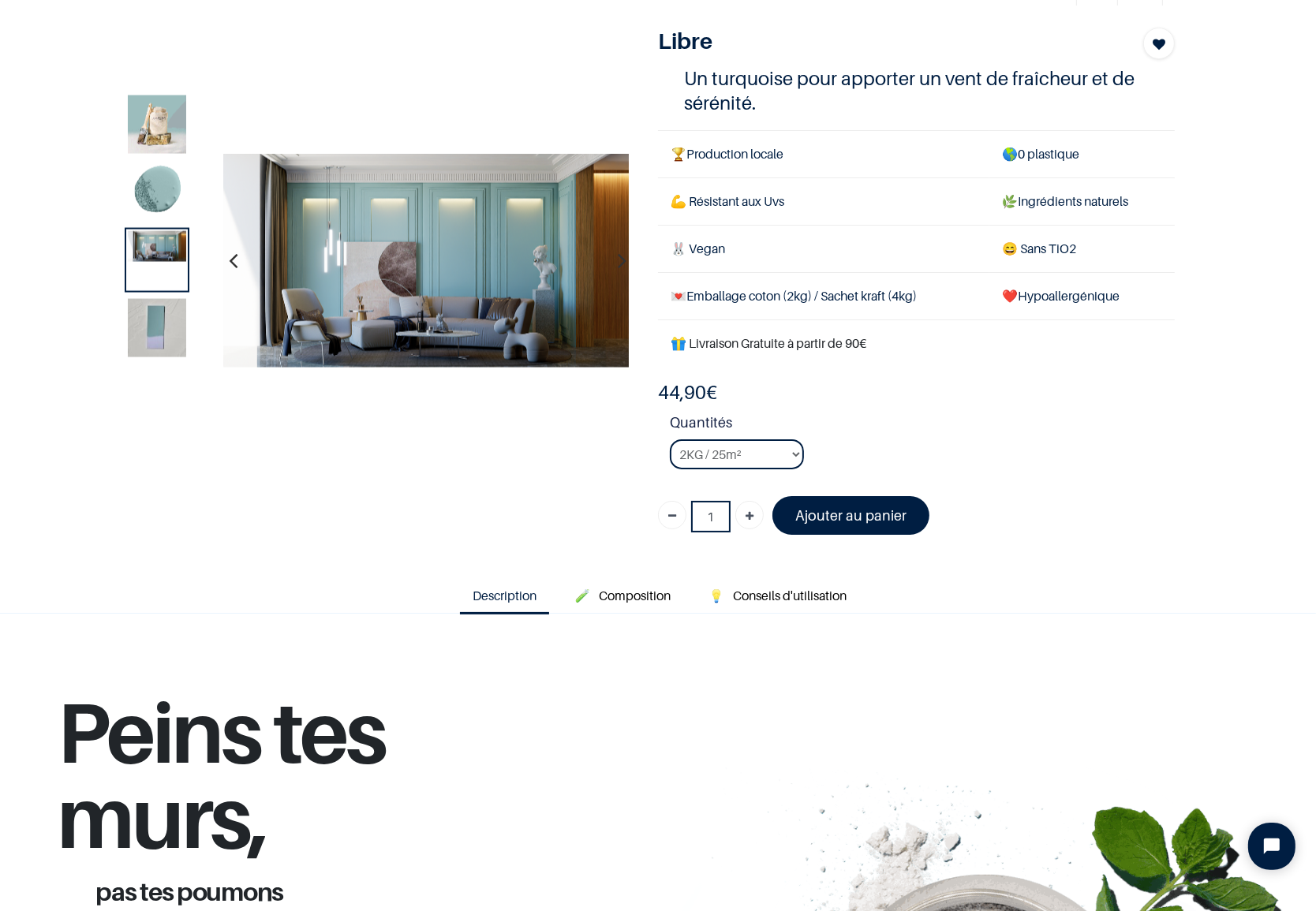 scroll, scrollTop: 185, scrollLeft: 0, axis: vertical 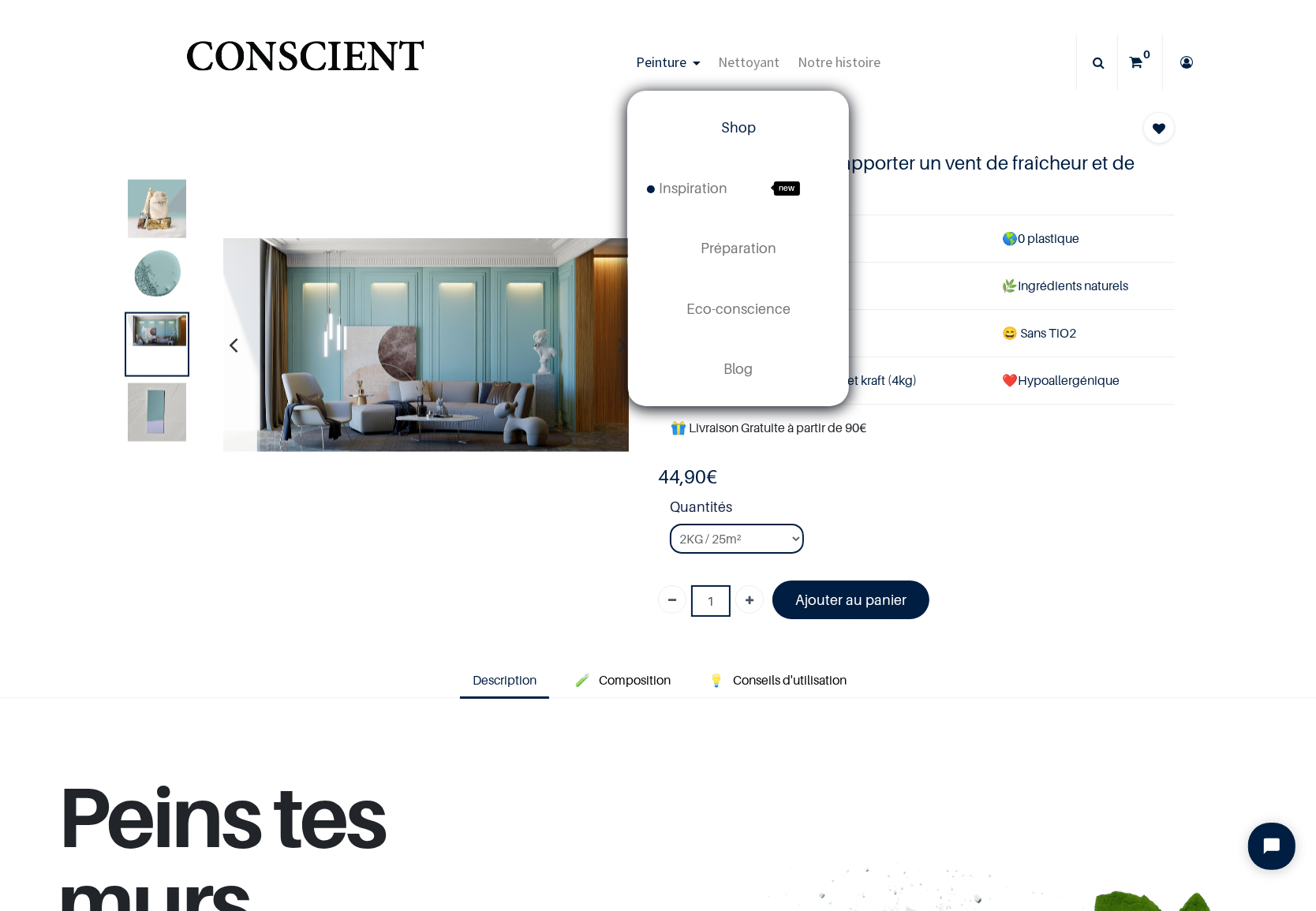 click on "Shop" at bounding box center (738, 128) 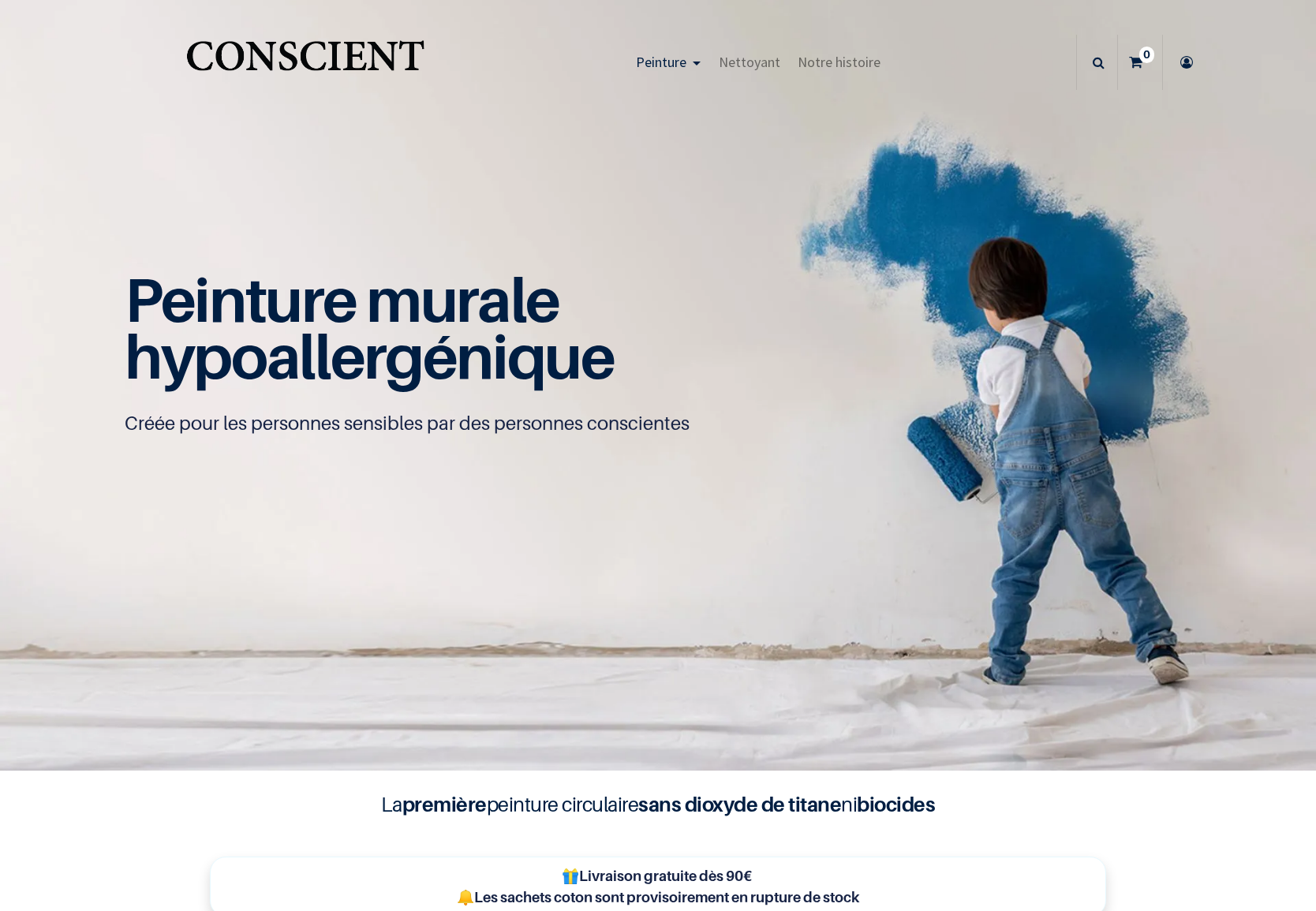scroll, scrollTop: 0, scrollLeft: 0, axis: both 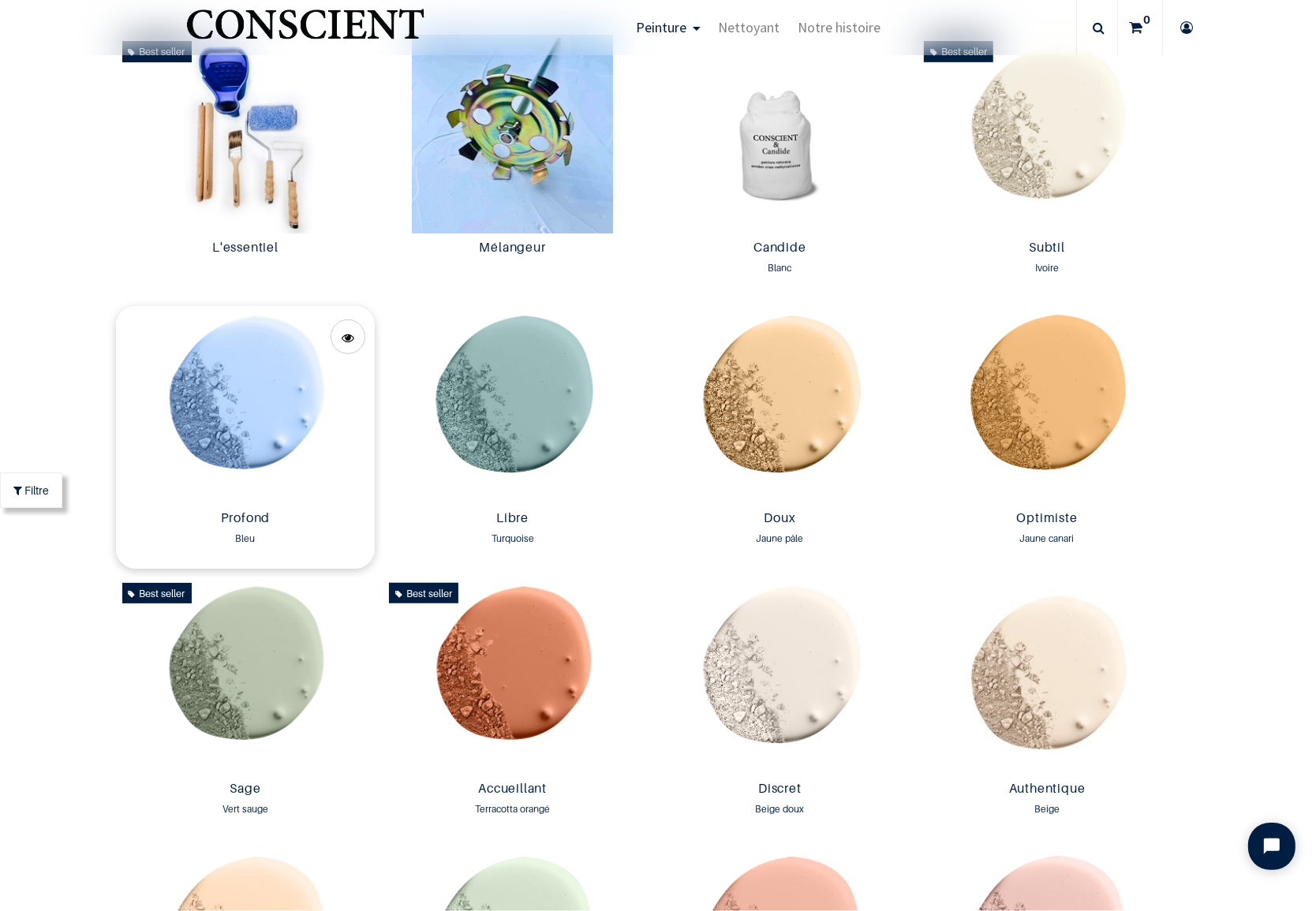 click at bounding box center [245, 405] 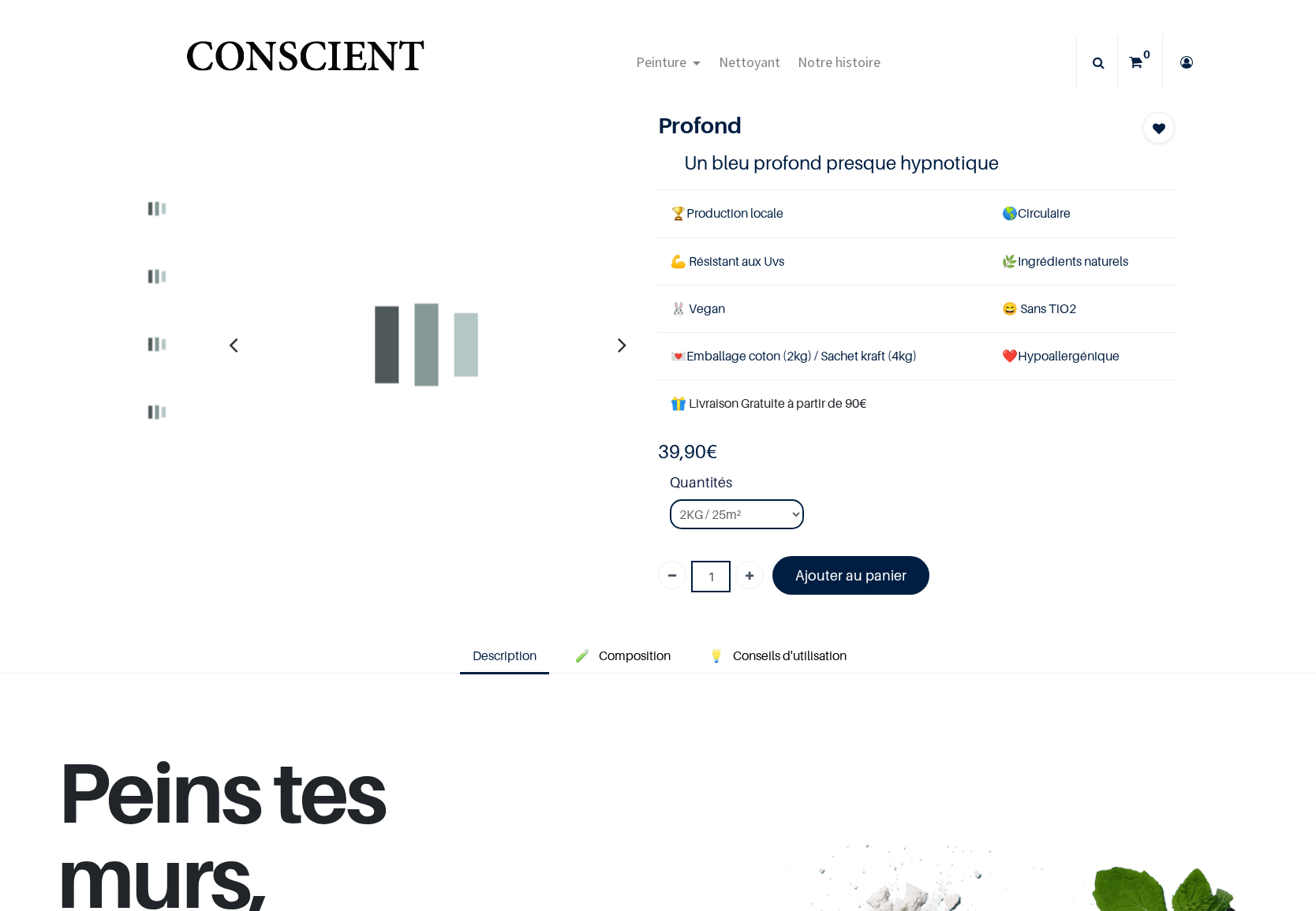 scroll, scrollTop: 0, scrollLeft: 0, axis: both 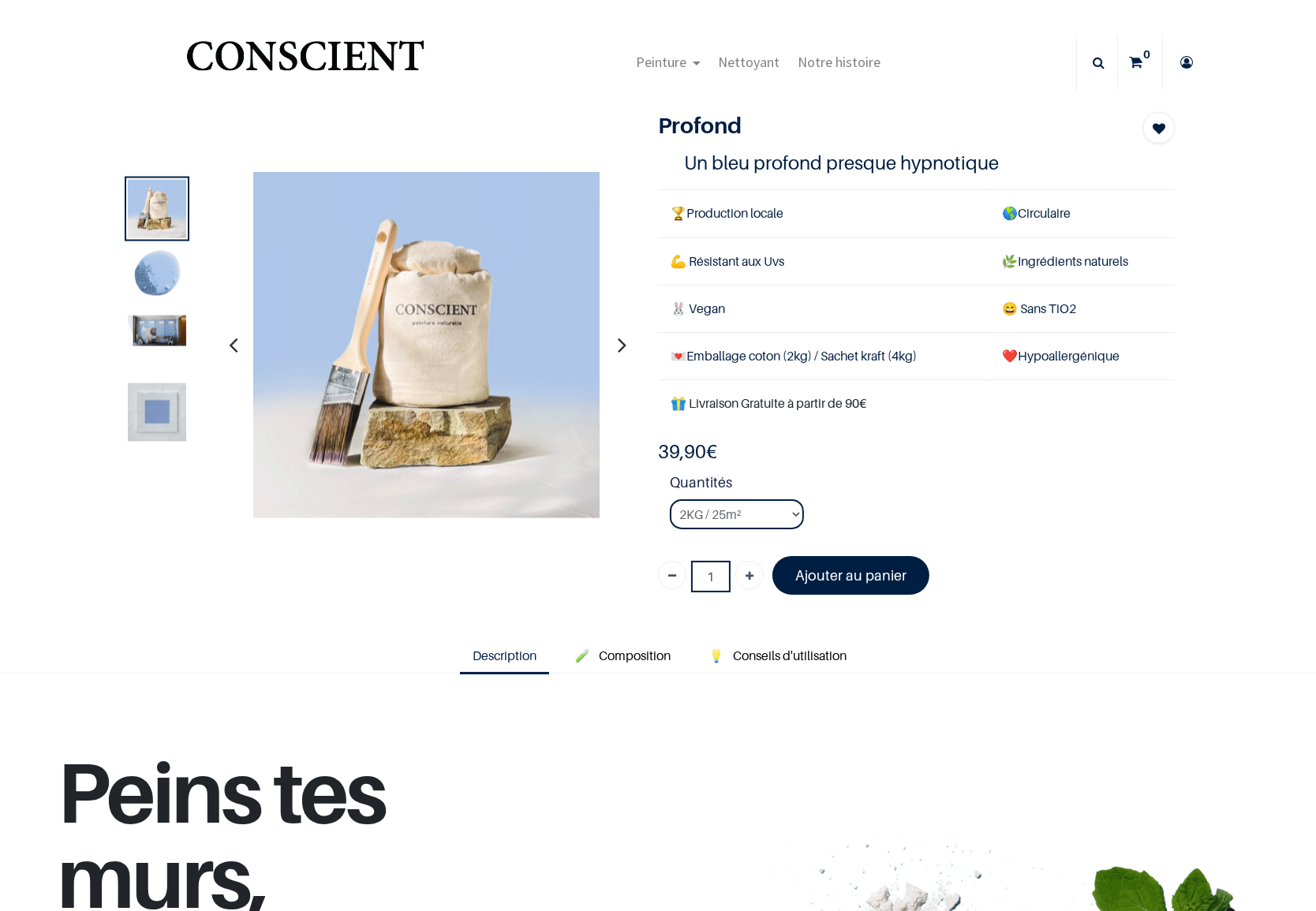 click at bounding box center (157, 330) 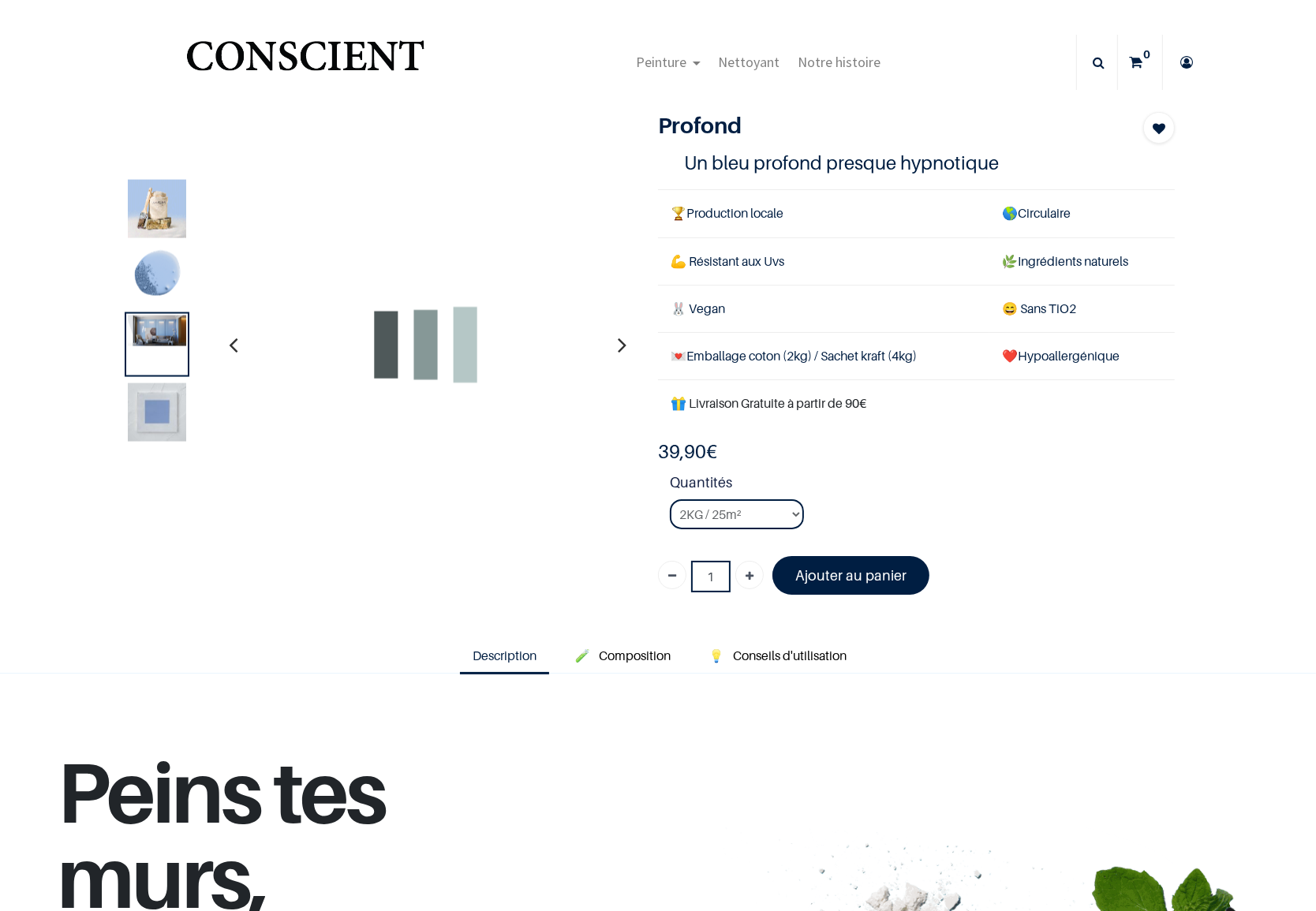 scroll, scrollTop: 0, scrollLeft: 0, axis: both 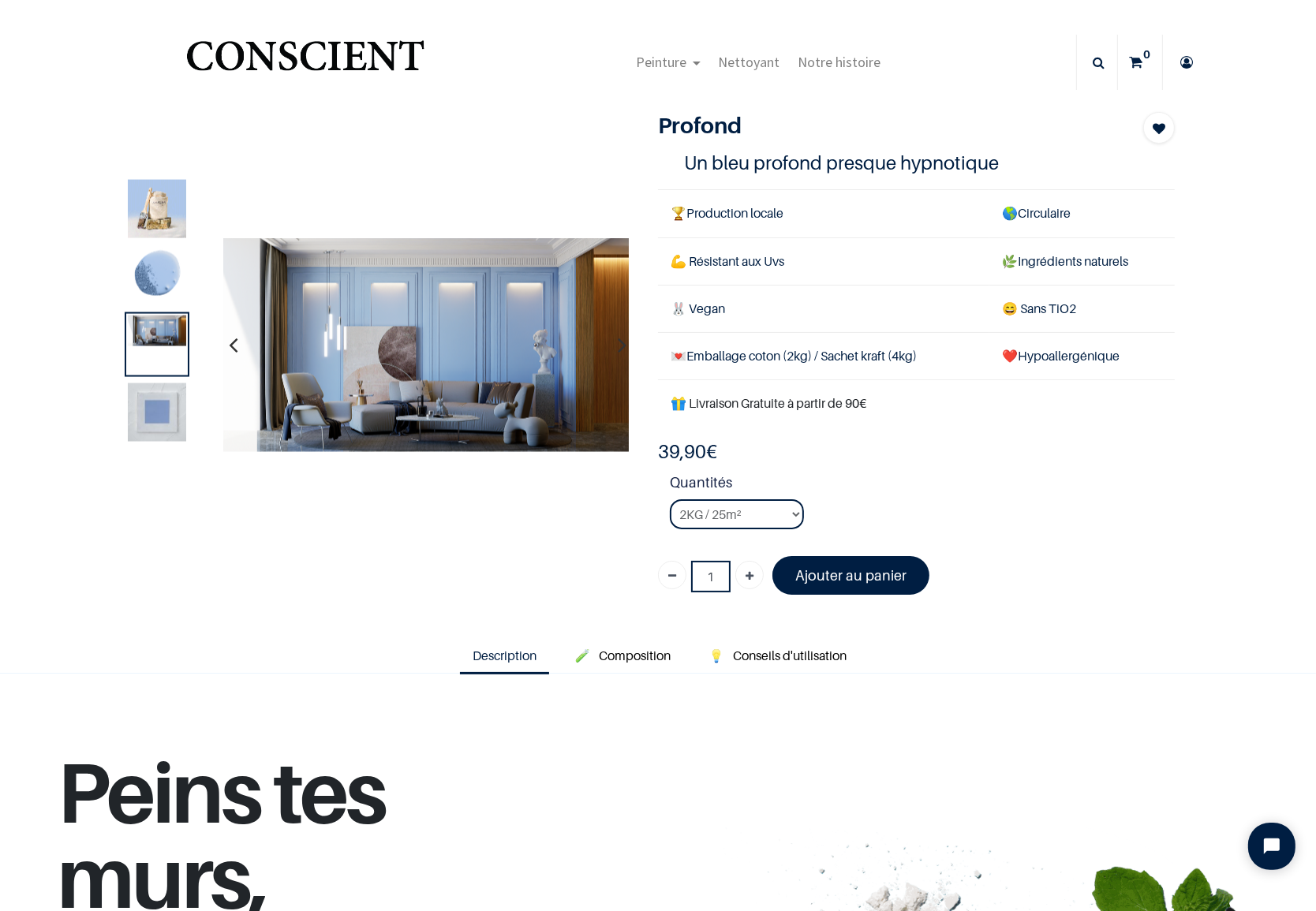 click at bounding box center [157, 413] 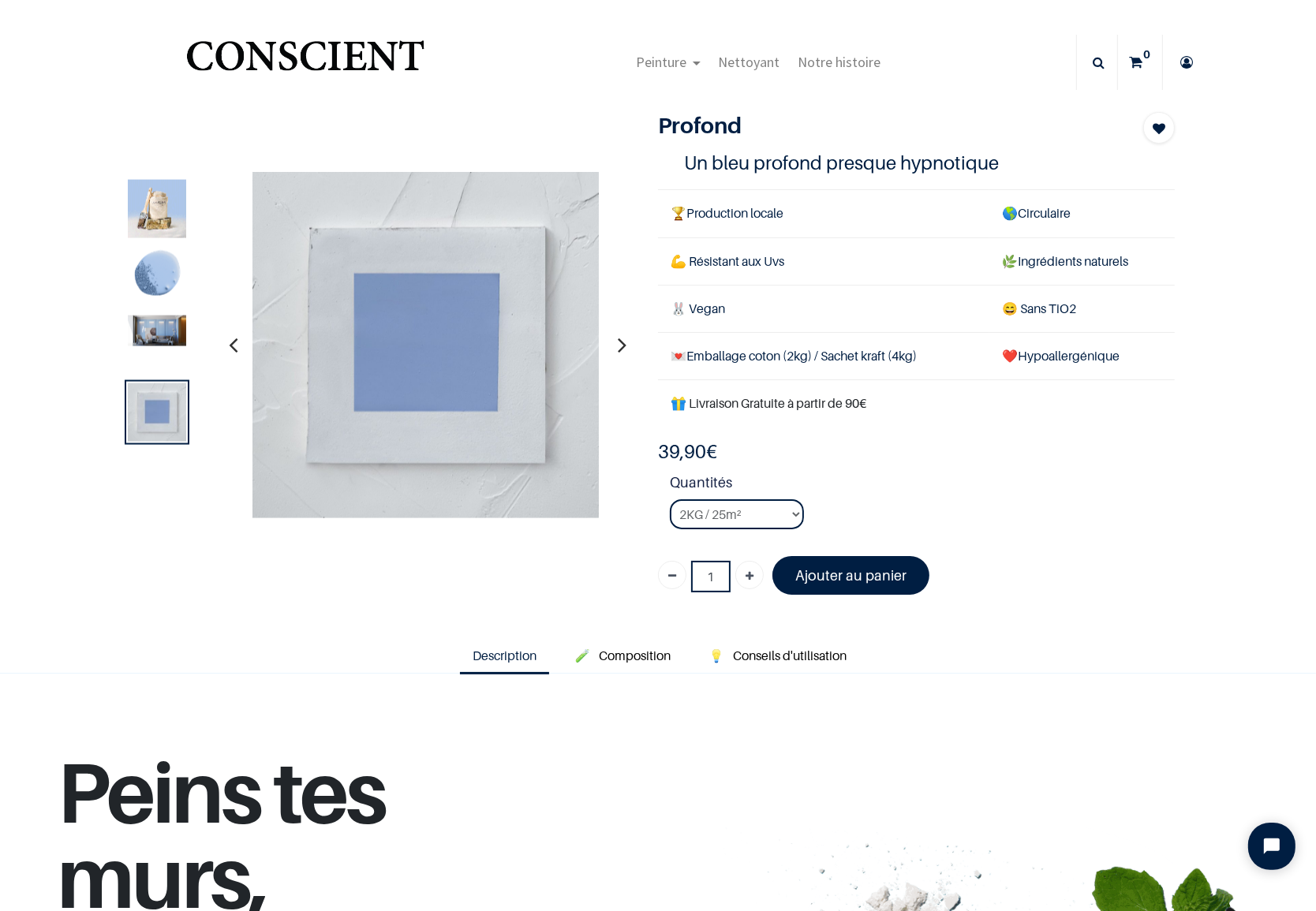 click at bounding box center [157, 330] 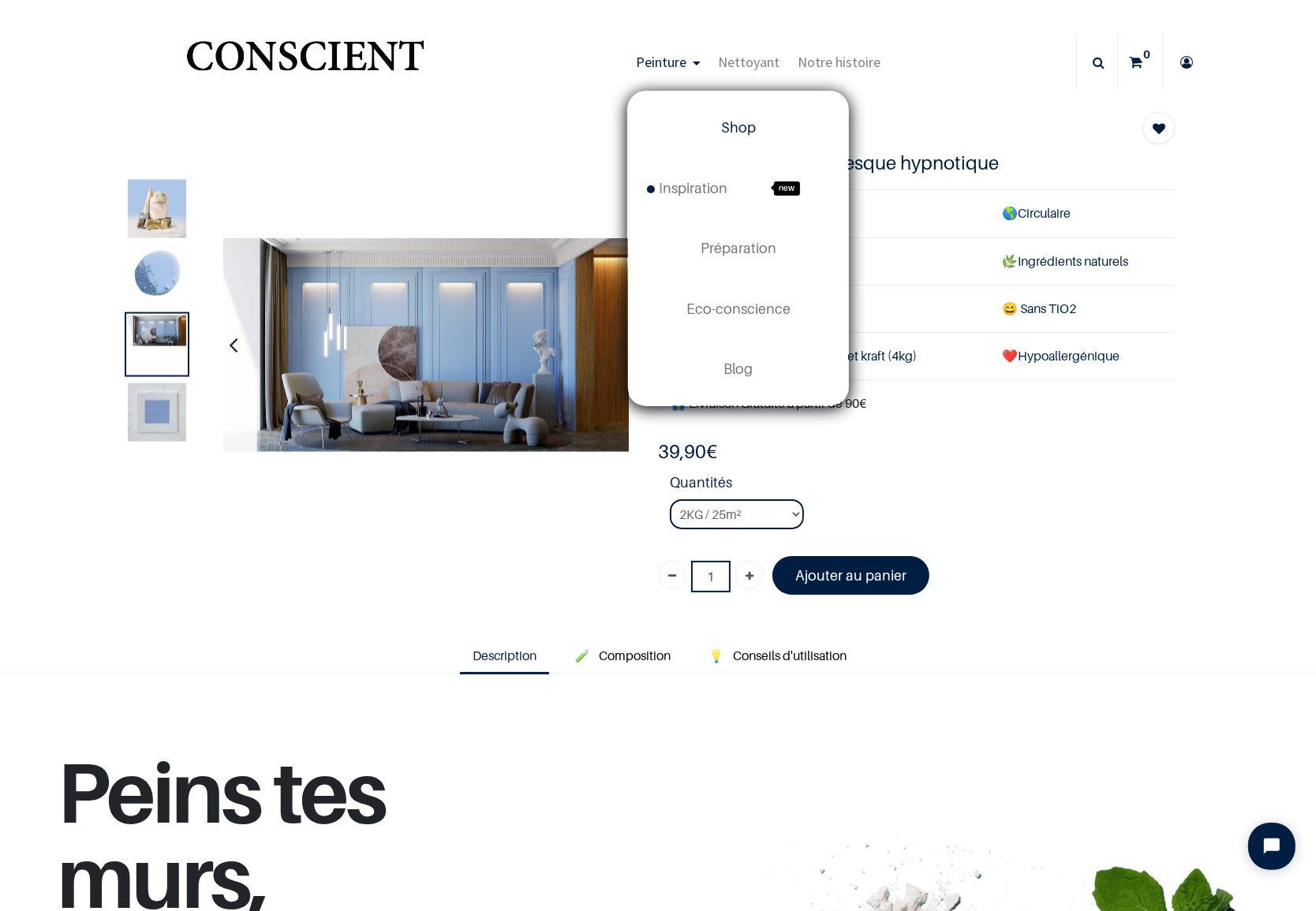 click on "Shop" at bounding box center (738, 127) 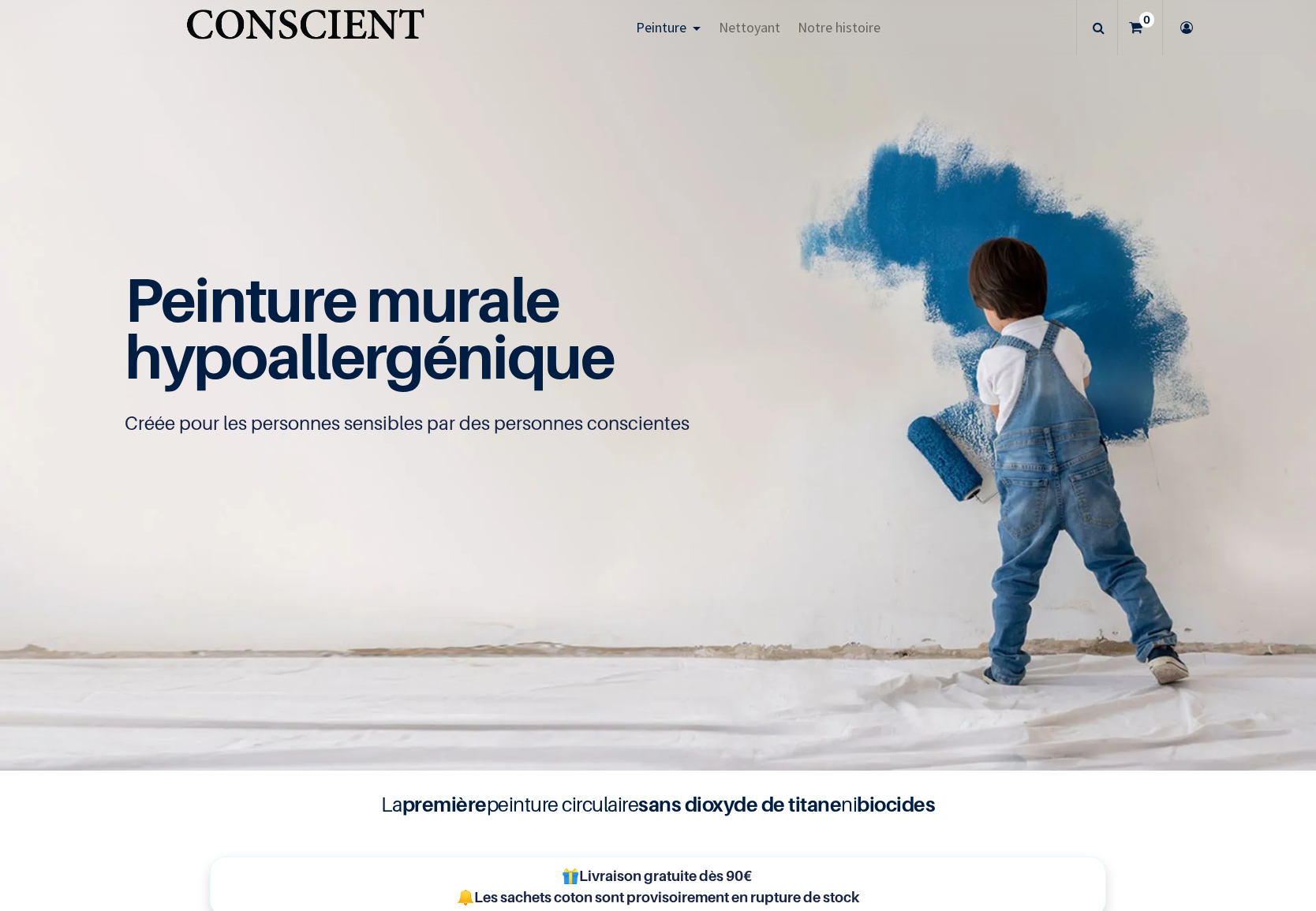 scroll, scrollTop: 0, scrollLeft: 0, axis: both 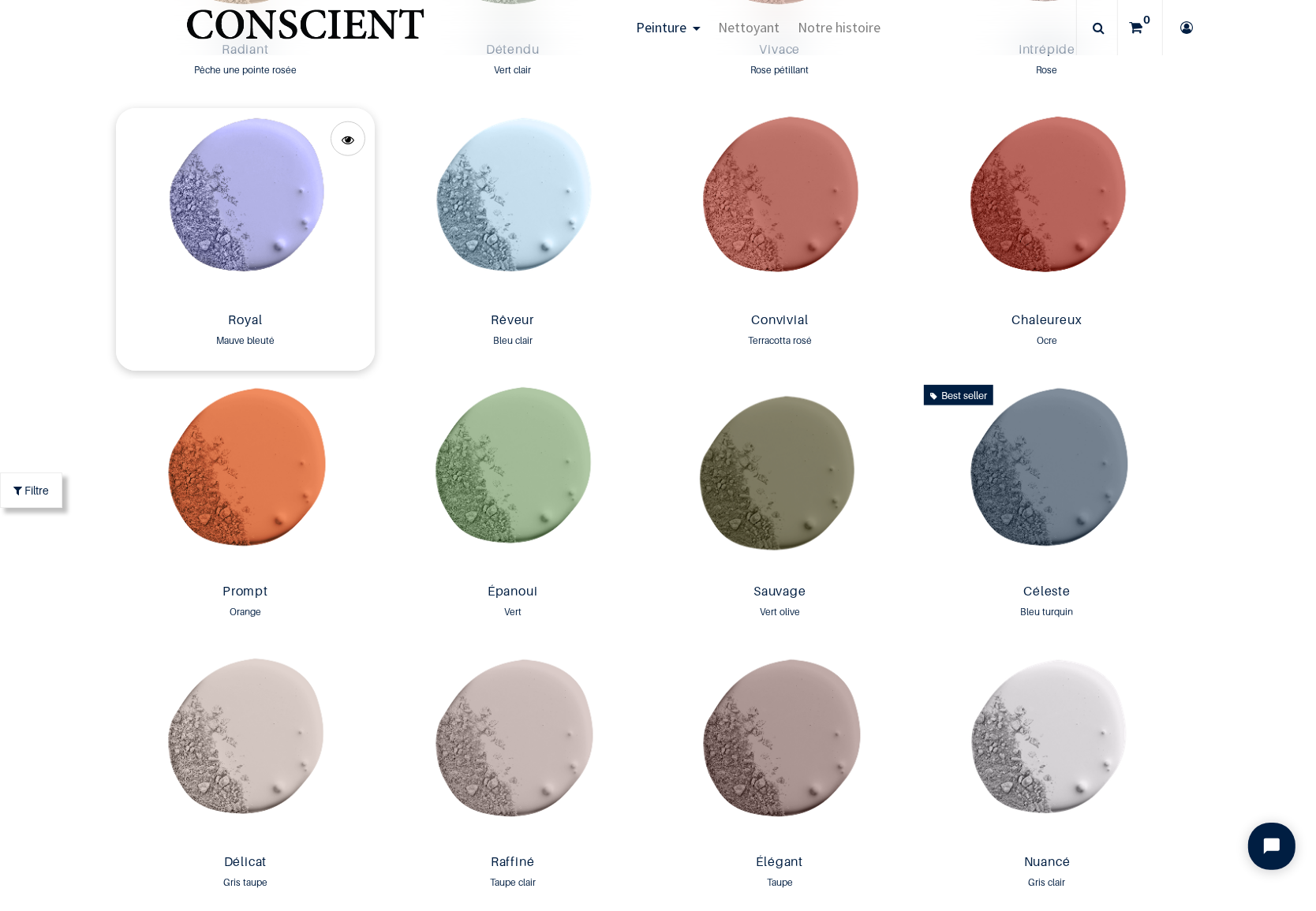 click at bounding box center (245, 207) 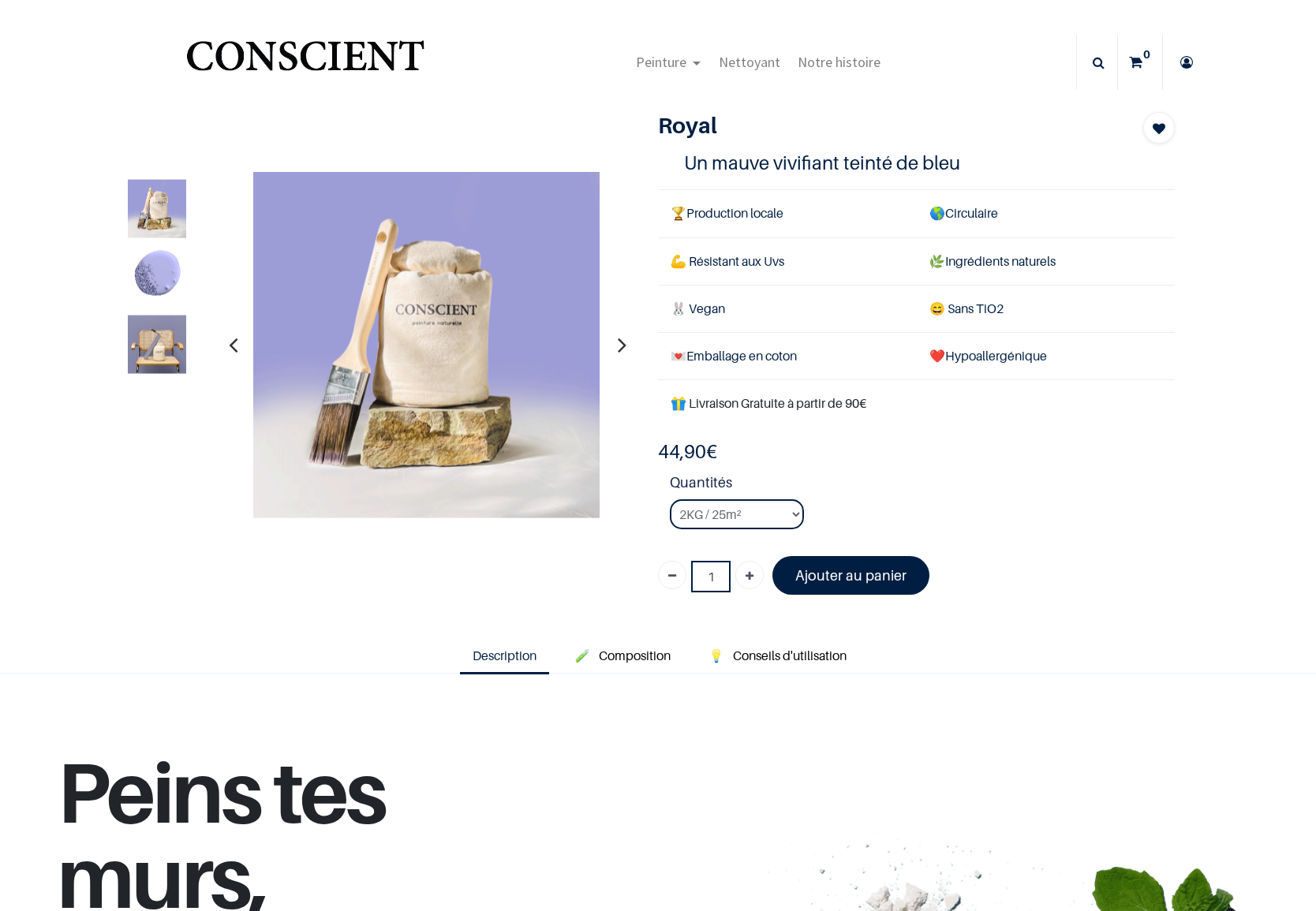 scroll, scrollTop: 0, scrollLeft: 0, axis: both 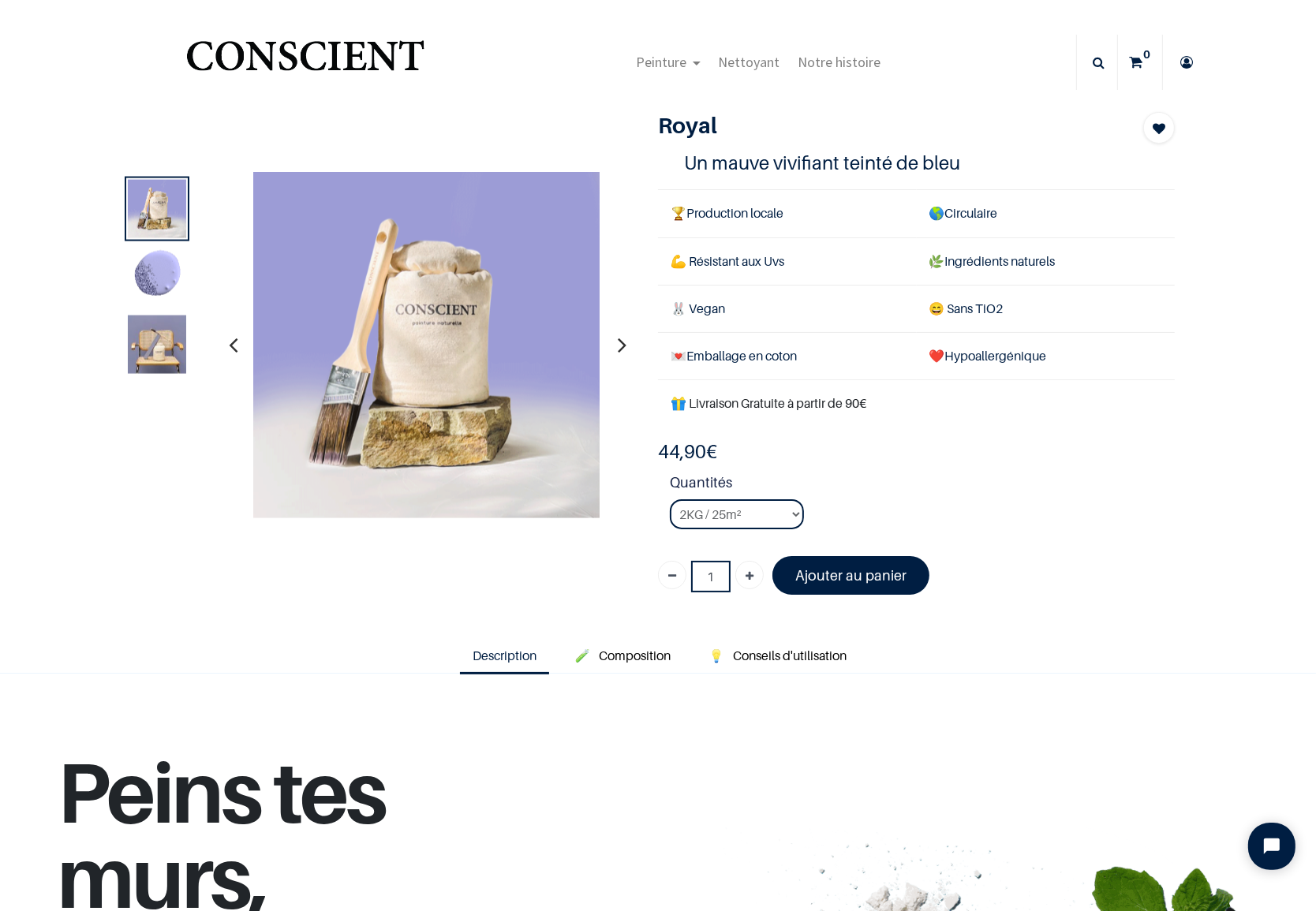 click at bounding box center (157, 345) 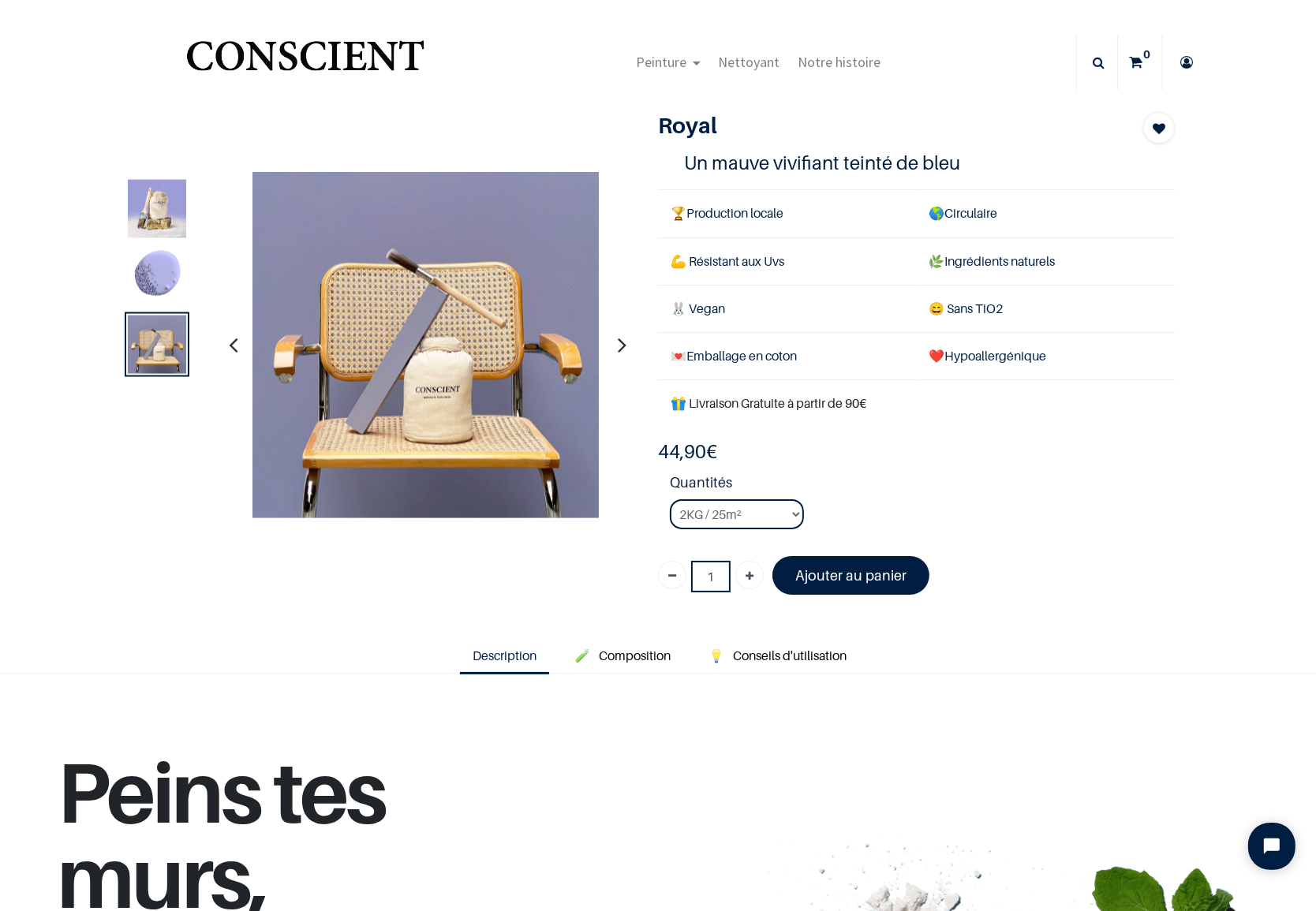 click at bounding box center [425, 345] 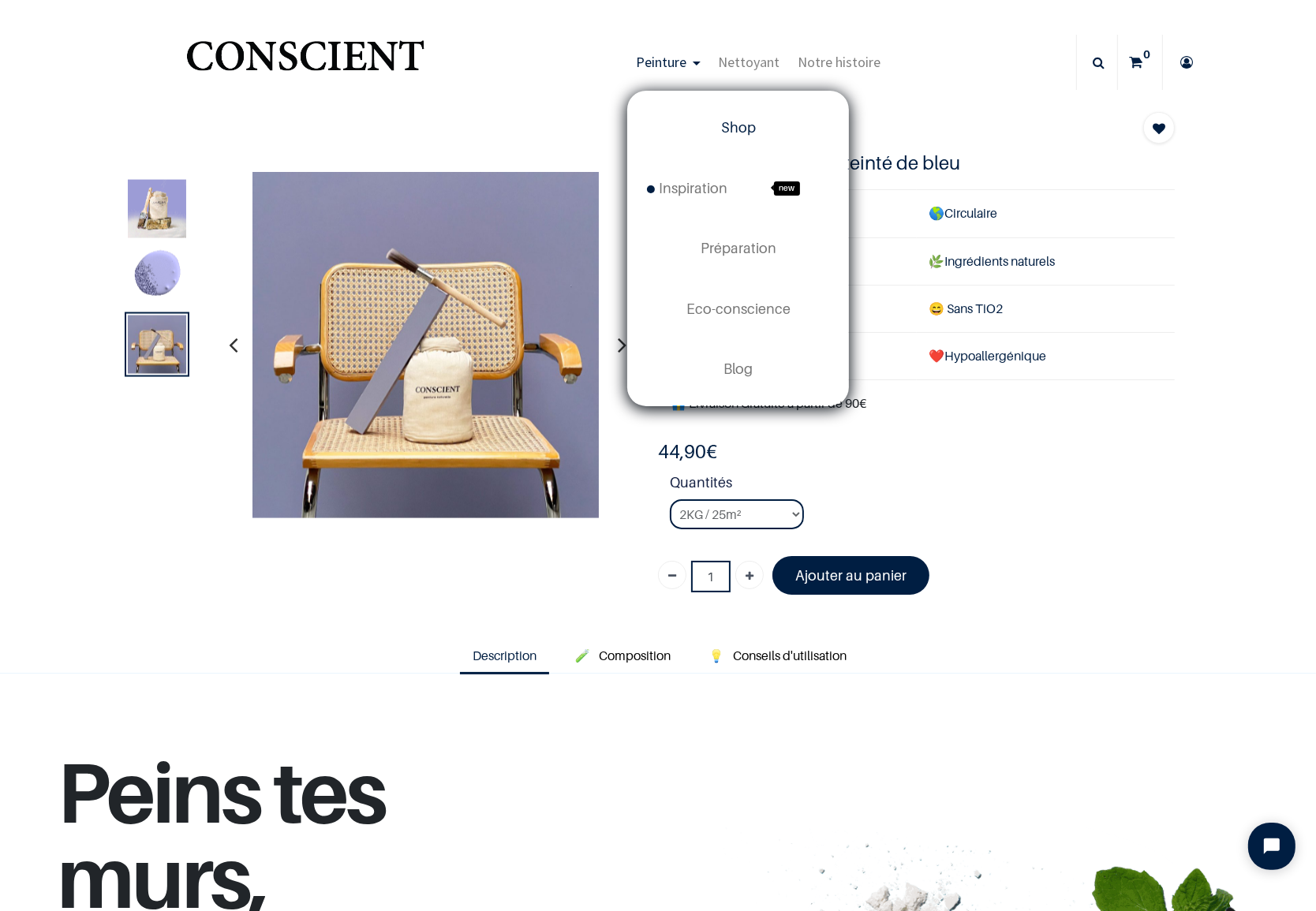 click on "Shop" at bounding box center [738, 127] 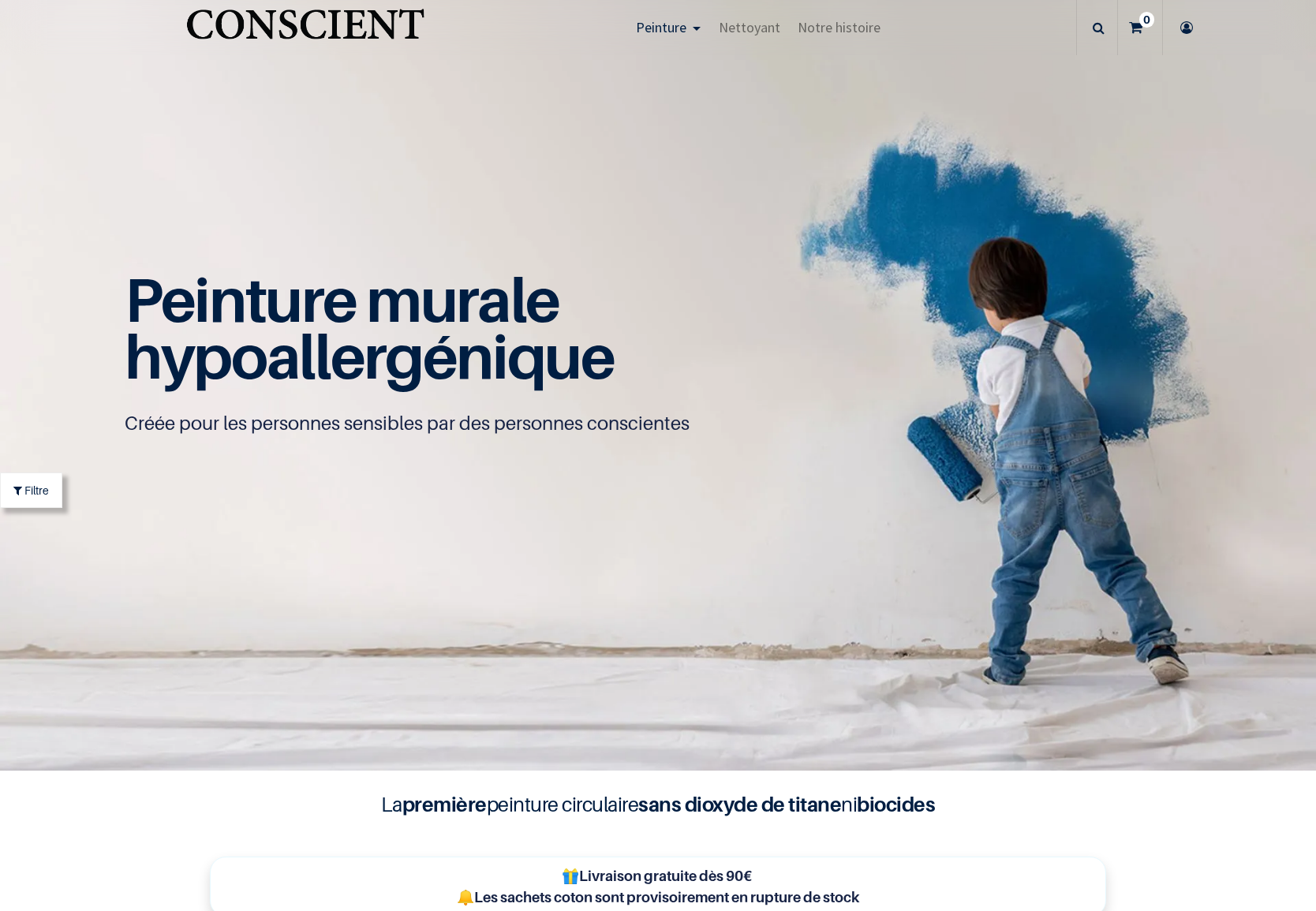 scroll, scrollTop: 0, scrollLeft: 0, axis: both 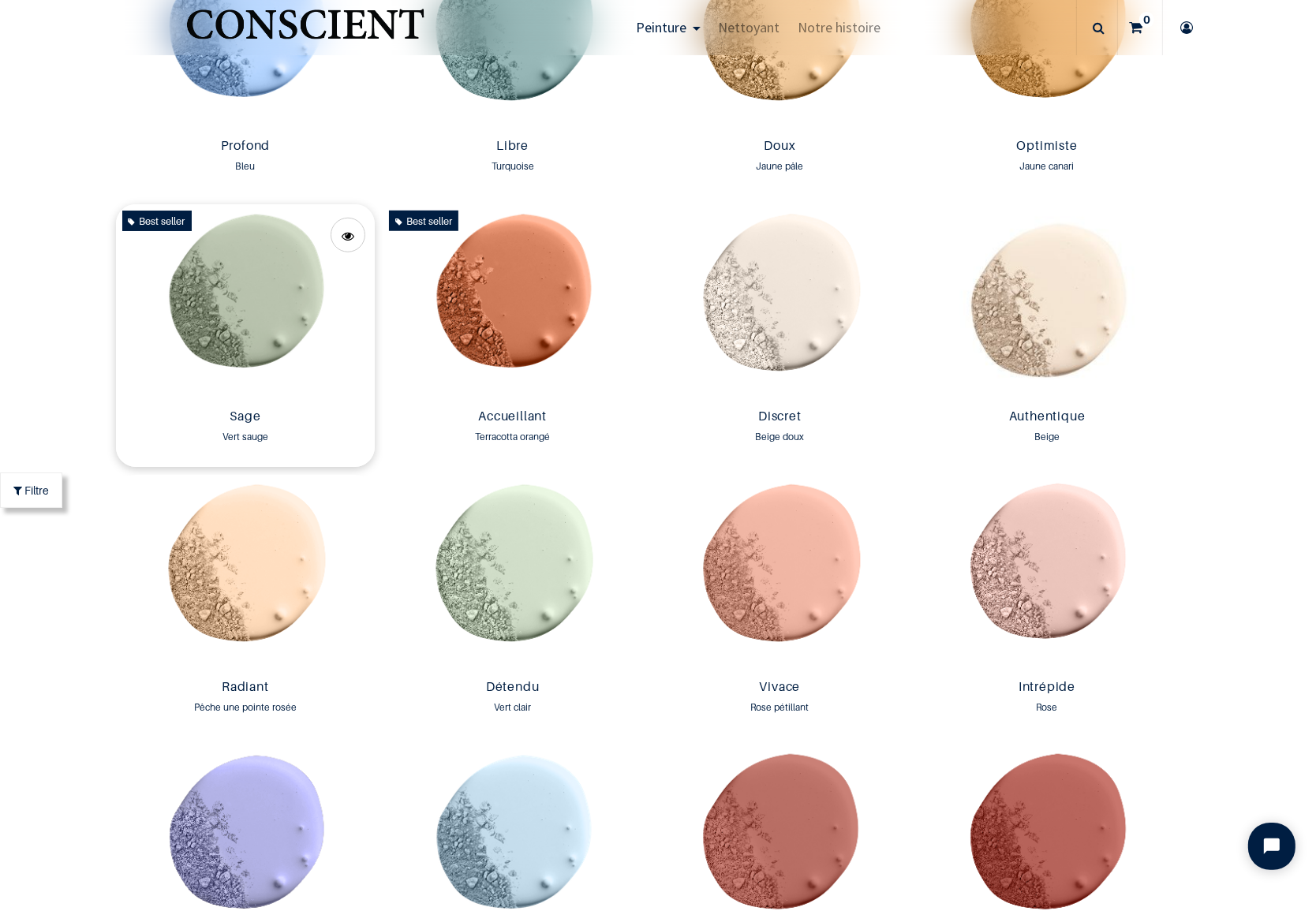 click at bounding box center (245, 303) 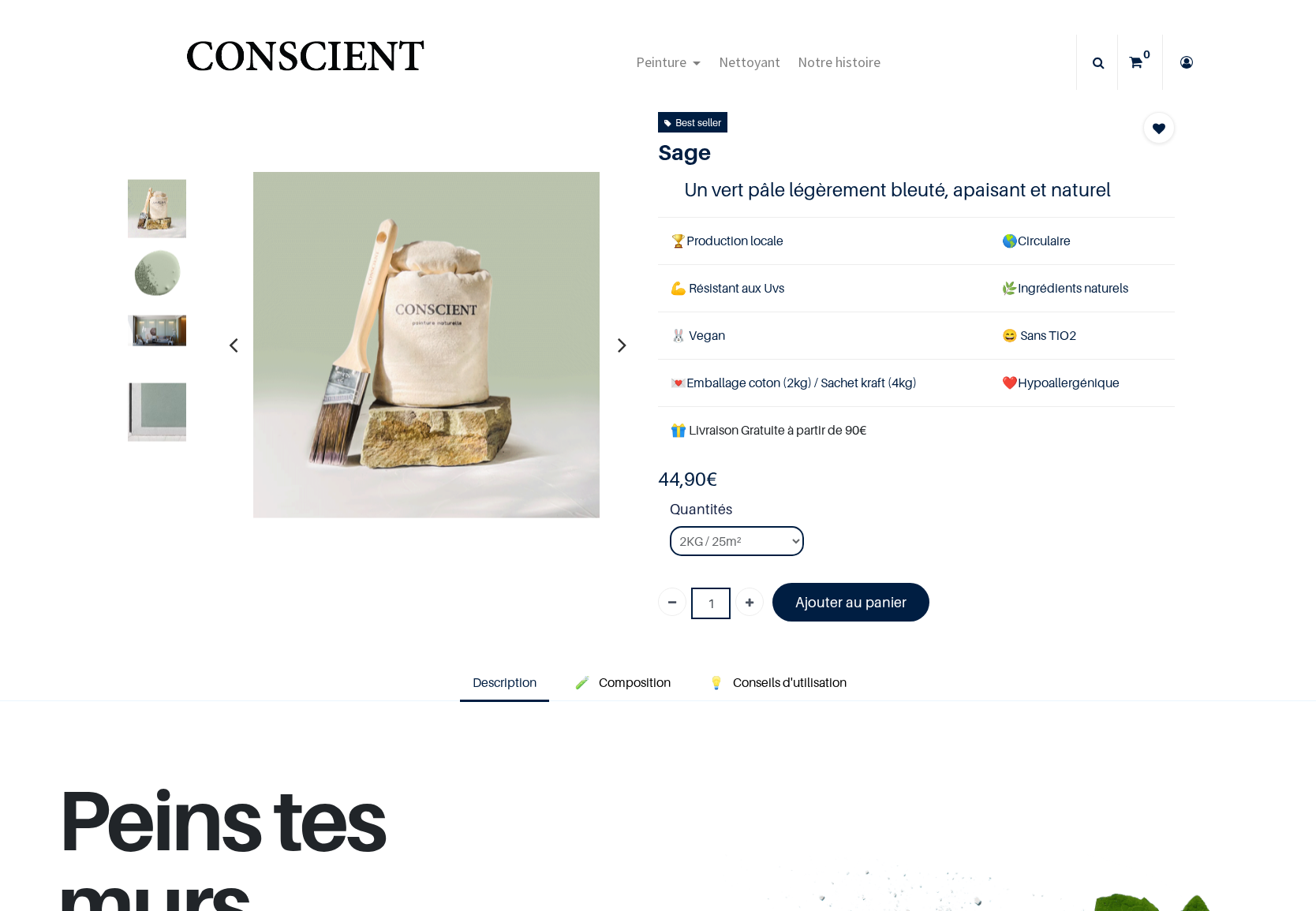 scroll, scrollTop: 0, scrollLeft: 0, axis: both 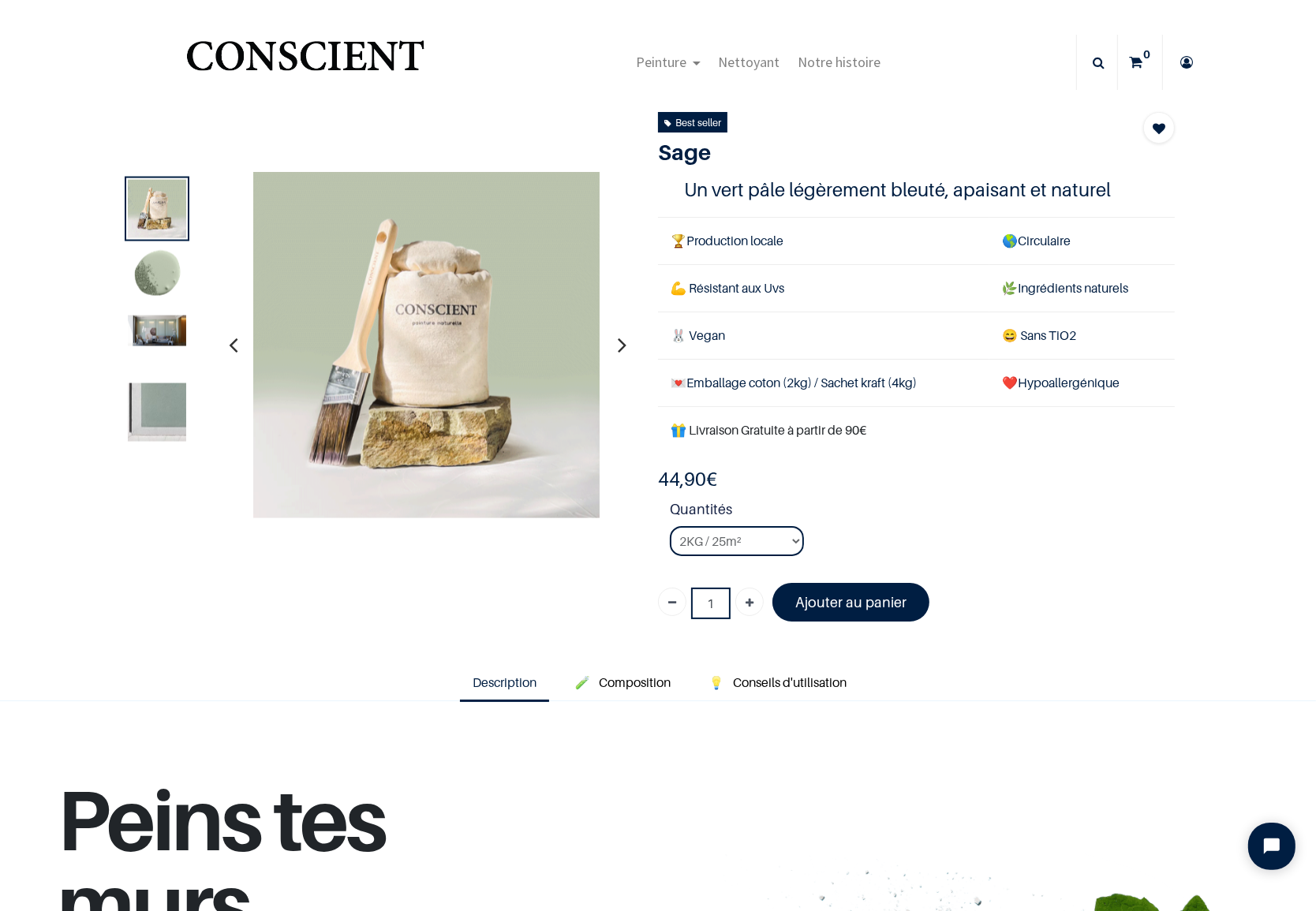 click at bounding box center (157, 330) 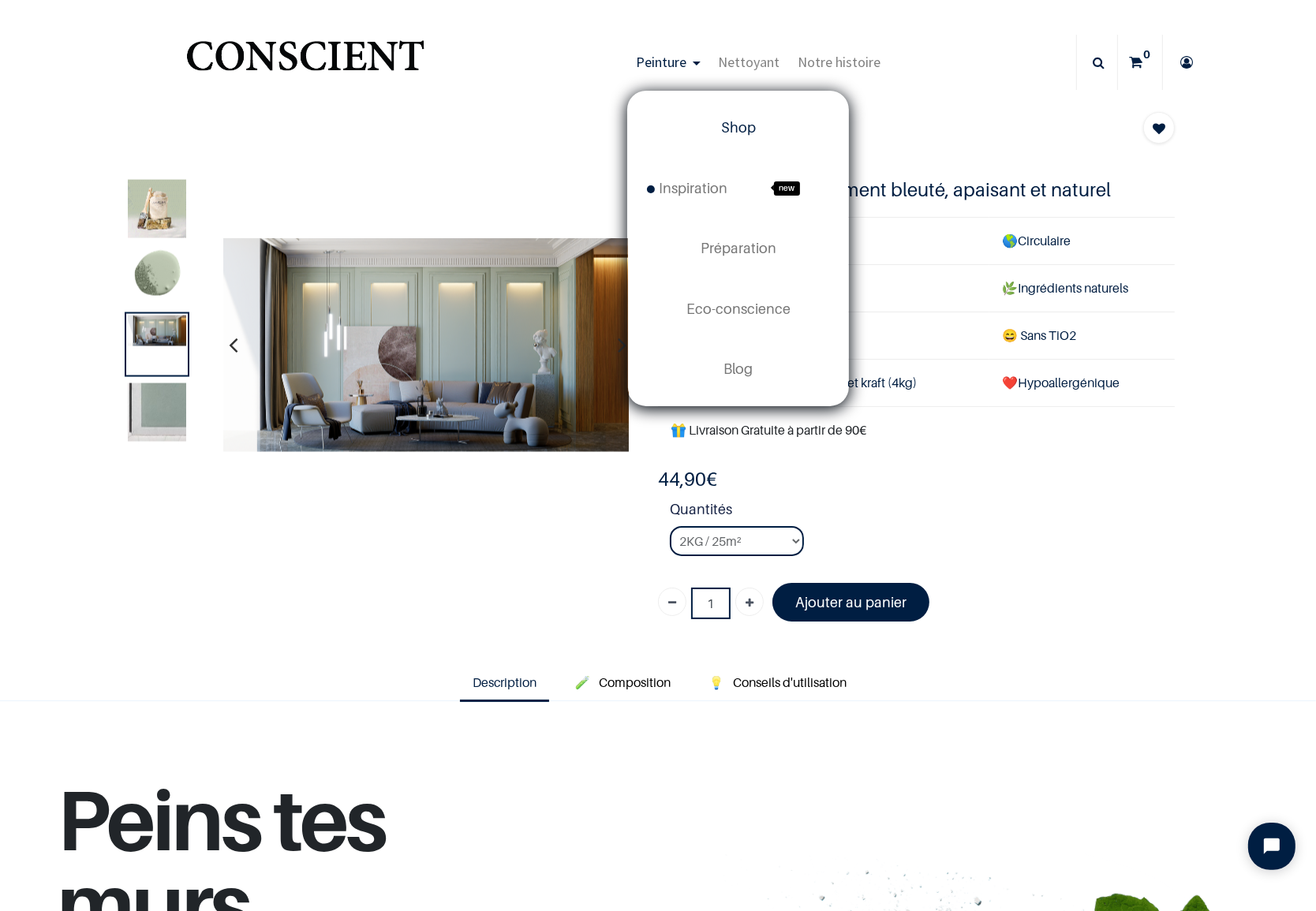 click on "Shop" at bounding box center (738, 128) 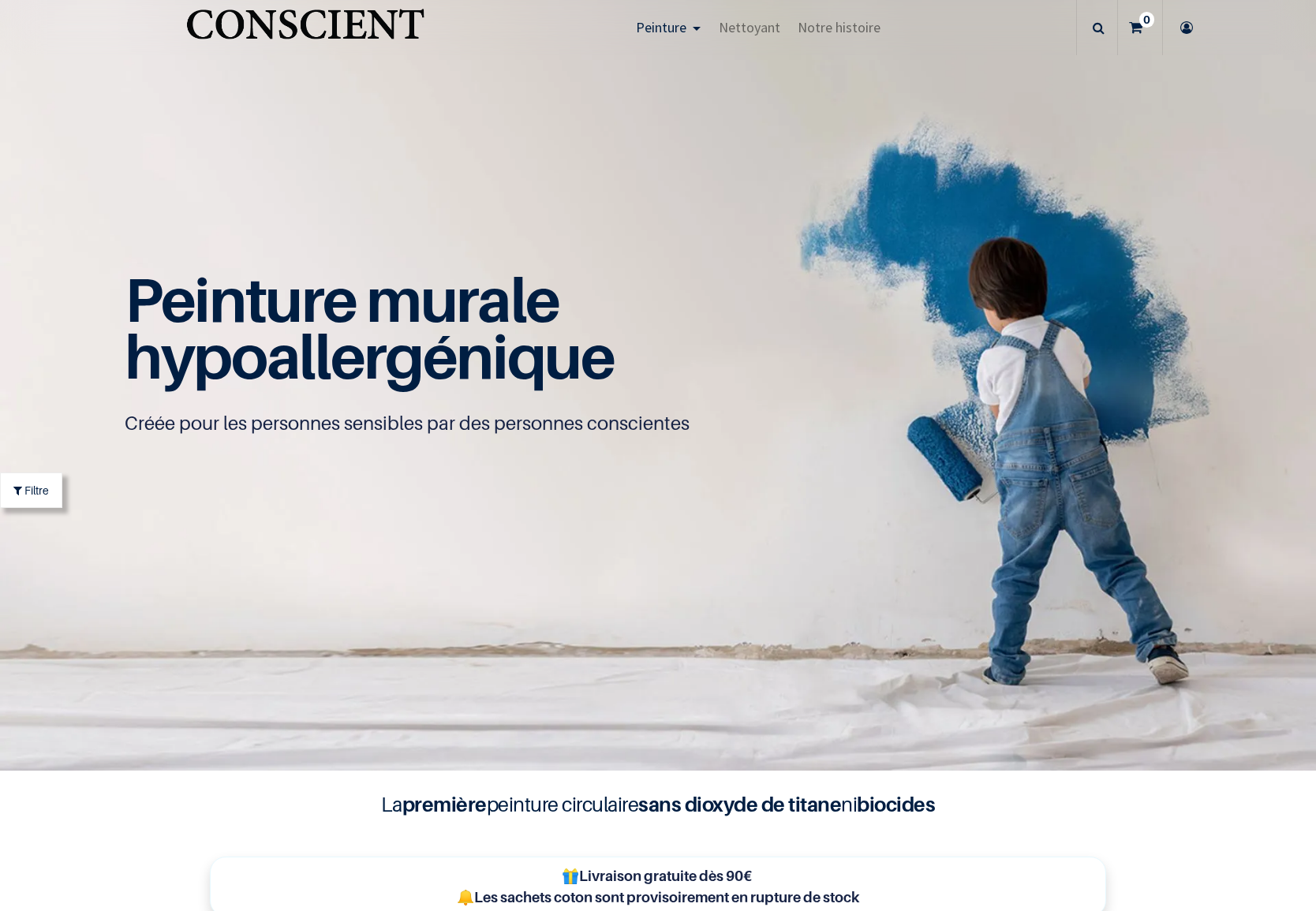 scroll, scrollTop: 0, scrollLeft: 0, axis: both 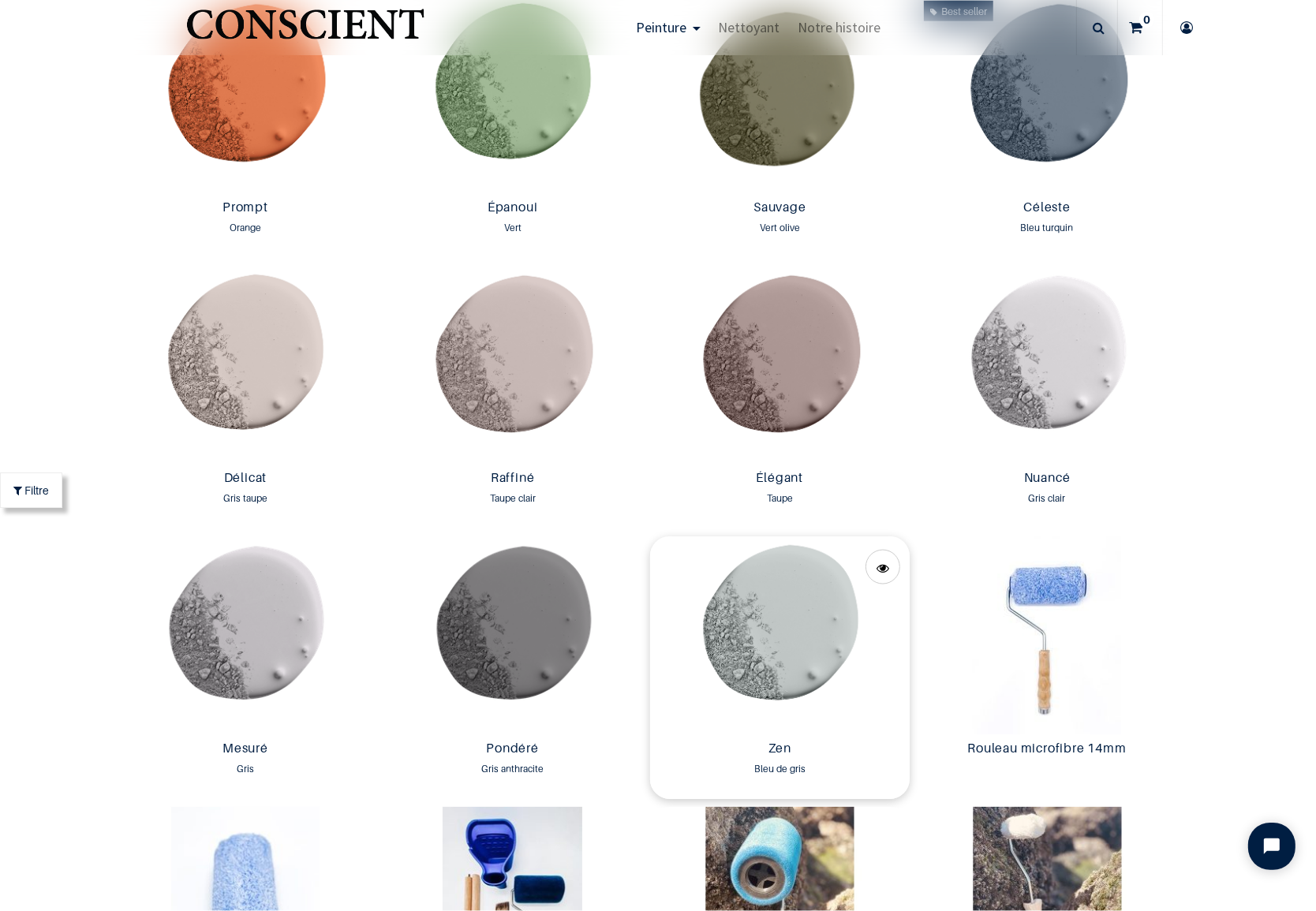 click at bounding box center [780, 635] 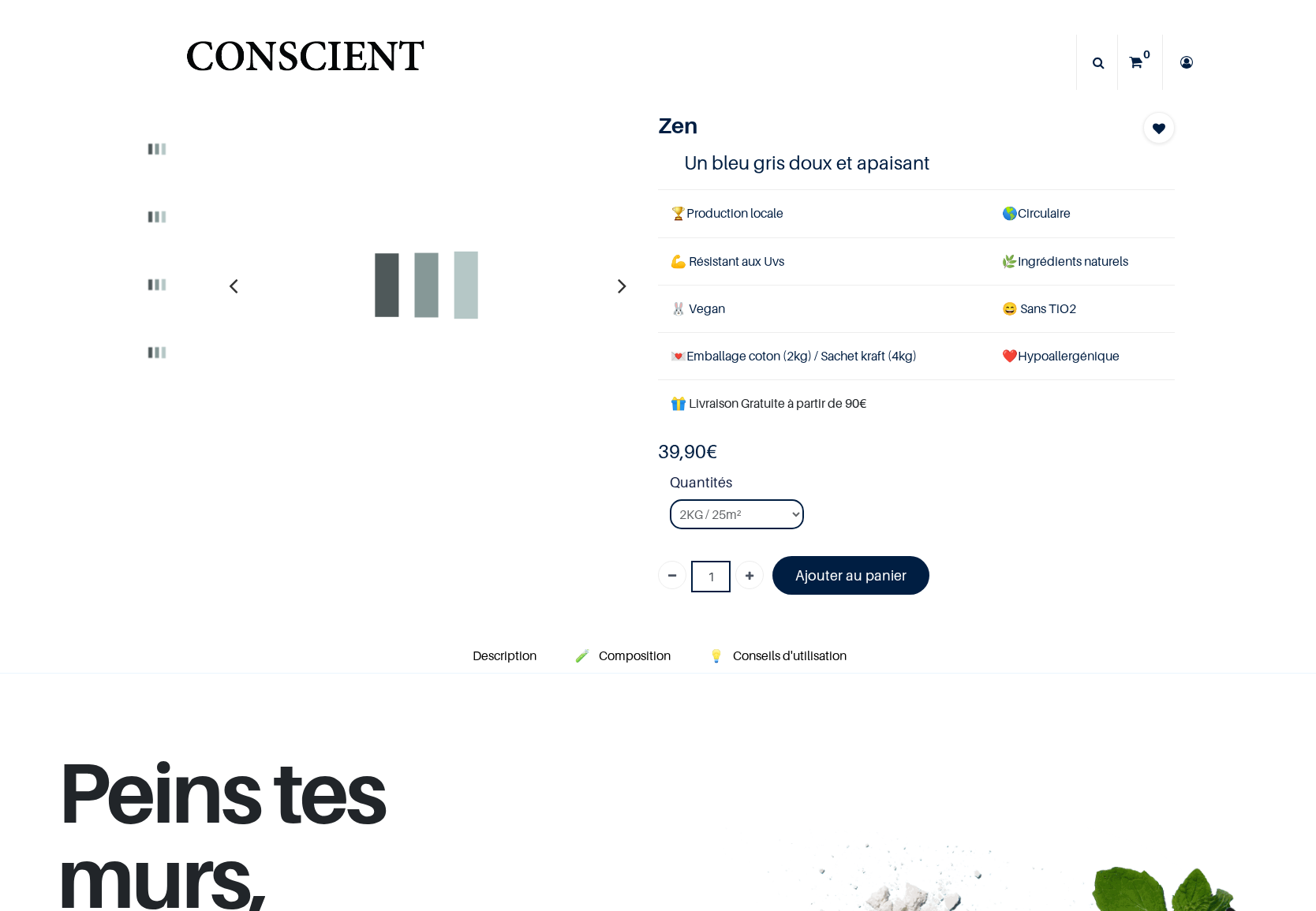 scroll, scrollTop: 0, scrollLeft: 0, axis: both 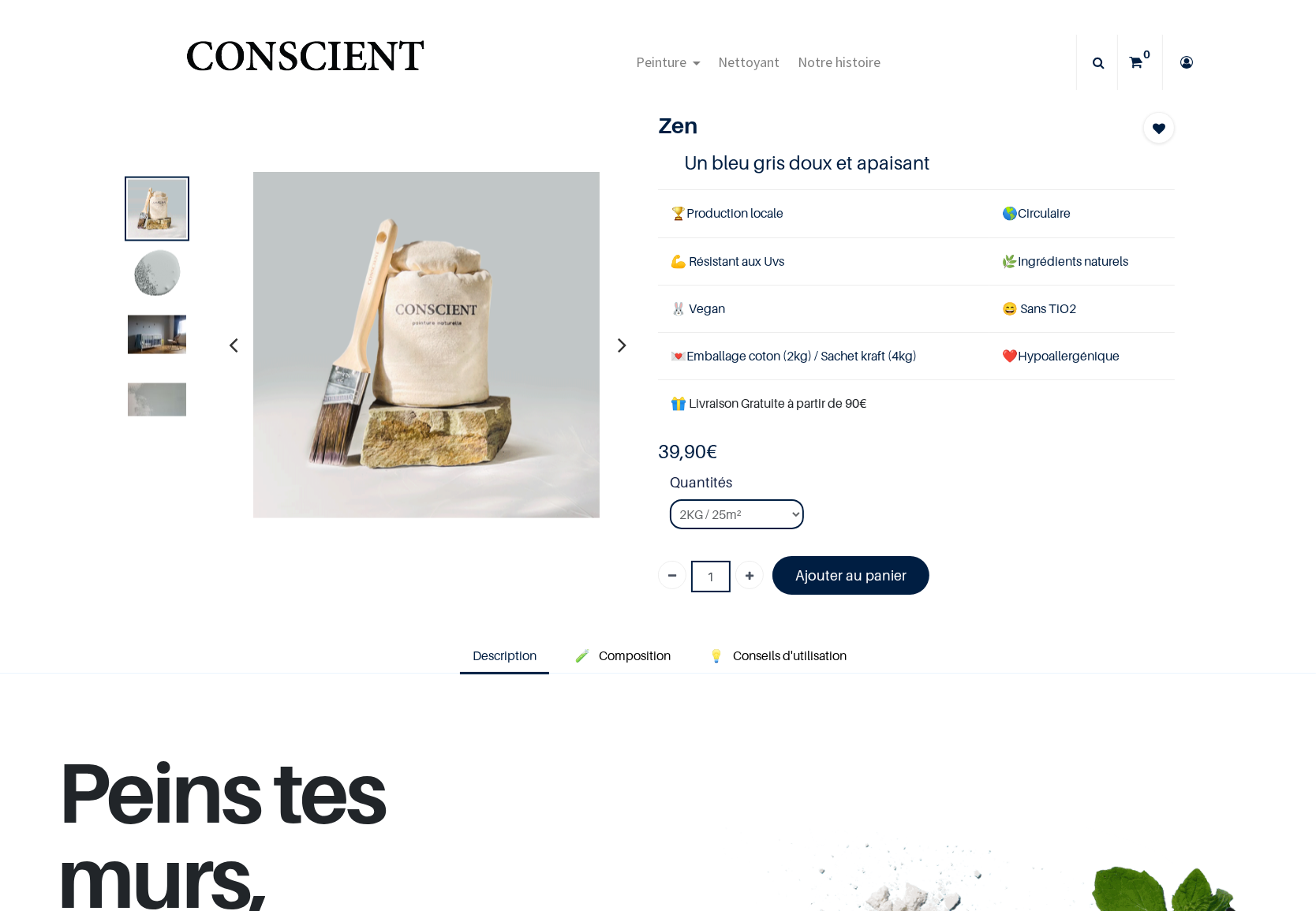 click at bounding box center [157, 334] 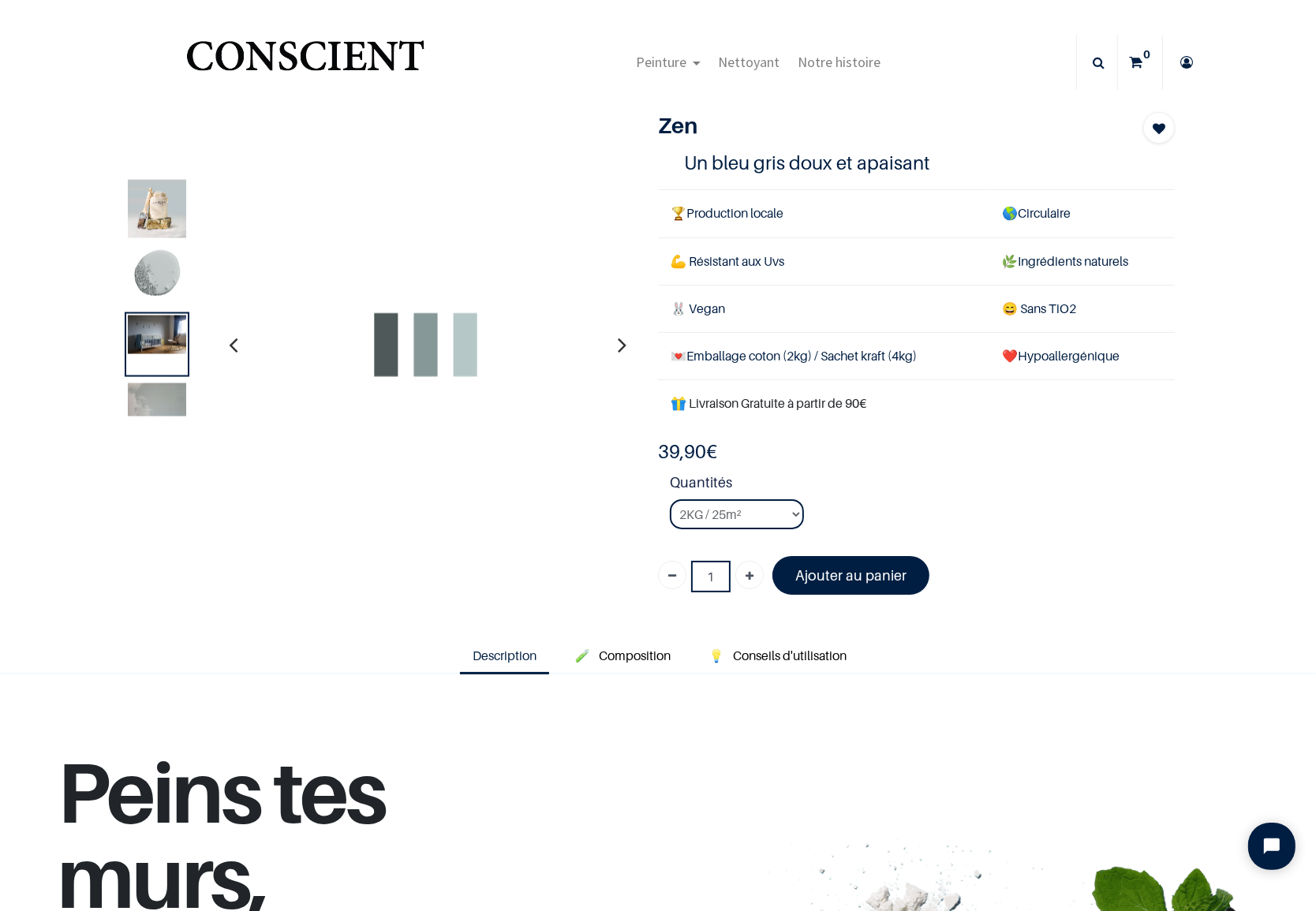scroll, scrollTop: 0, scrollLeft: 0, axis: both 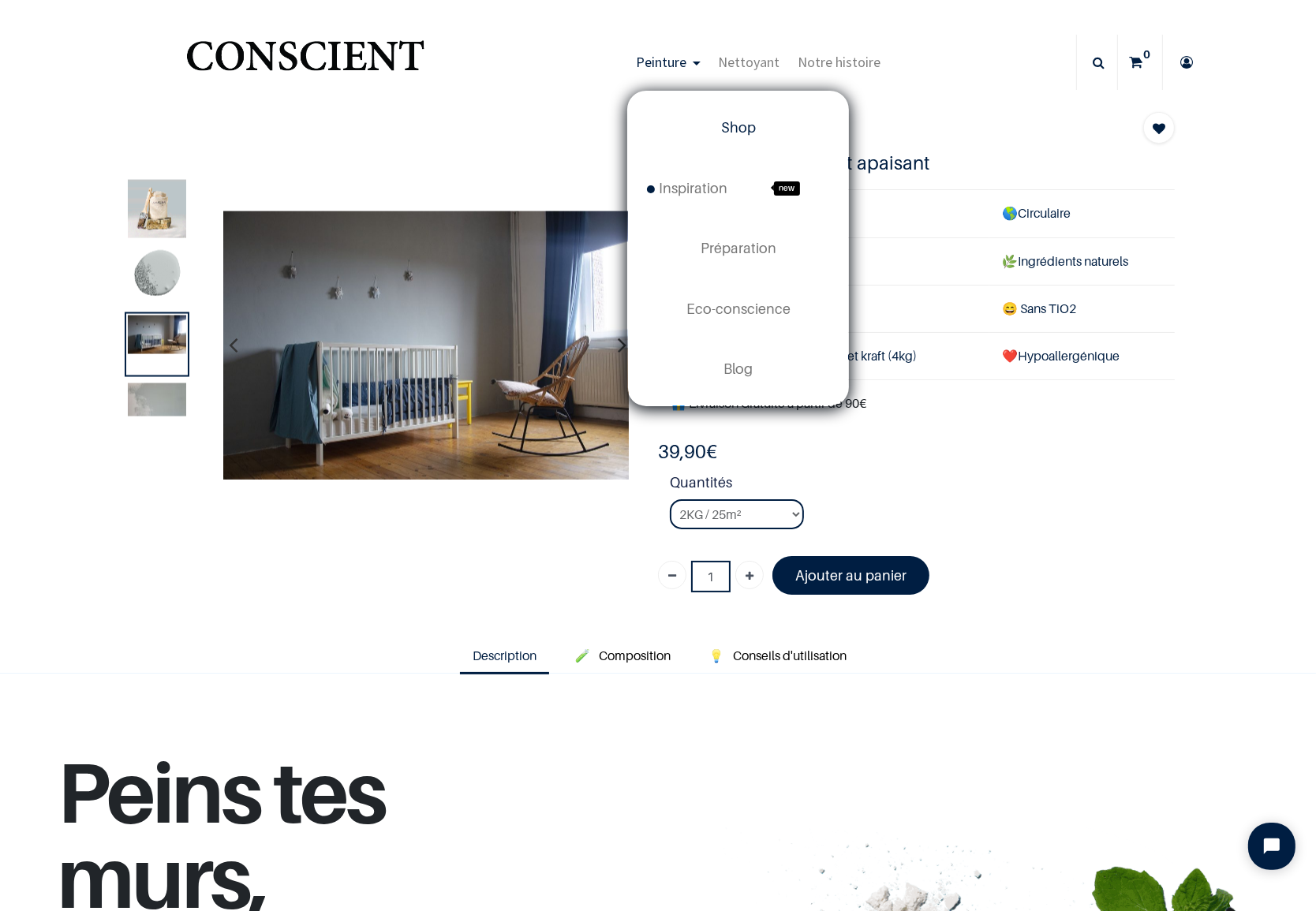 click on "Shop" at bounding box center (738, 128) 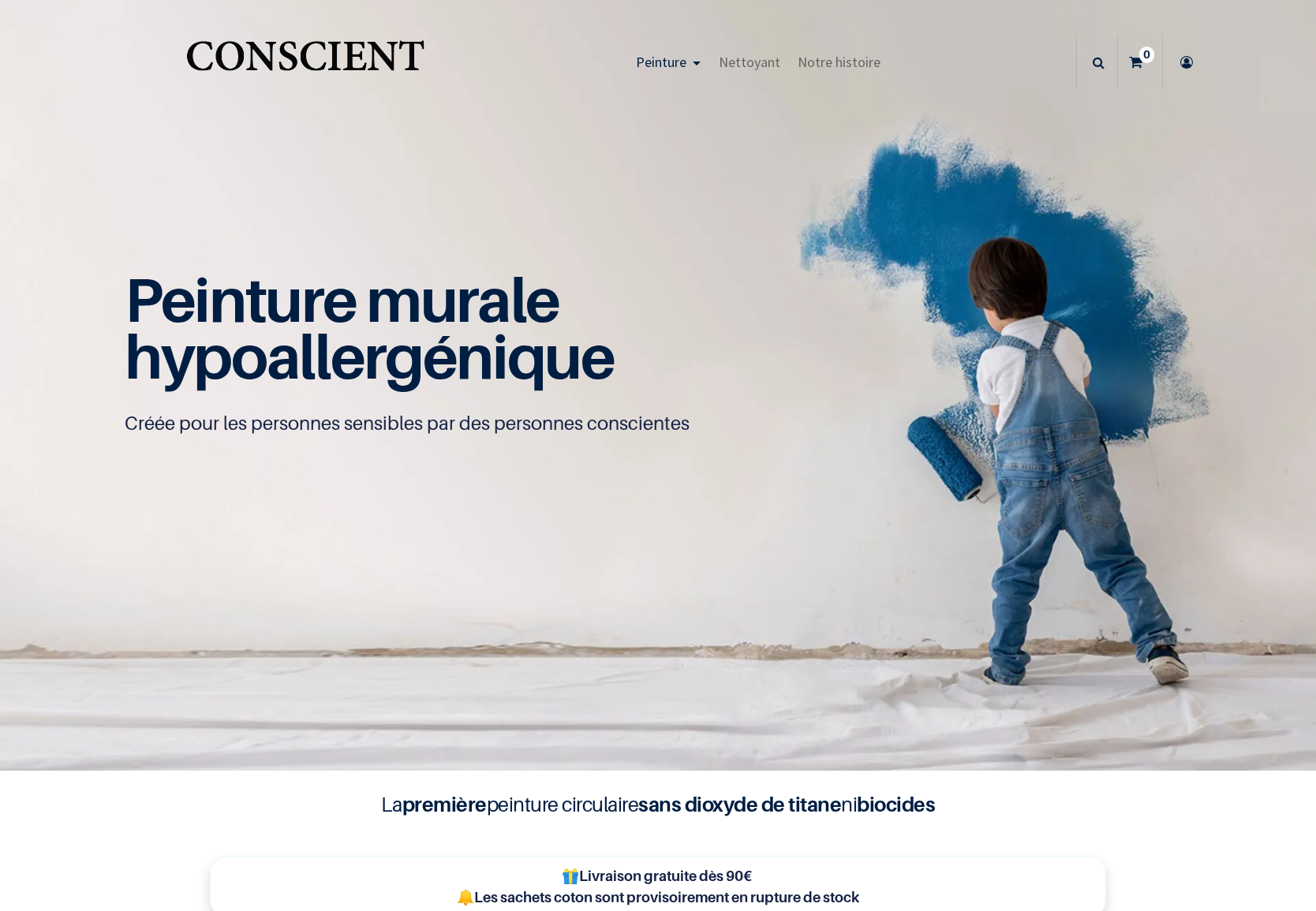 scroll, scrollTop: 0, scrollLeft: 0, axis: both 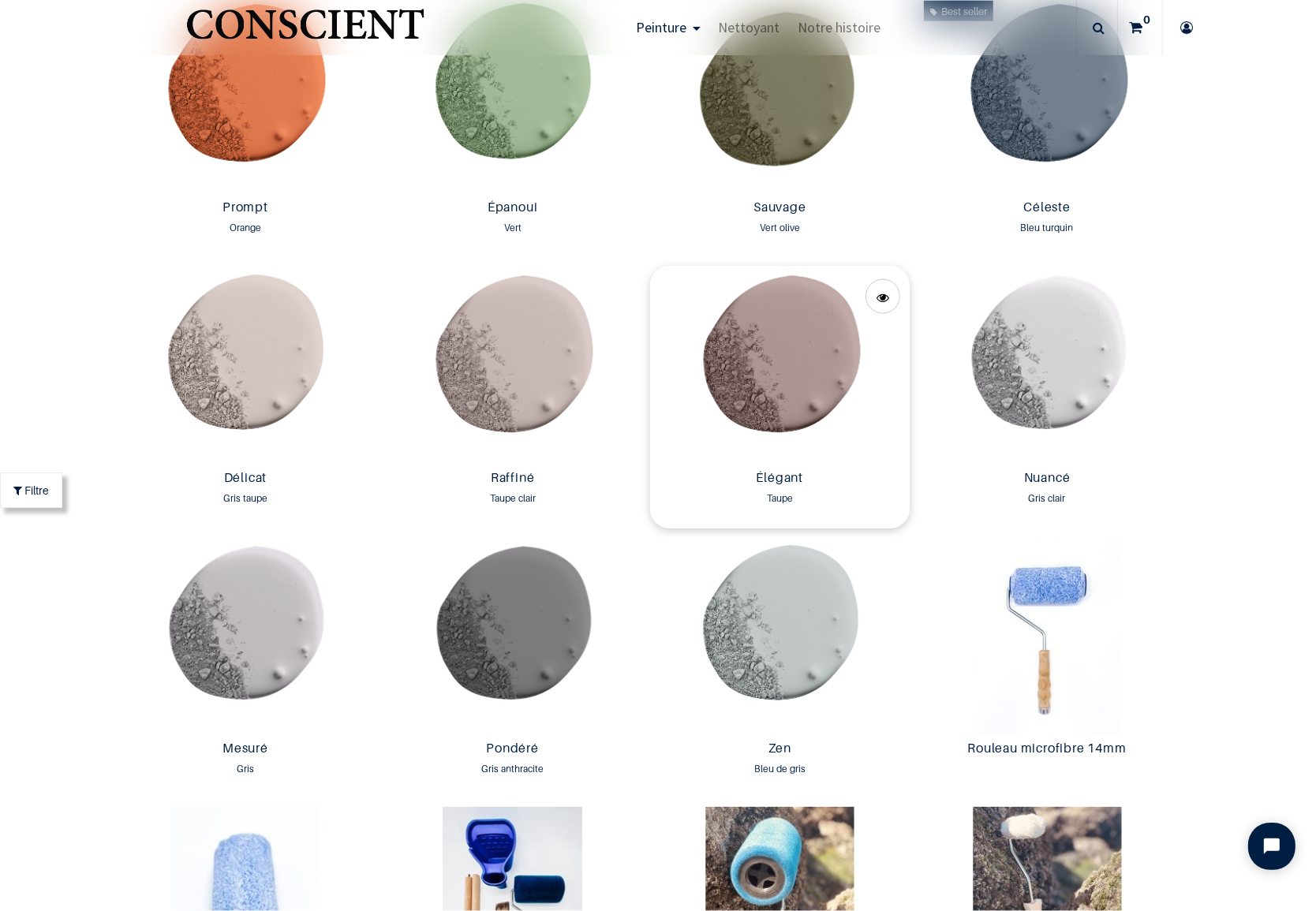 click at bounding box center [780, 364] 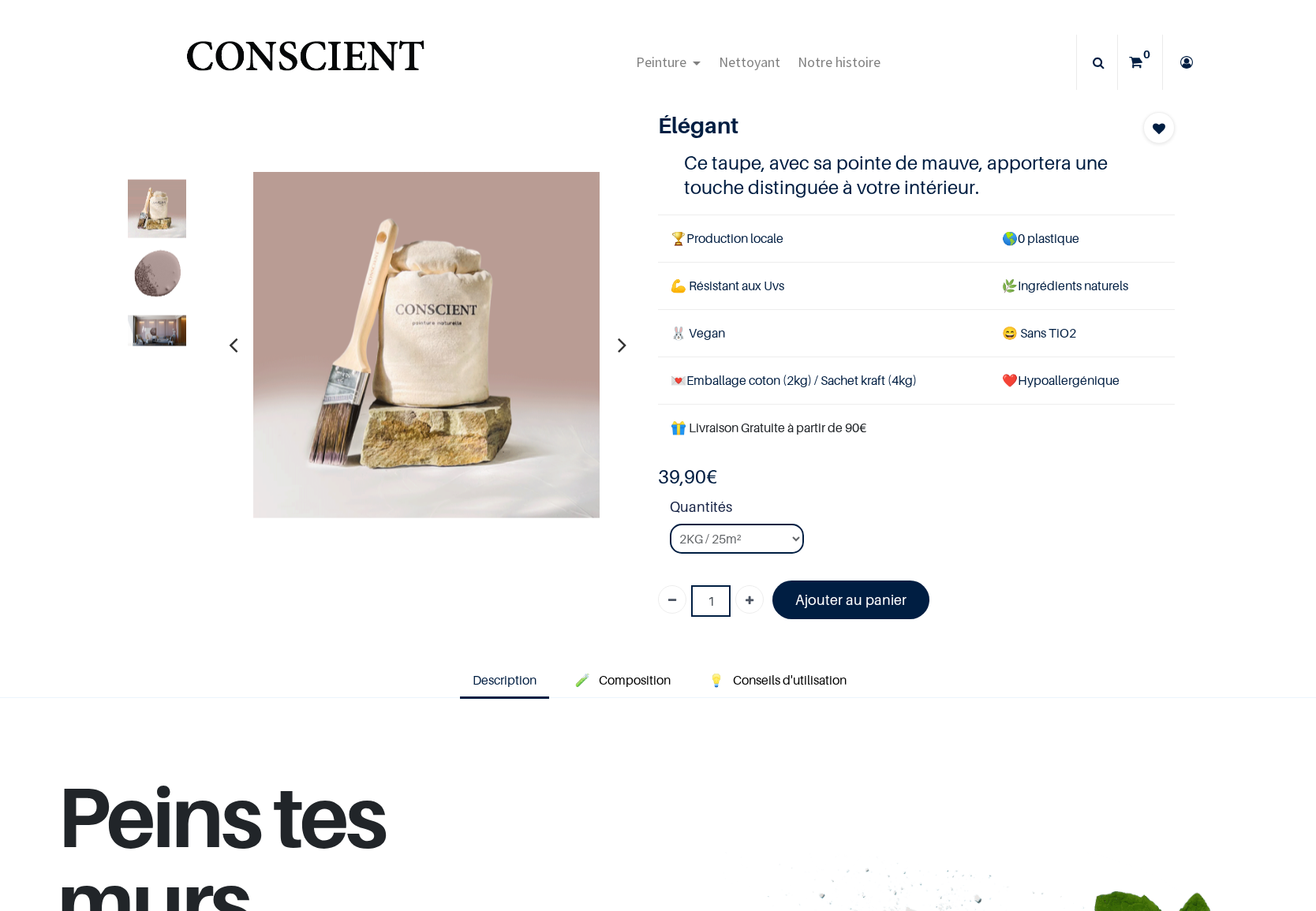 scroll, scrollTop: 0, scrollLeft: 0, axis: both 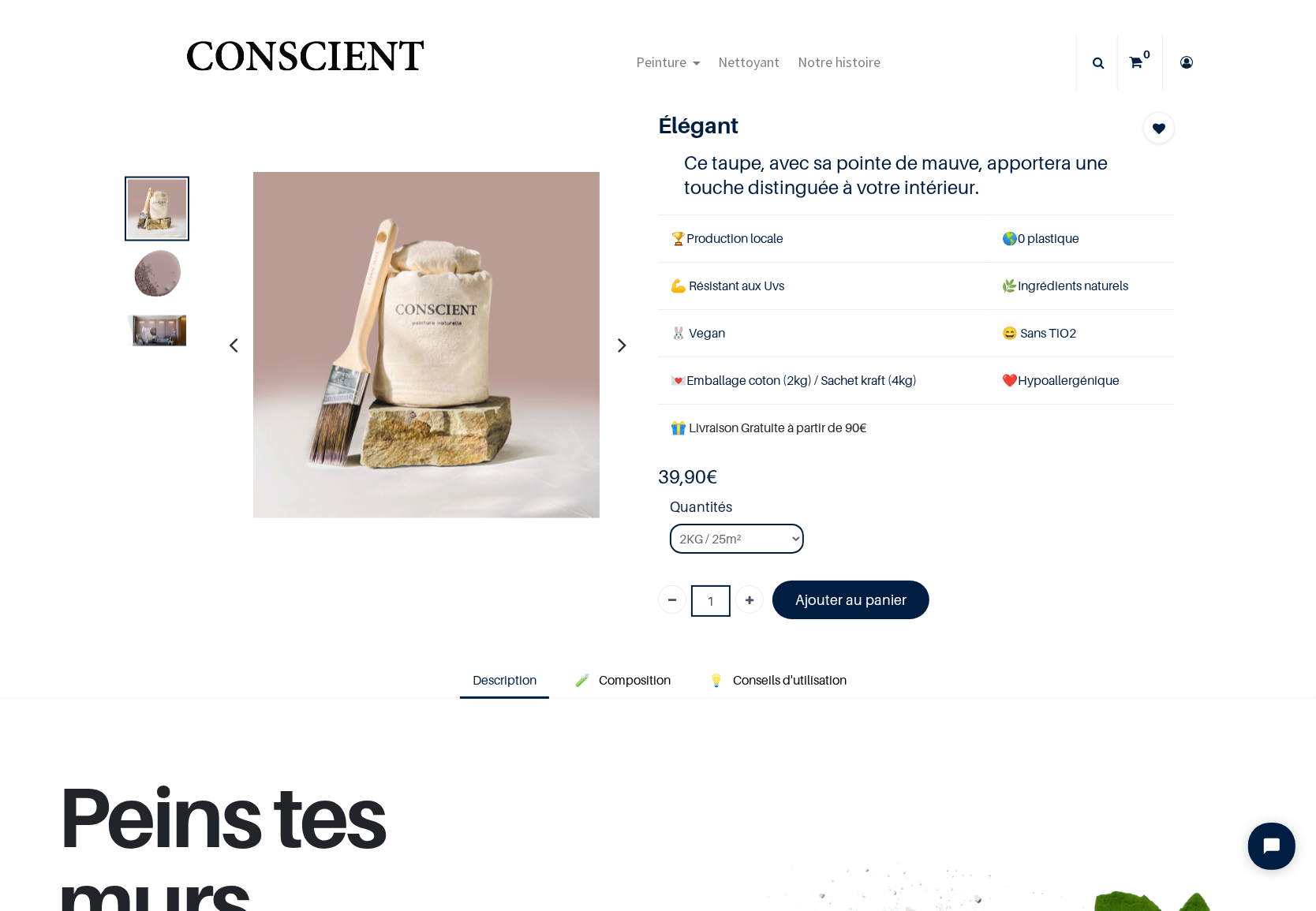 click at bounding box center (157, 330) 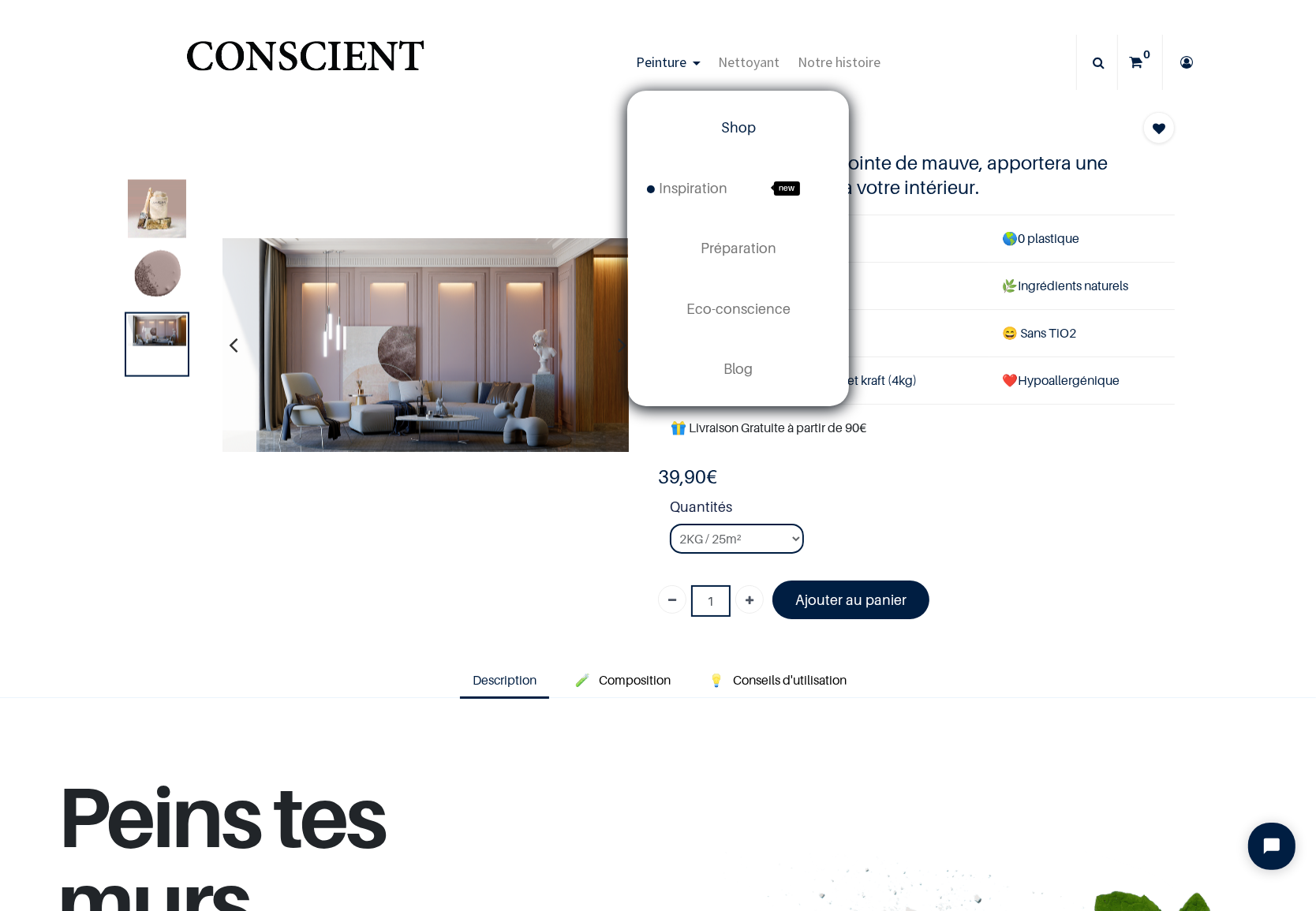 click on "Shop" at bounding box center (738, 127) 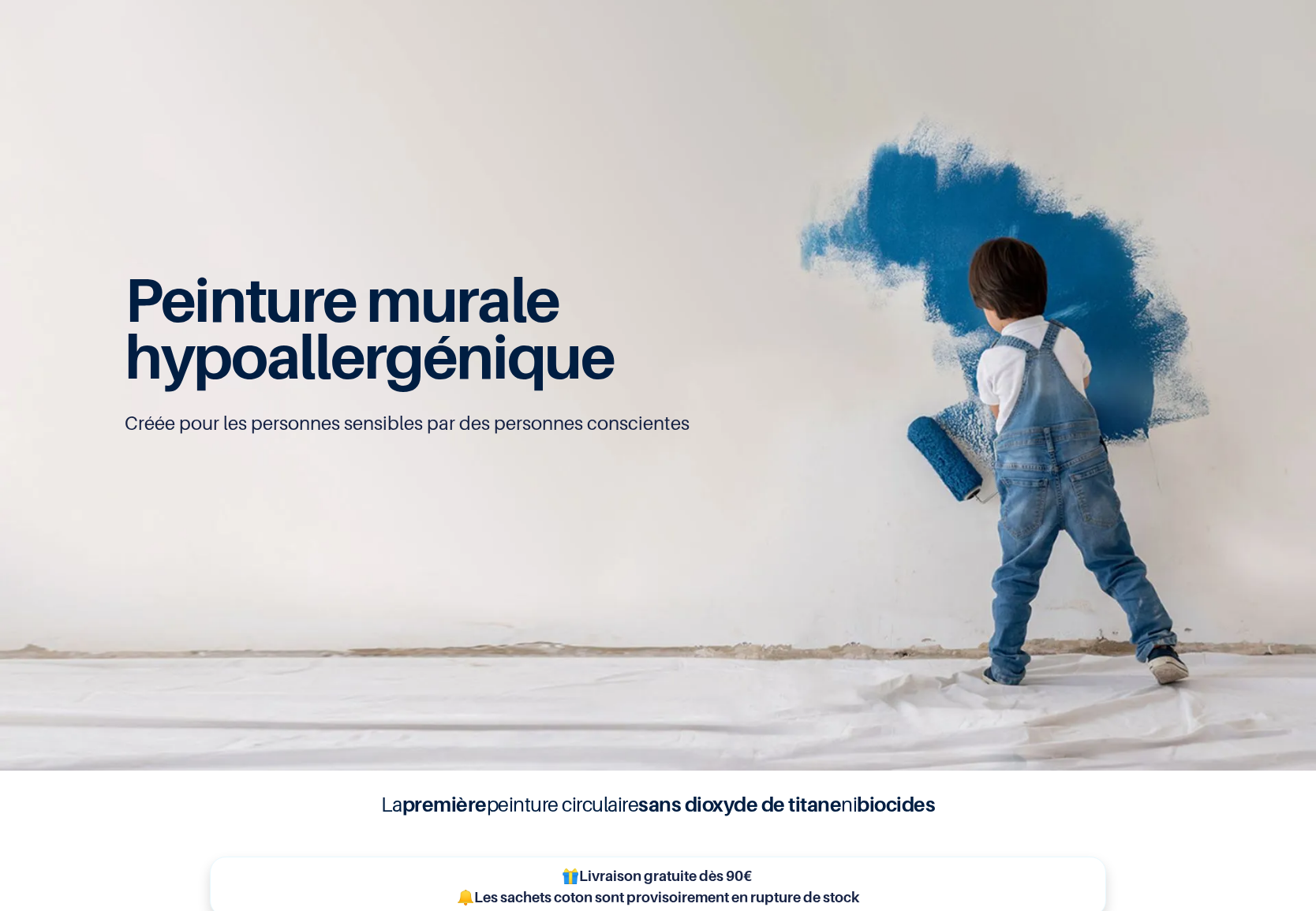 scroll, scrollTop: 0, scrollLeft: 0, axis: both 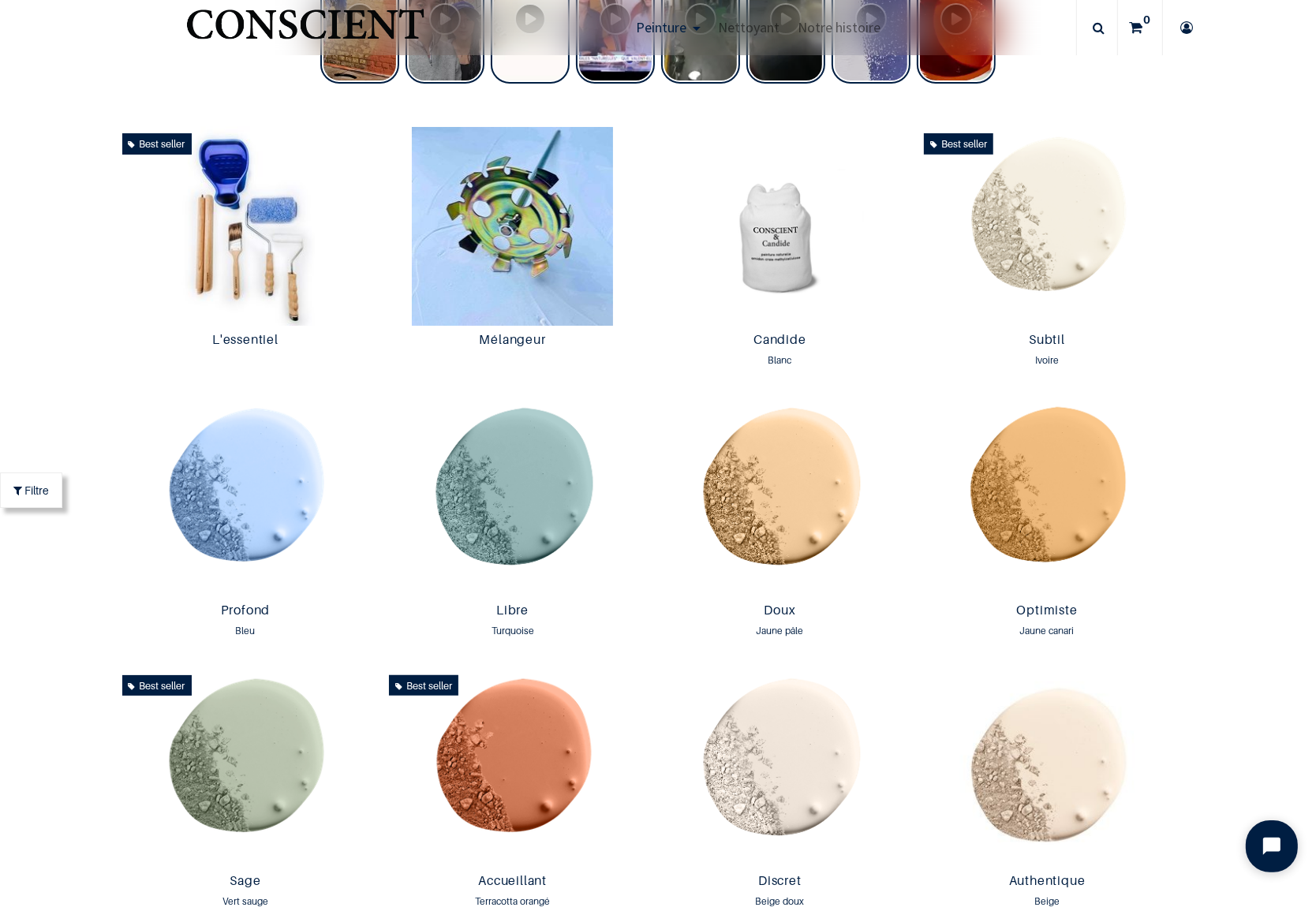 click 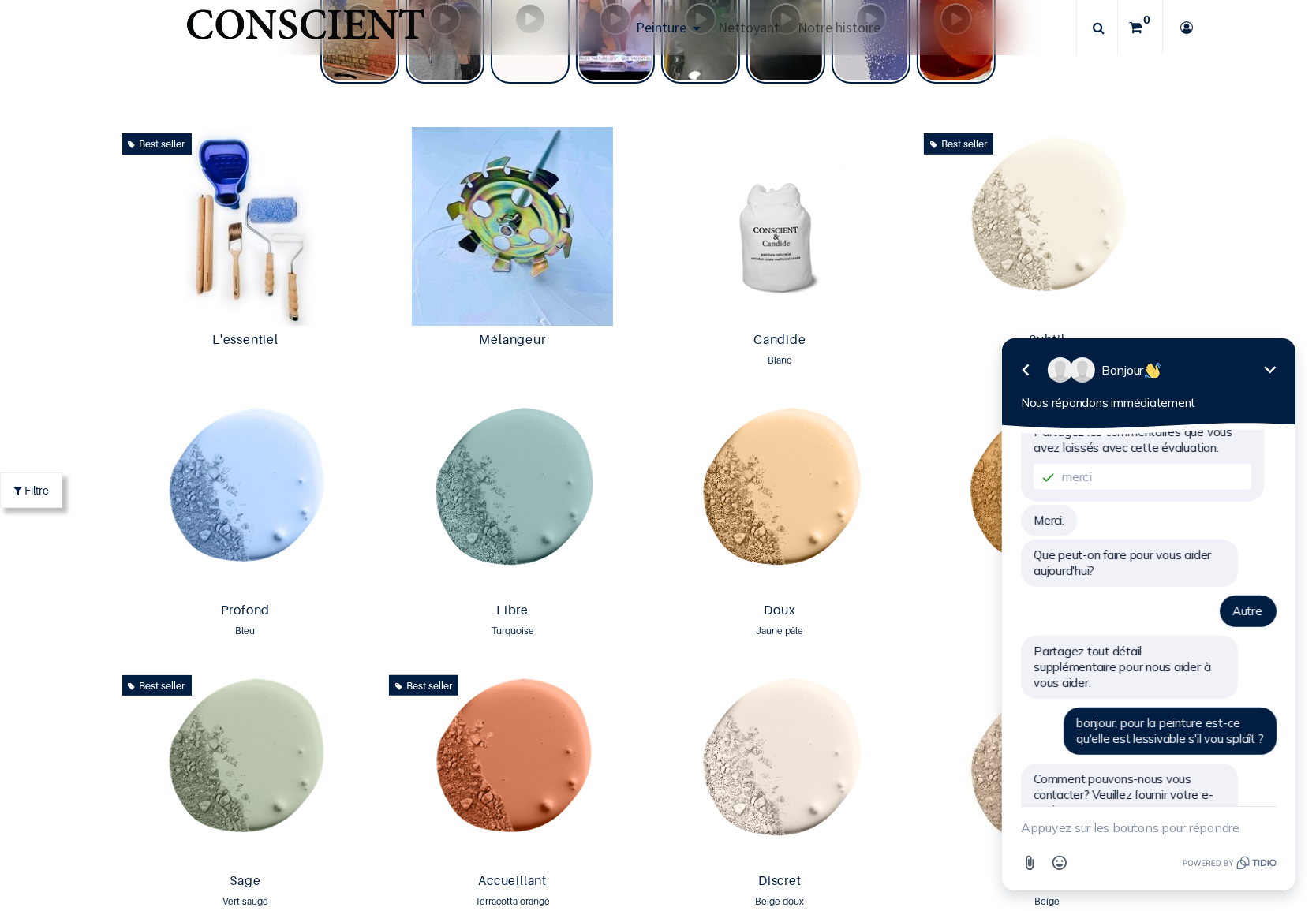 scroll, scrollTop: 1572, scrollLeft: 0, axis: vertical 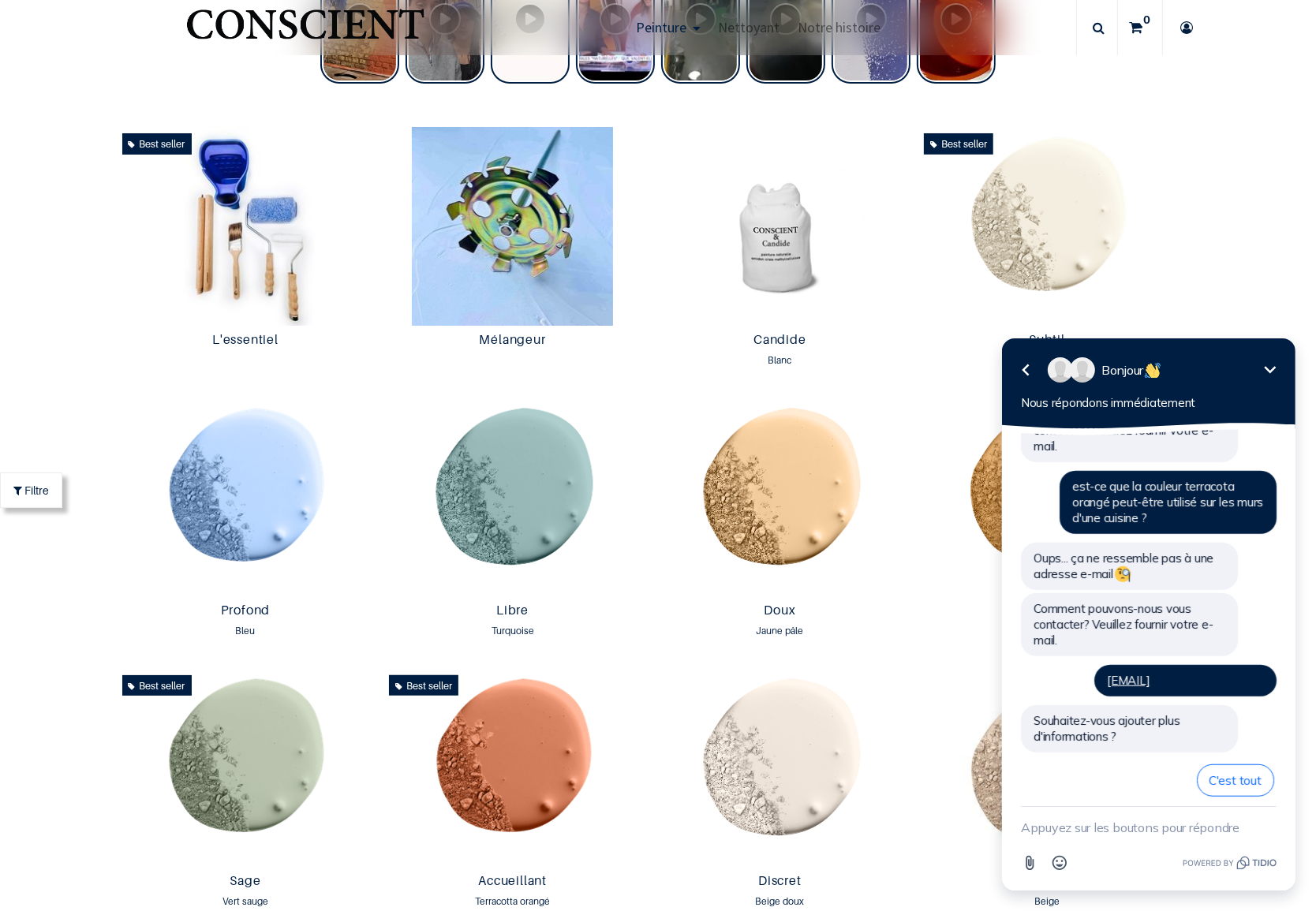 click at bounding box center [1148, 827] 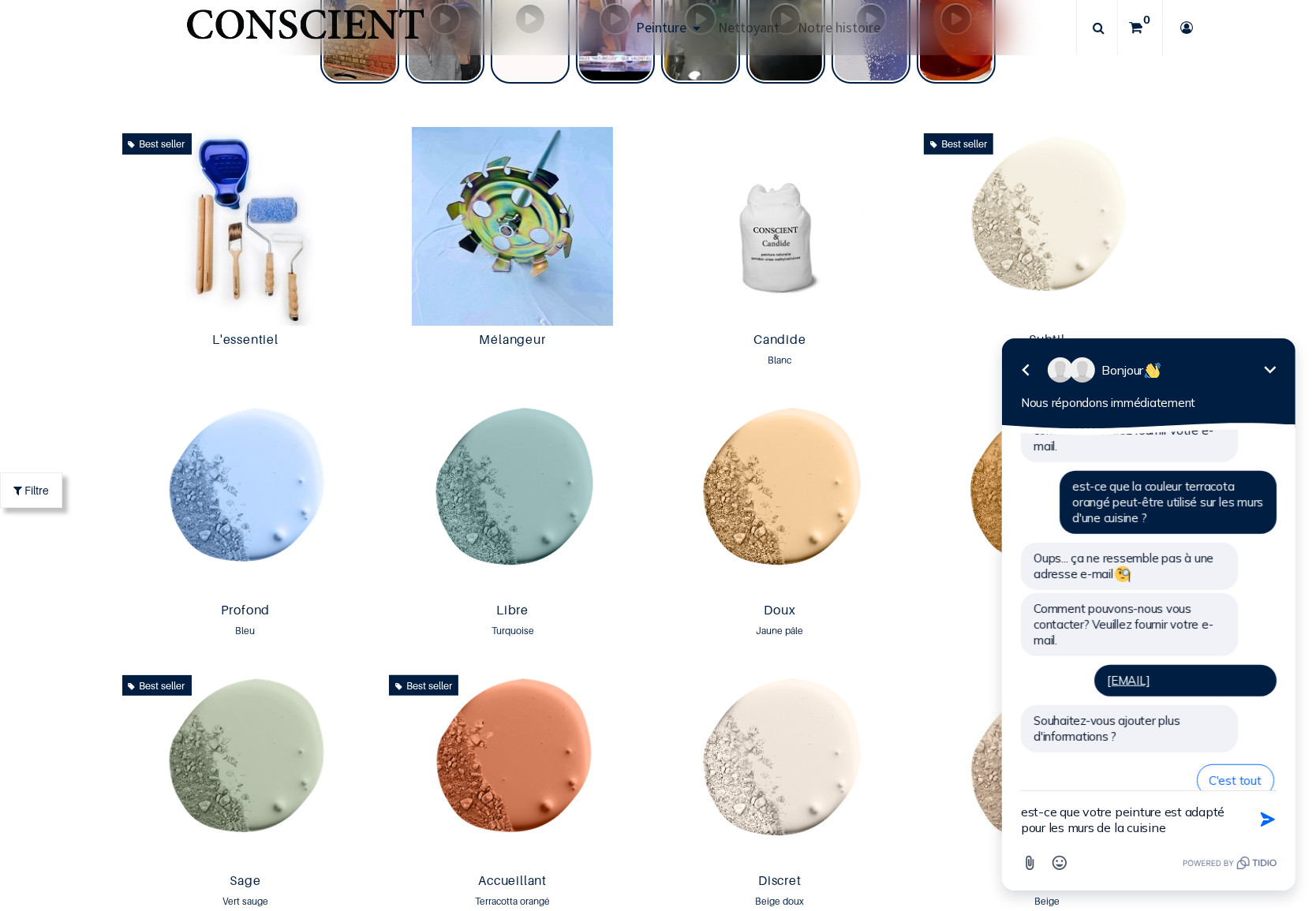 type on "est-ce que votre peinture est adapté pour les murs de la cuisine ?" 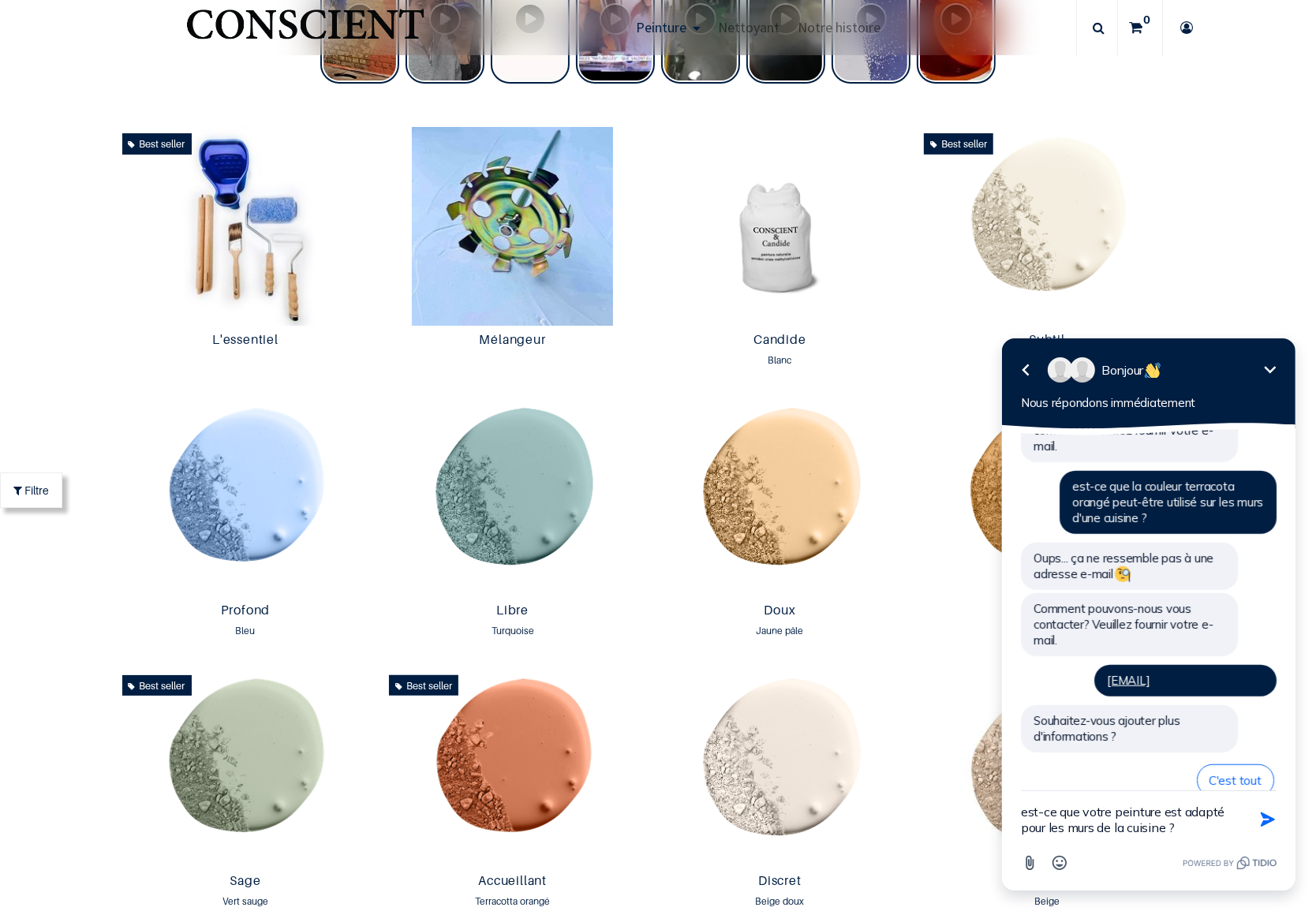type 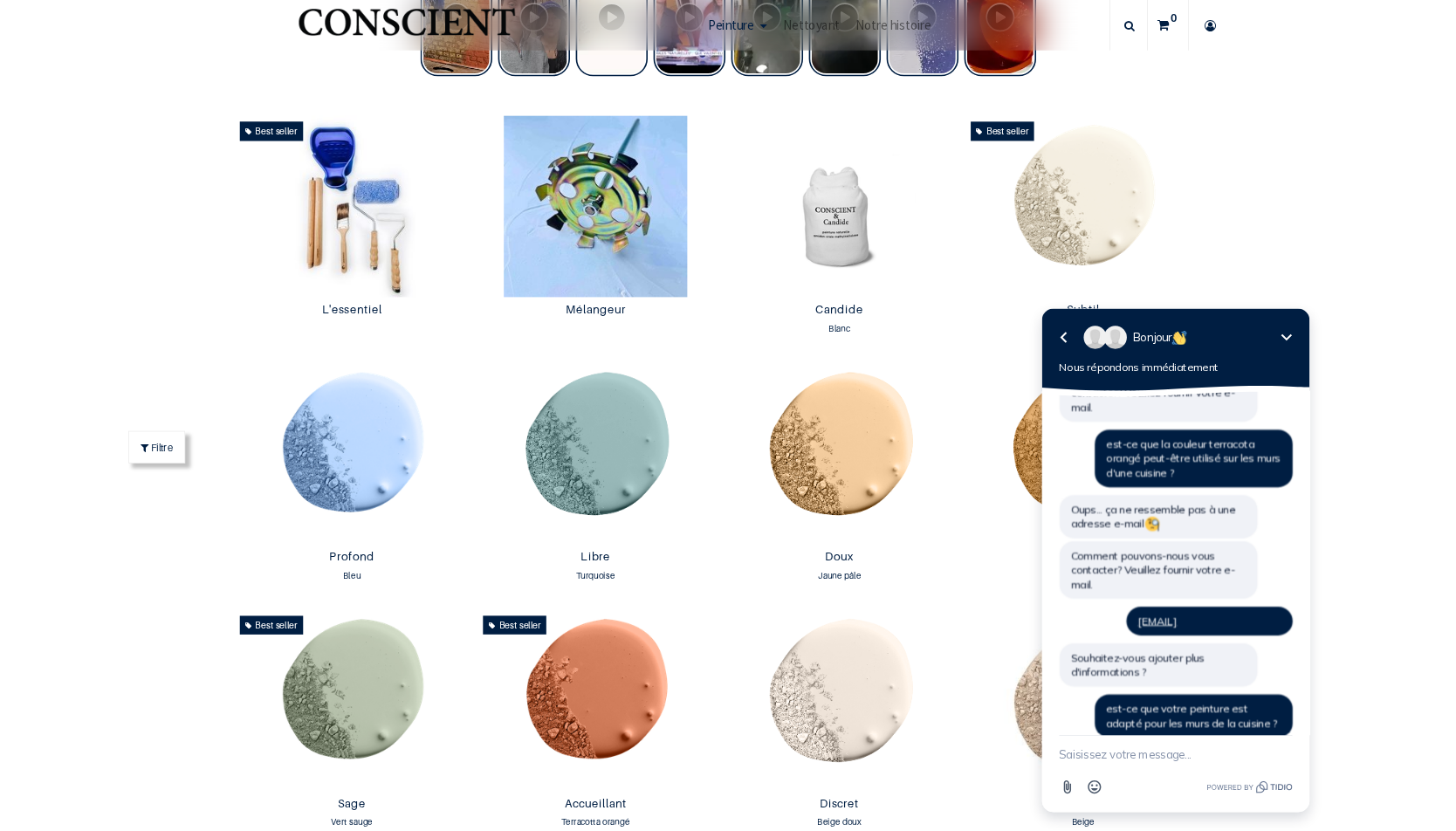 scroll, scrollTop: 1751, scrollLeft: 0, axis: vertical 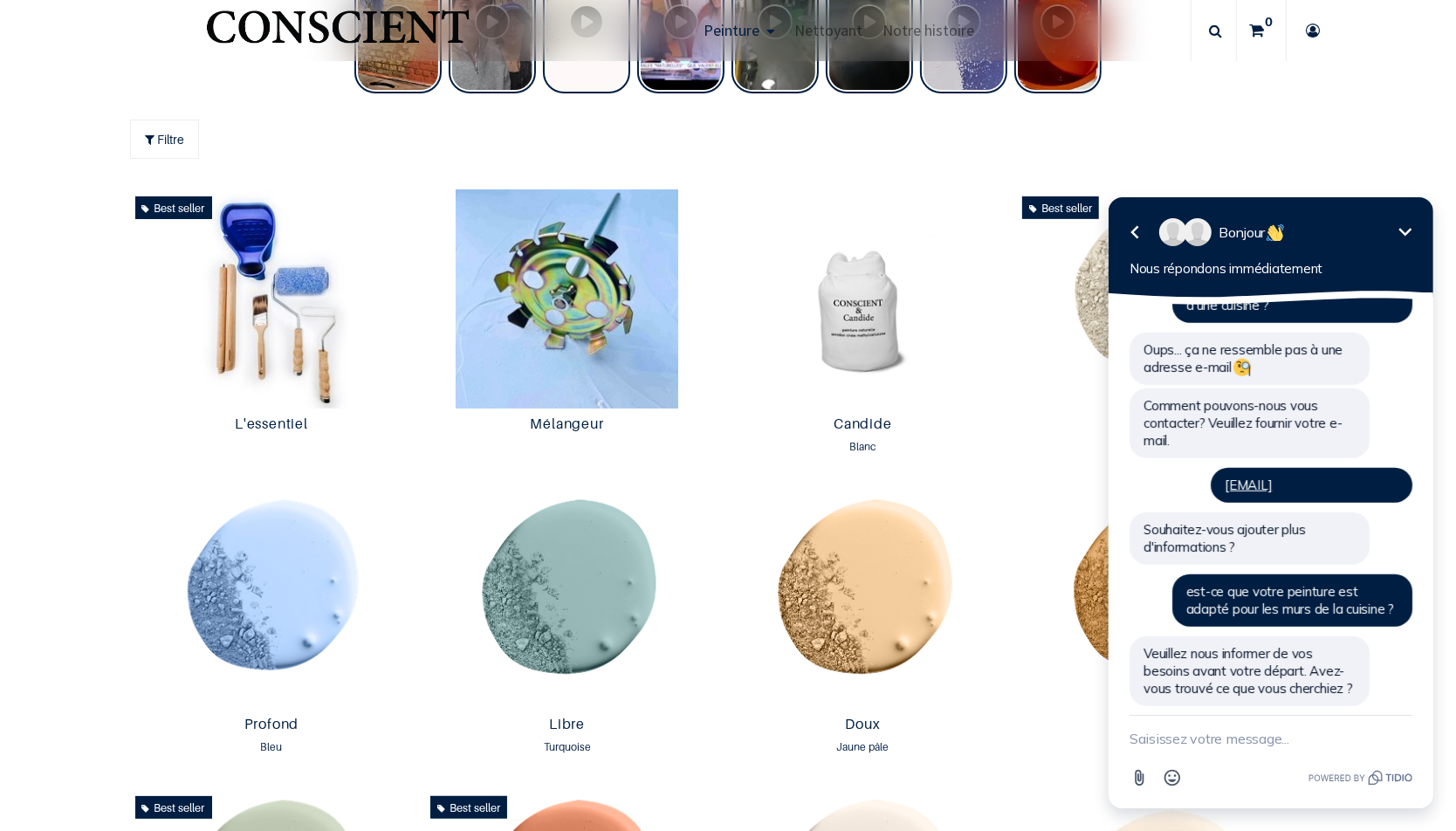 click 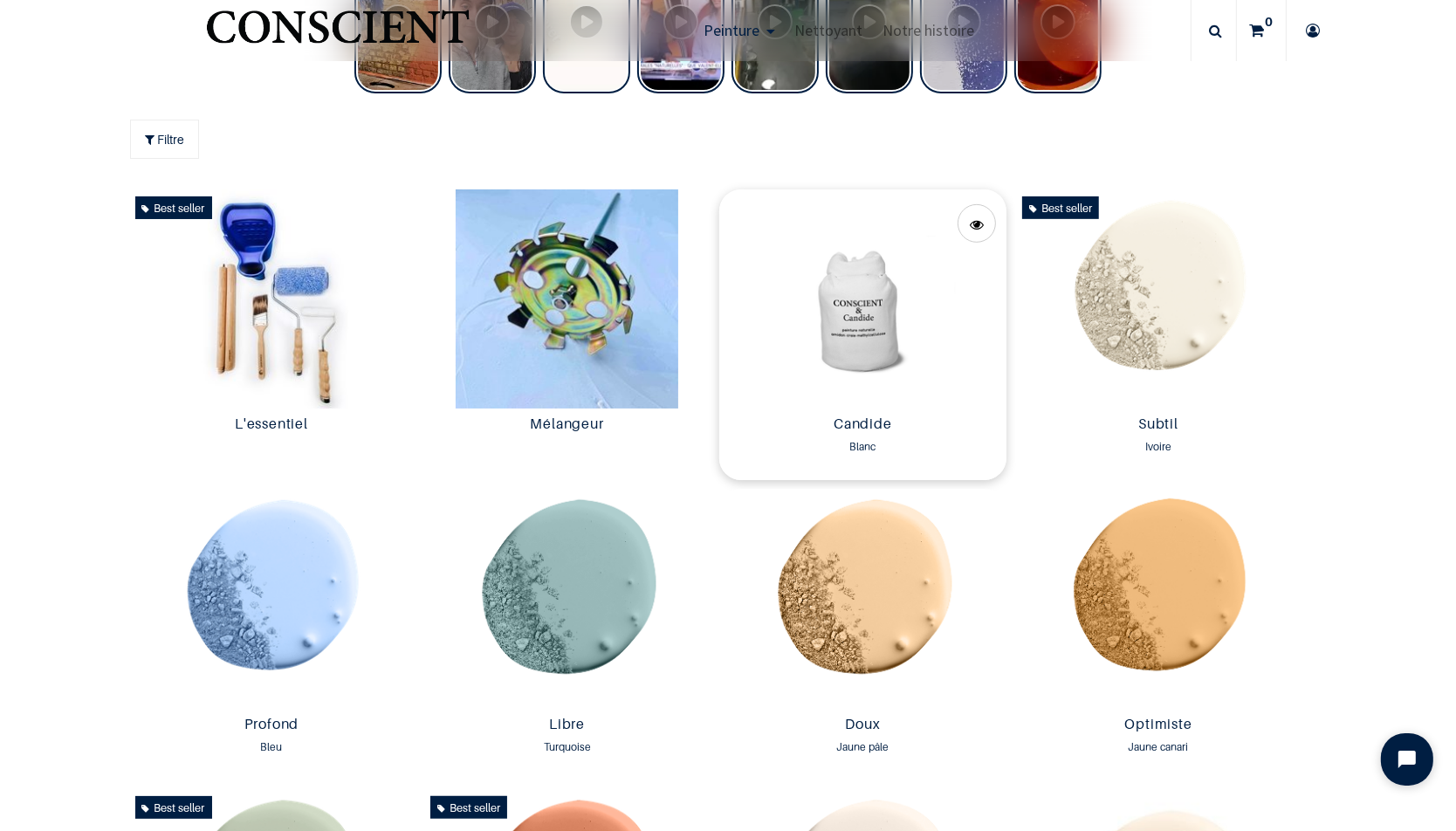 click at bounding box center [862, 299] 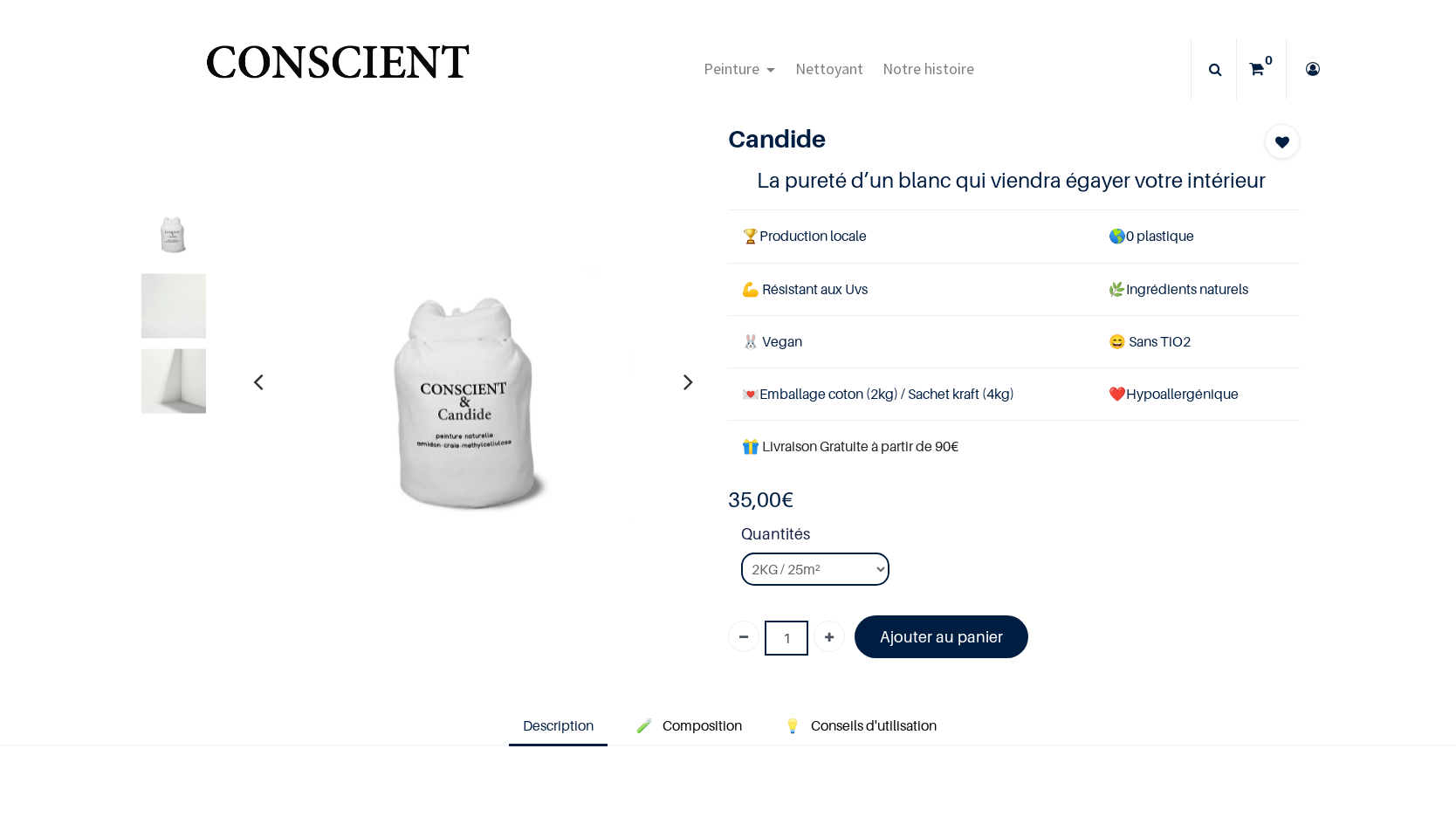 scroll, scrollTop: 0, scrollLeft: 0, axis: both 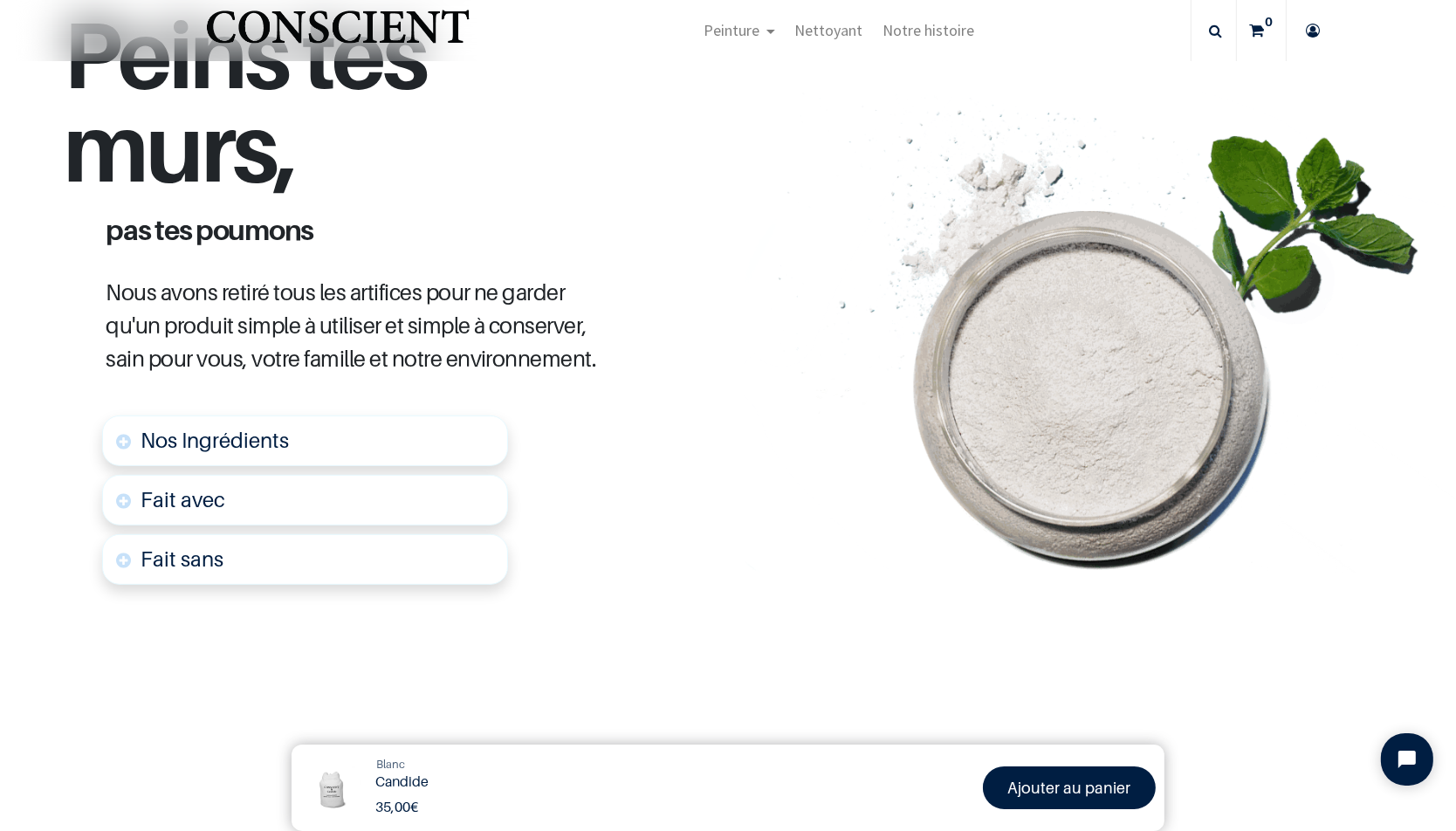 click on "Nos Ingrédients" at bounding box center (305, 441) 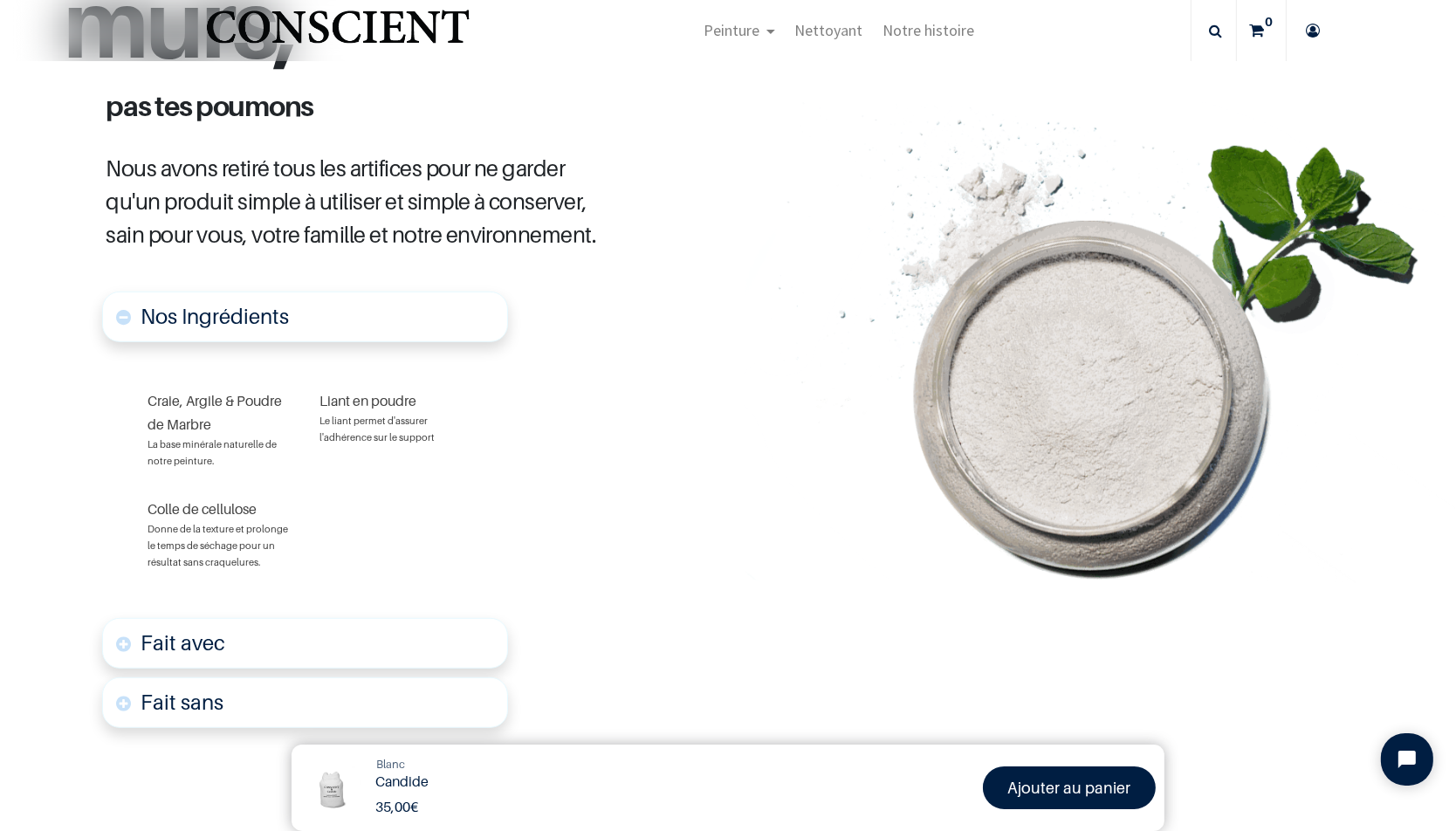 scroll, scrollTop: 853, scrollLeft: 0, axis: vertical 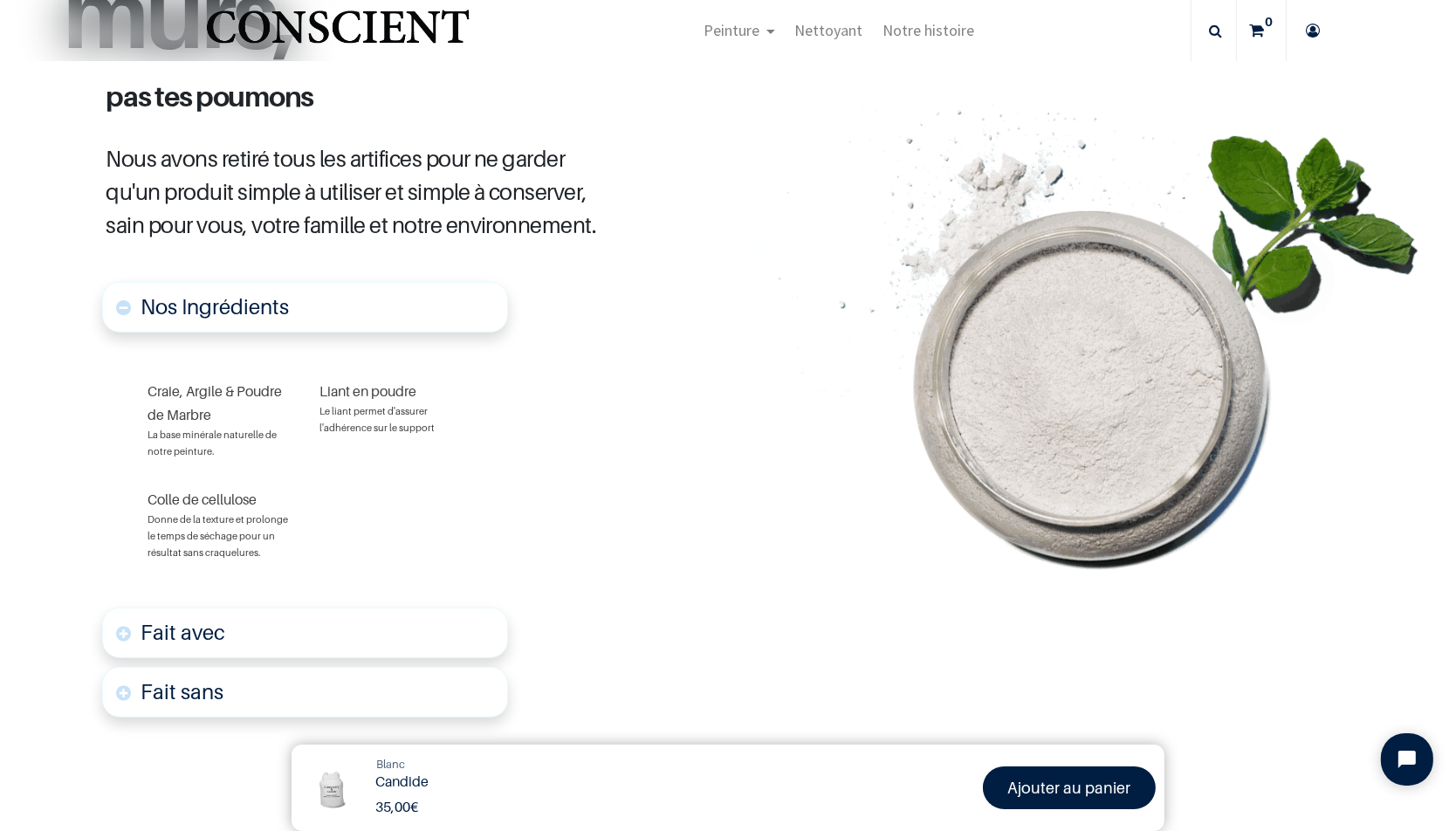 click on "Fait avec" at bounding box center (182, 632) 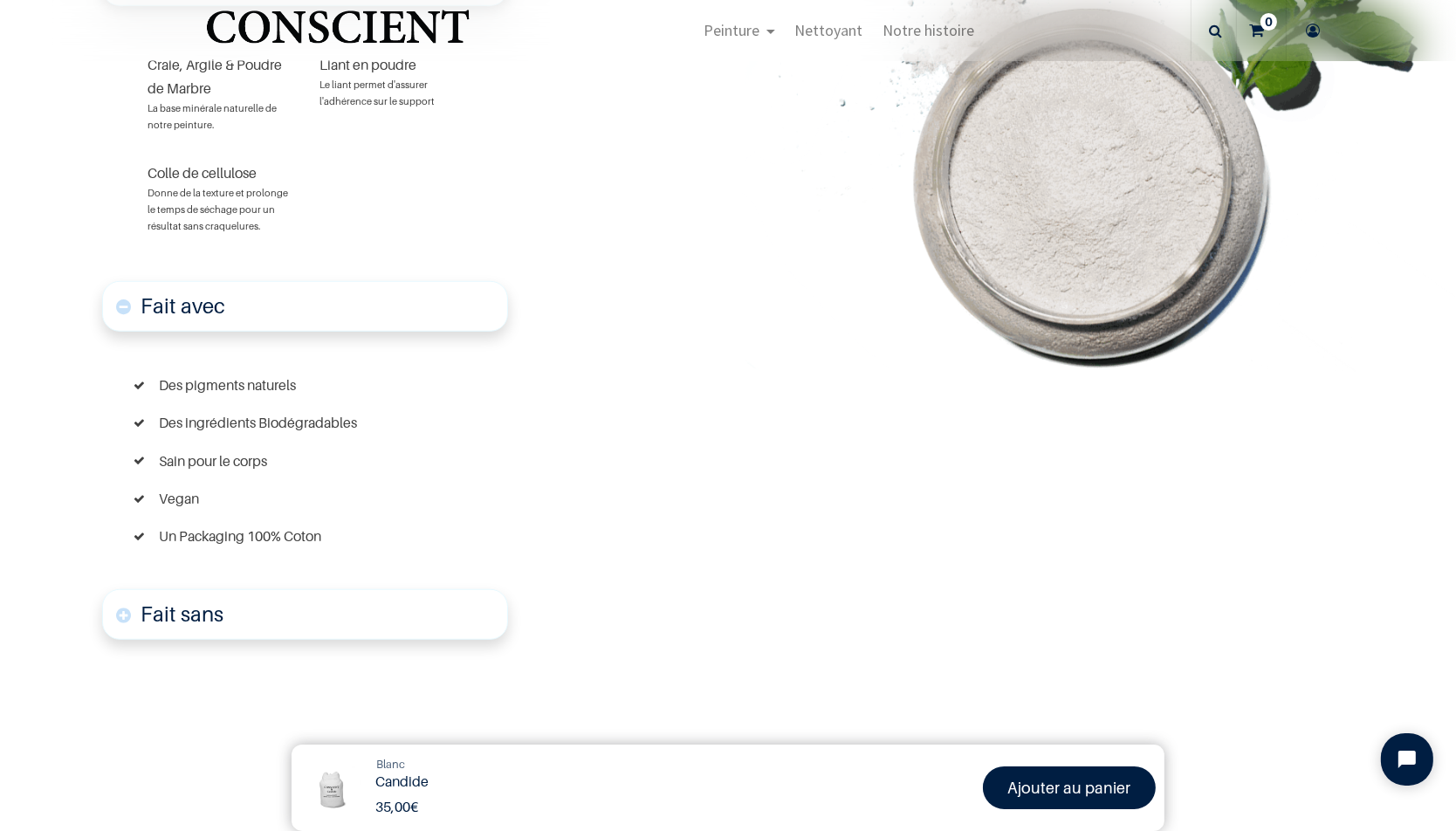 scroll, scrollTop: 1183, scrollLeft: 0, axis: vertical 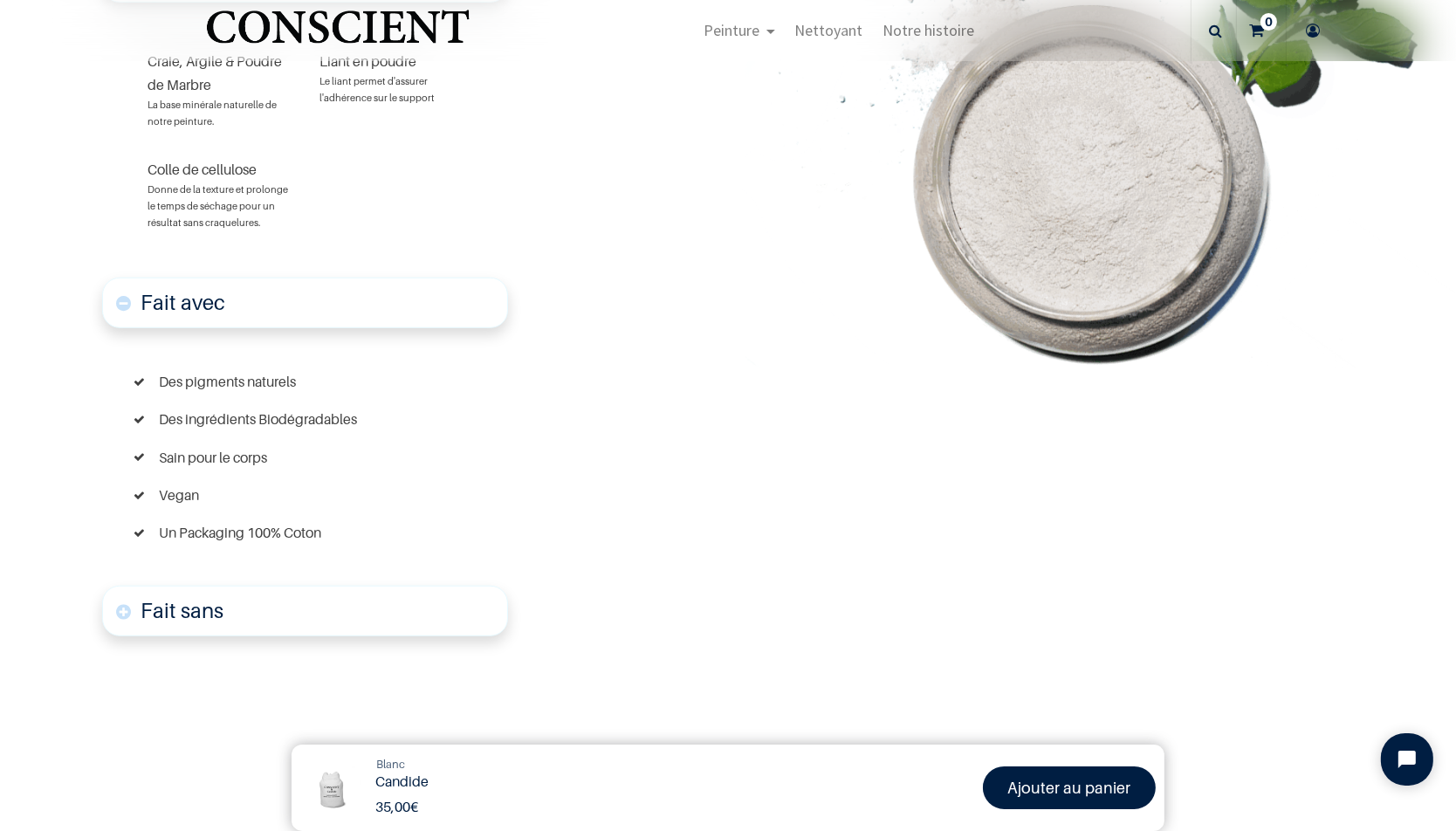 click on "Fait sans" at bounding box center [182, 610] 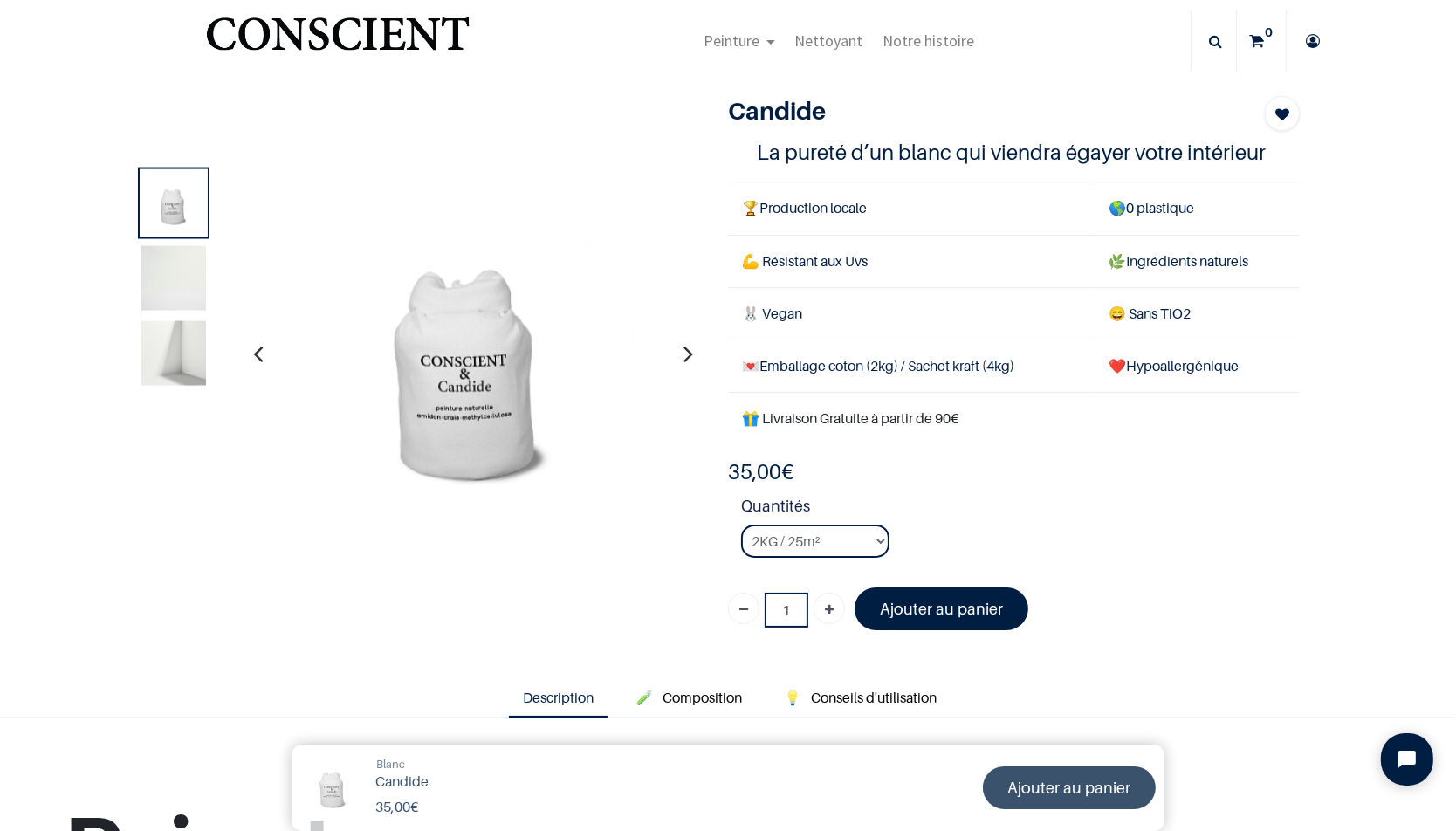scroll, scrollTop: 0, scrollLeft: 0, axis: both 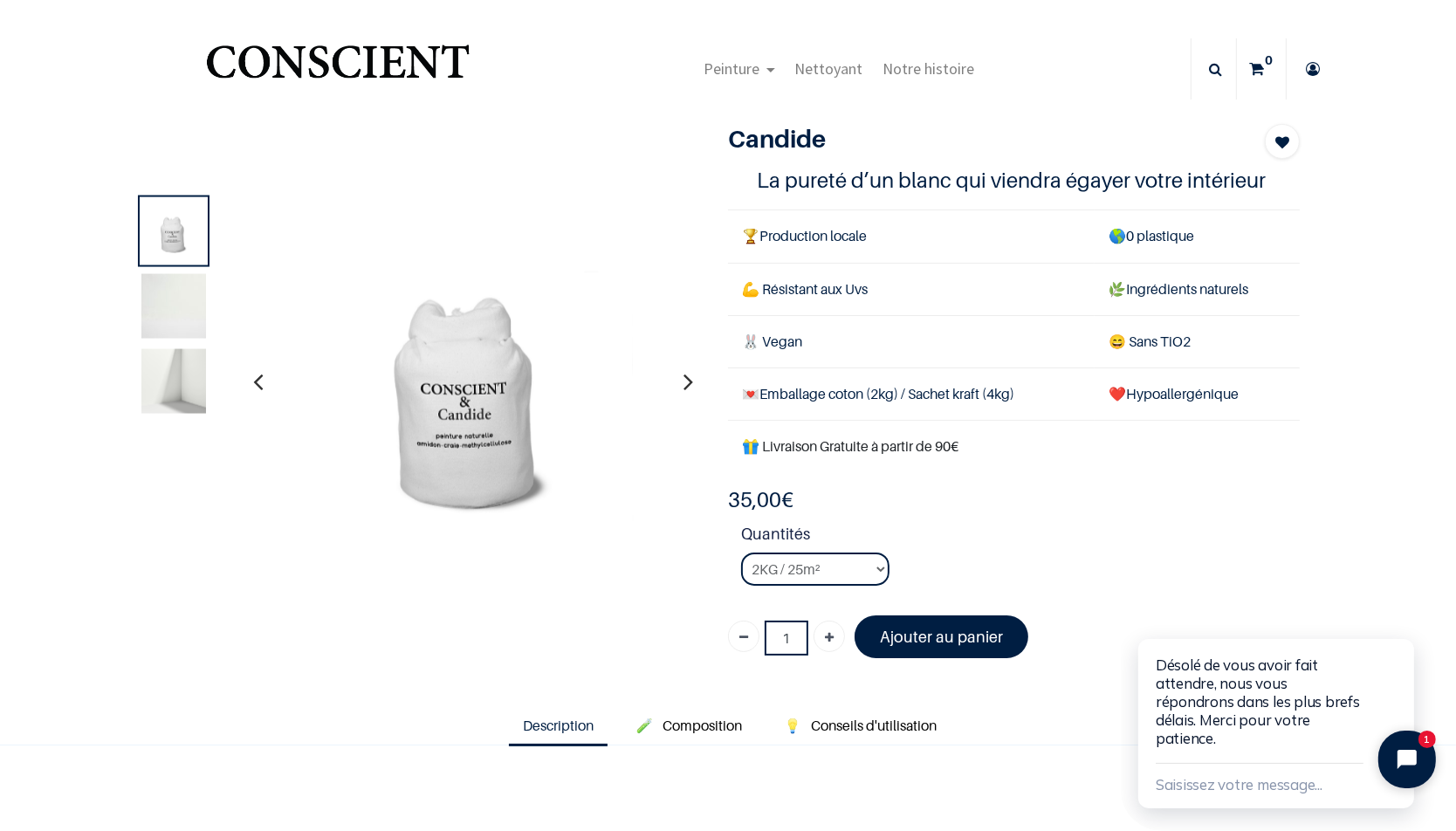 click 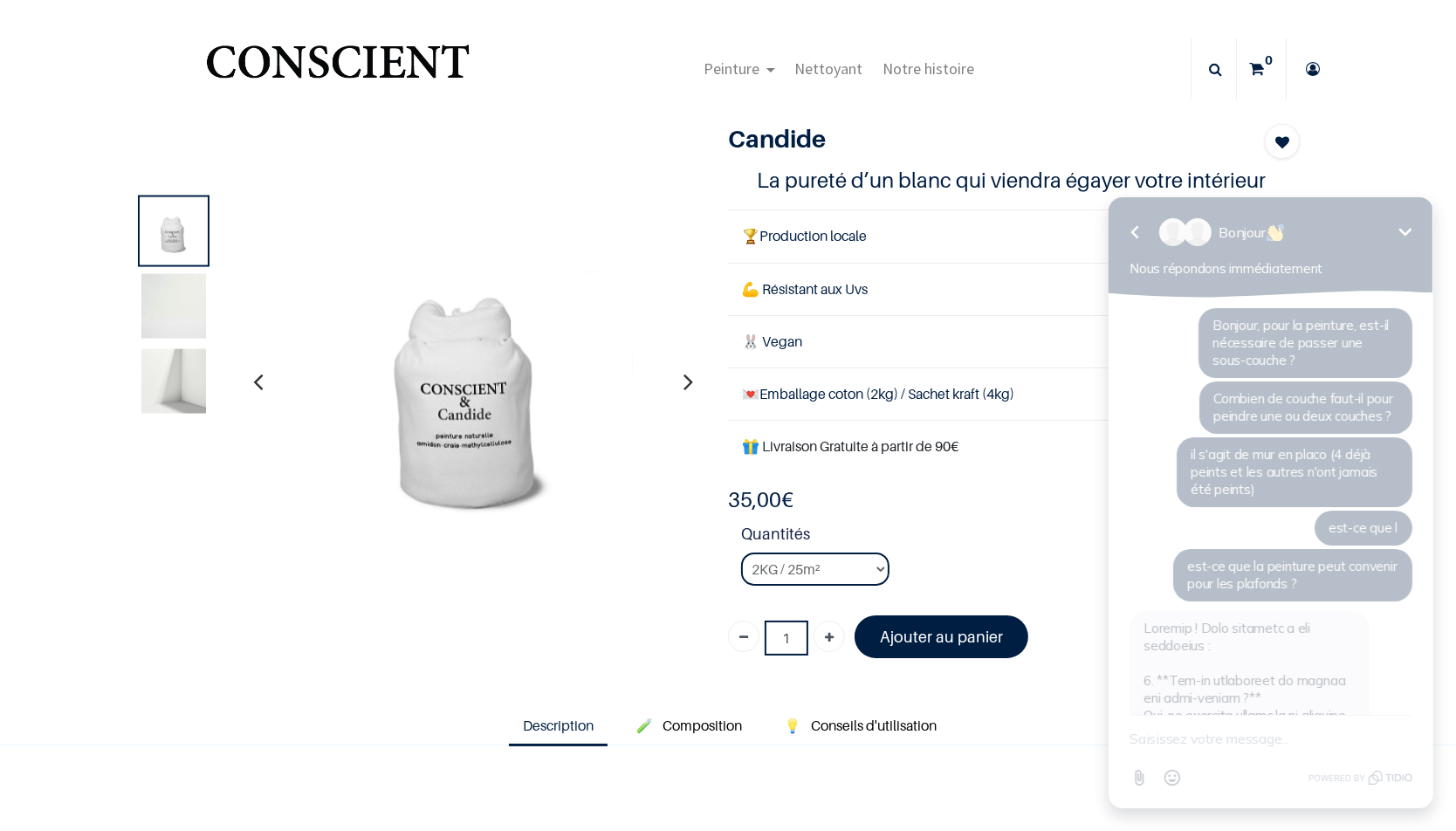 scroll, scrollTop: 1921, scrollLeft: 0, axis: vertical 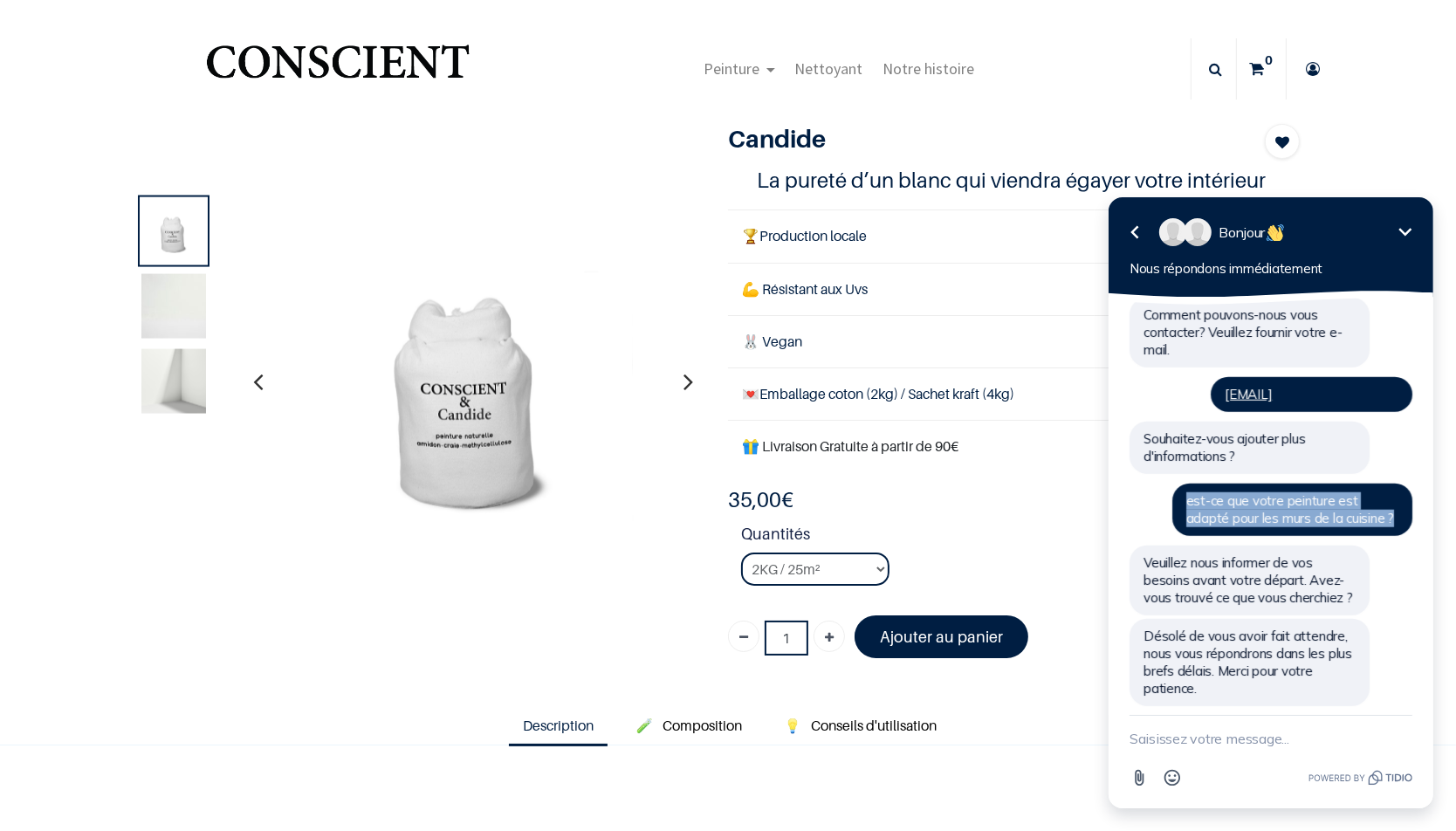 drag, startPoint x: 1360, startPoint y: 501, endPoint x: 1178, endPoint y: 486, distance: 182.61709 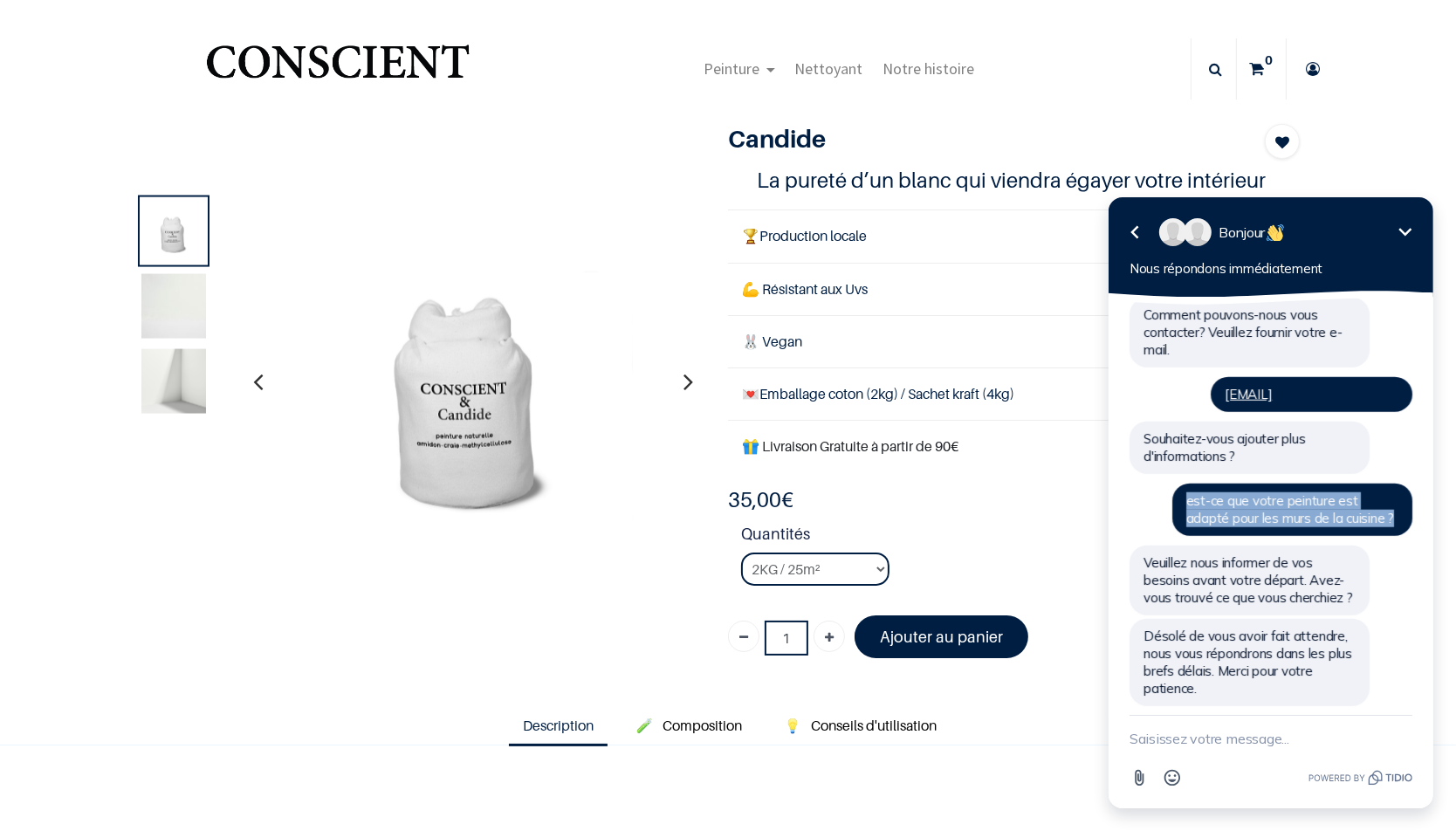 click on "est-ce que votre peinture est adapté pour les murs de la cuisine ?" at bounding box center [1291, 509] 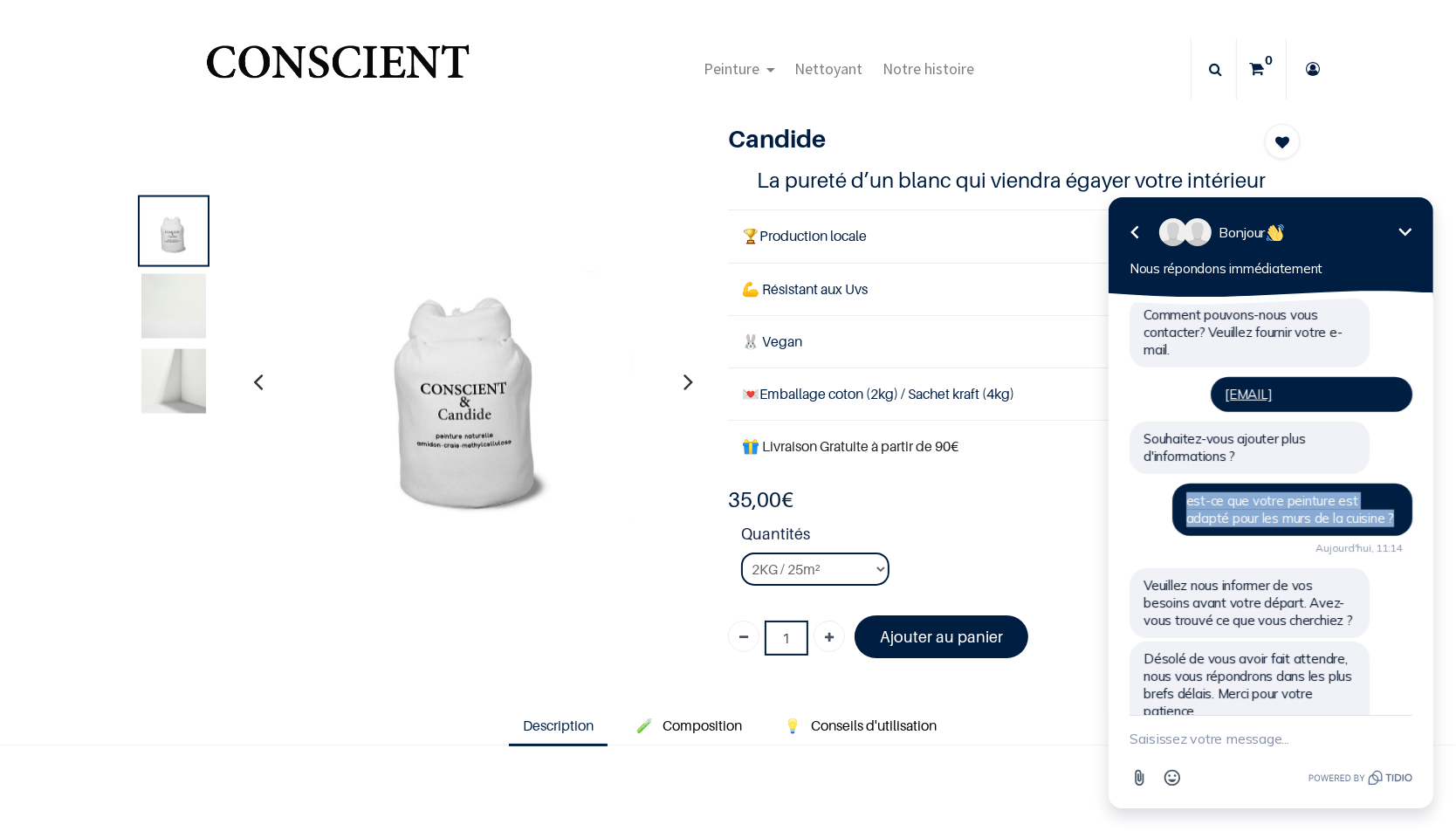 copy on "est-ce que votre peinture est adapté pour les murs de la cuisine ?" 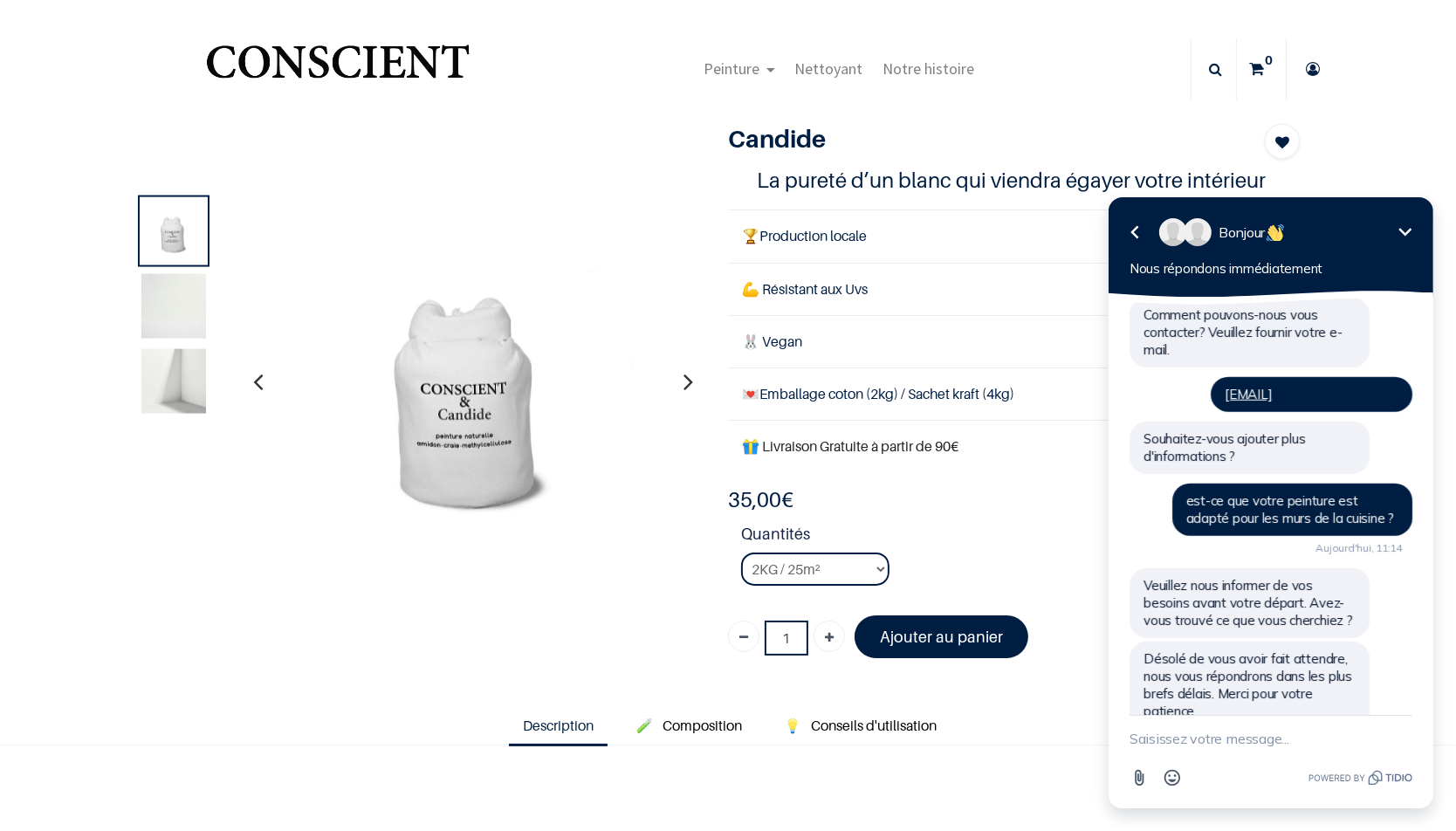click at bounding box center (1270, 738) 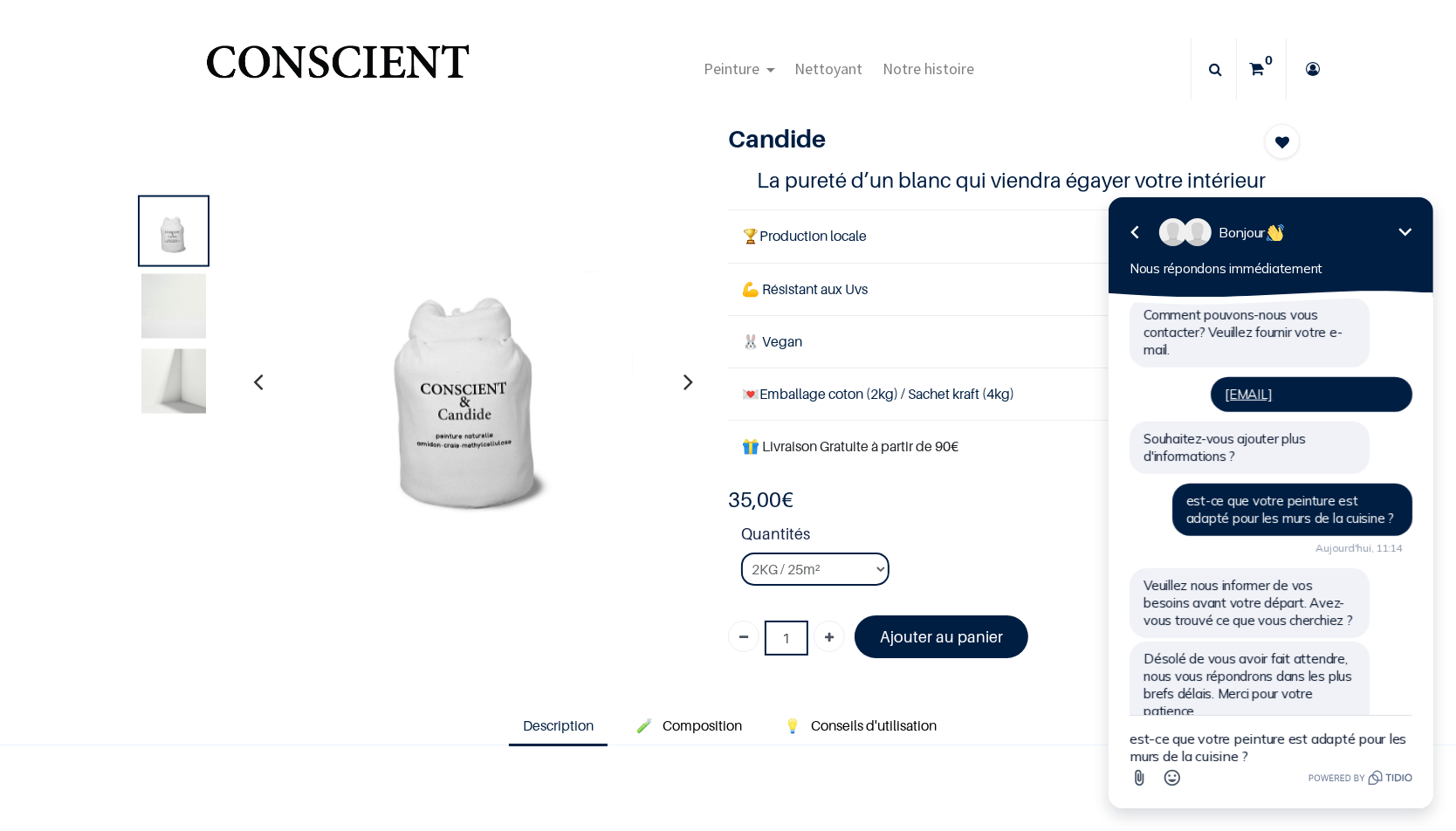 type 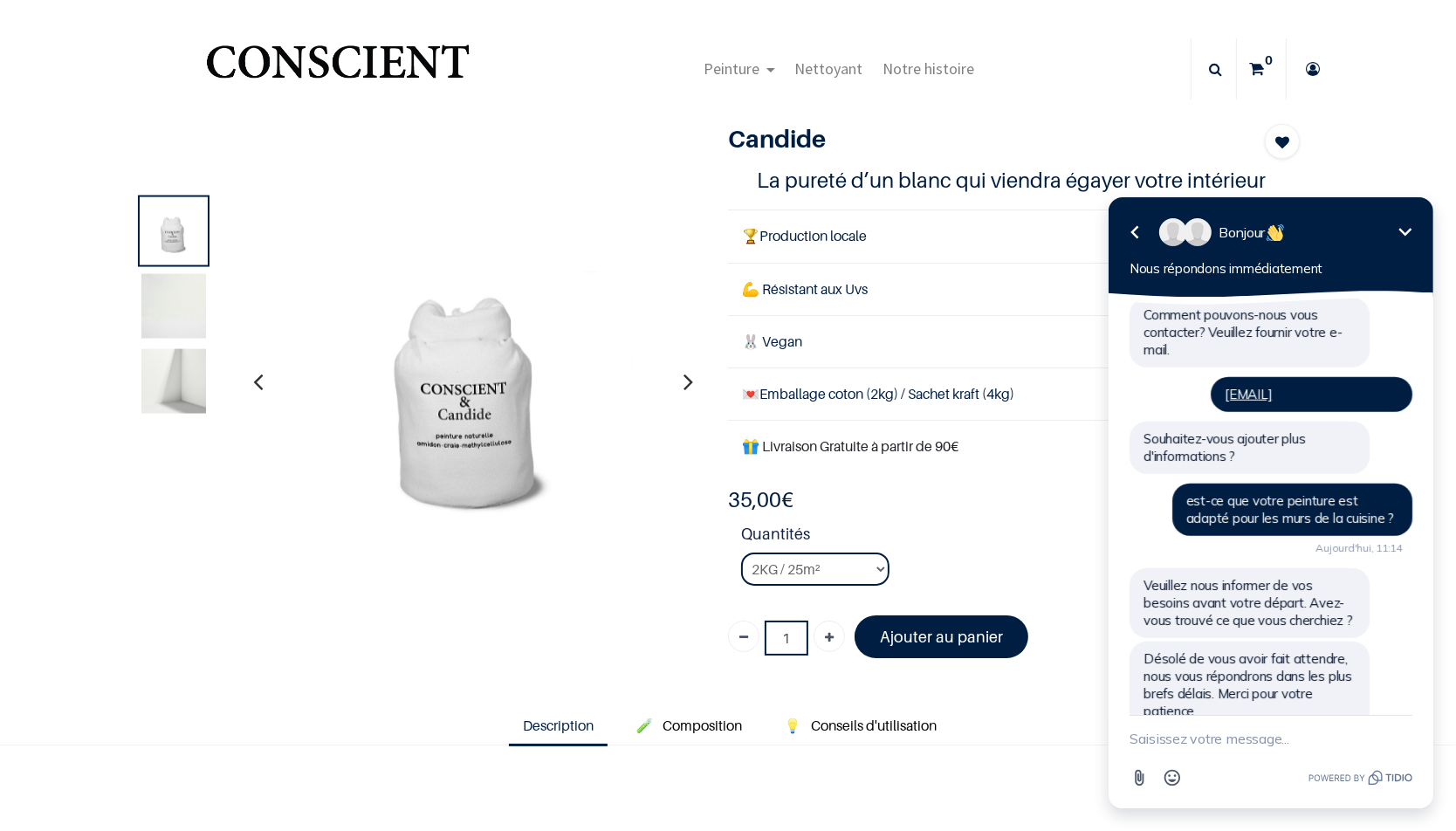 scroll, scrollTop: 2006, scrollLeft: 0, axis: vertical 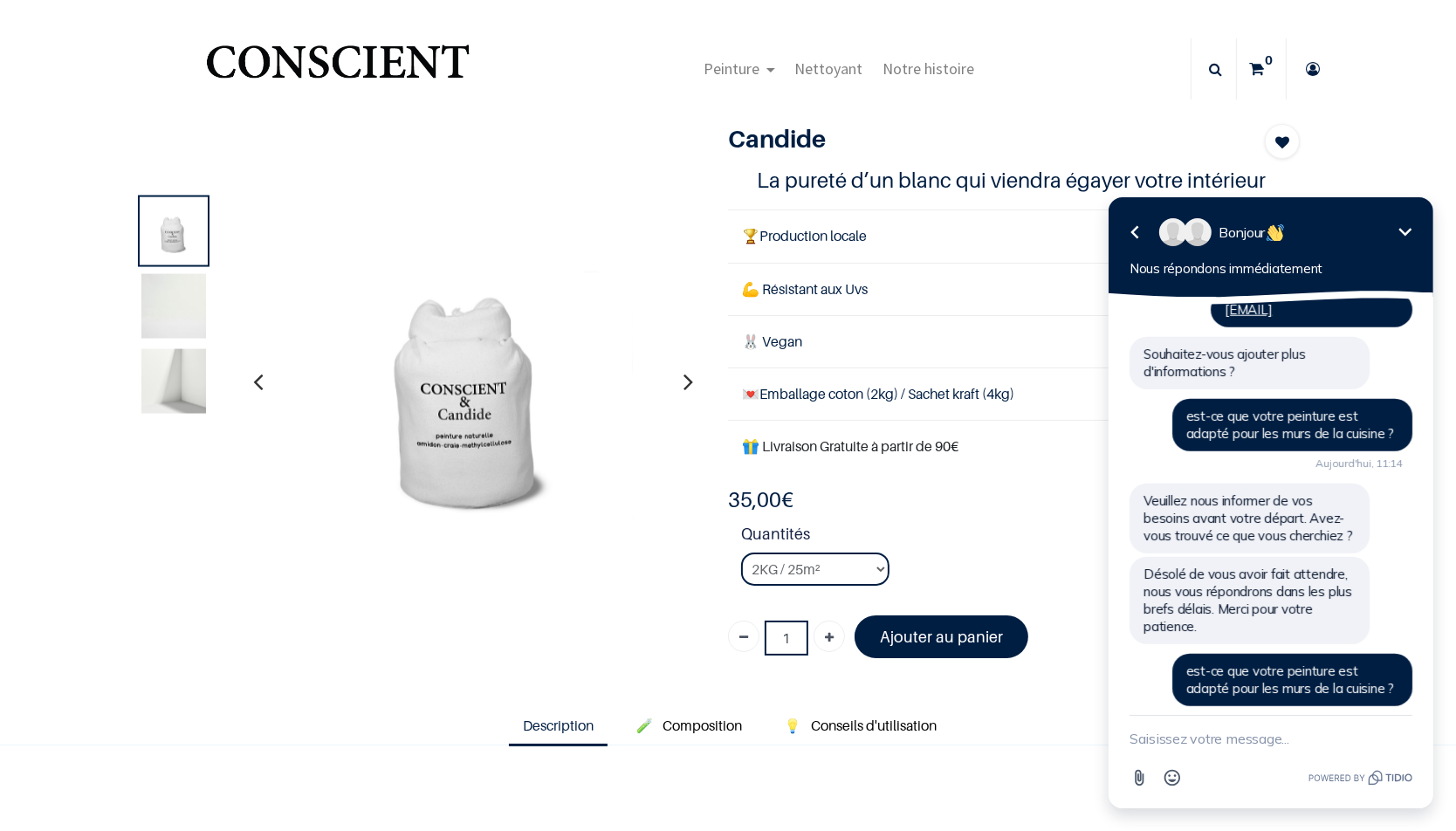 click at bounding box center [472, 381] 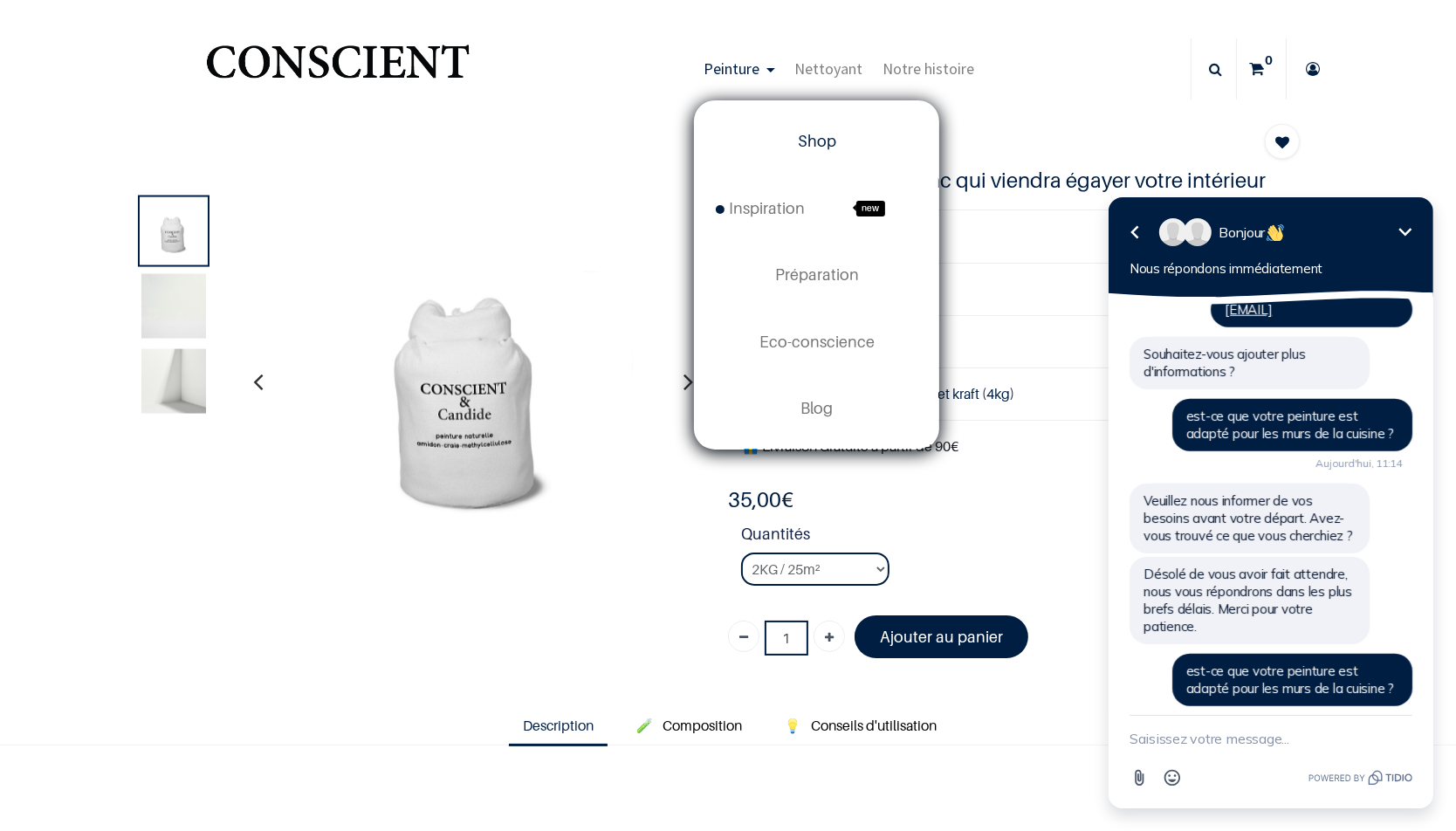 click on "Shop" at bounding box center (816, 141) 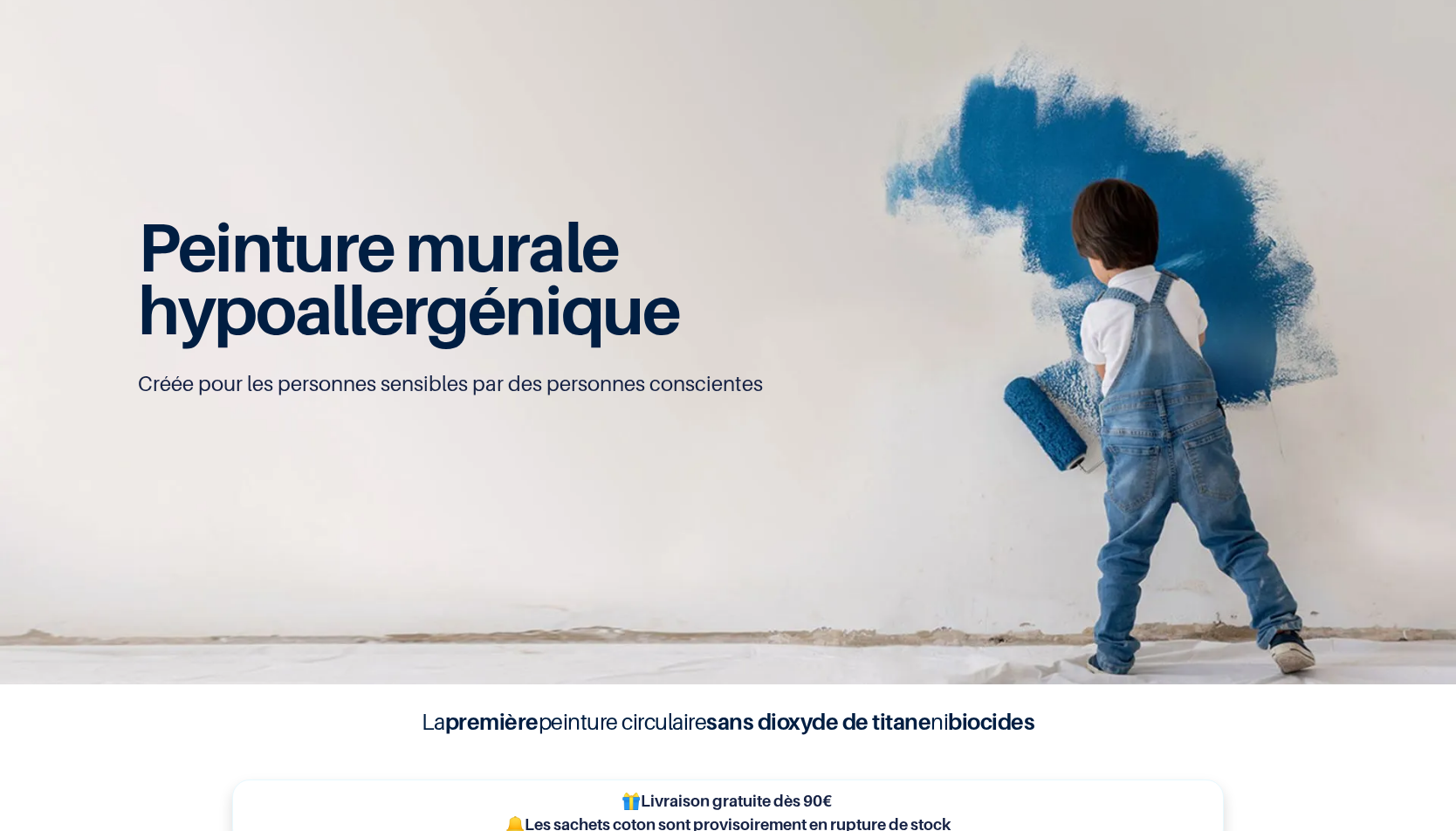 scroll, scrollTop: 0, scrollLeft: 0, axis: both 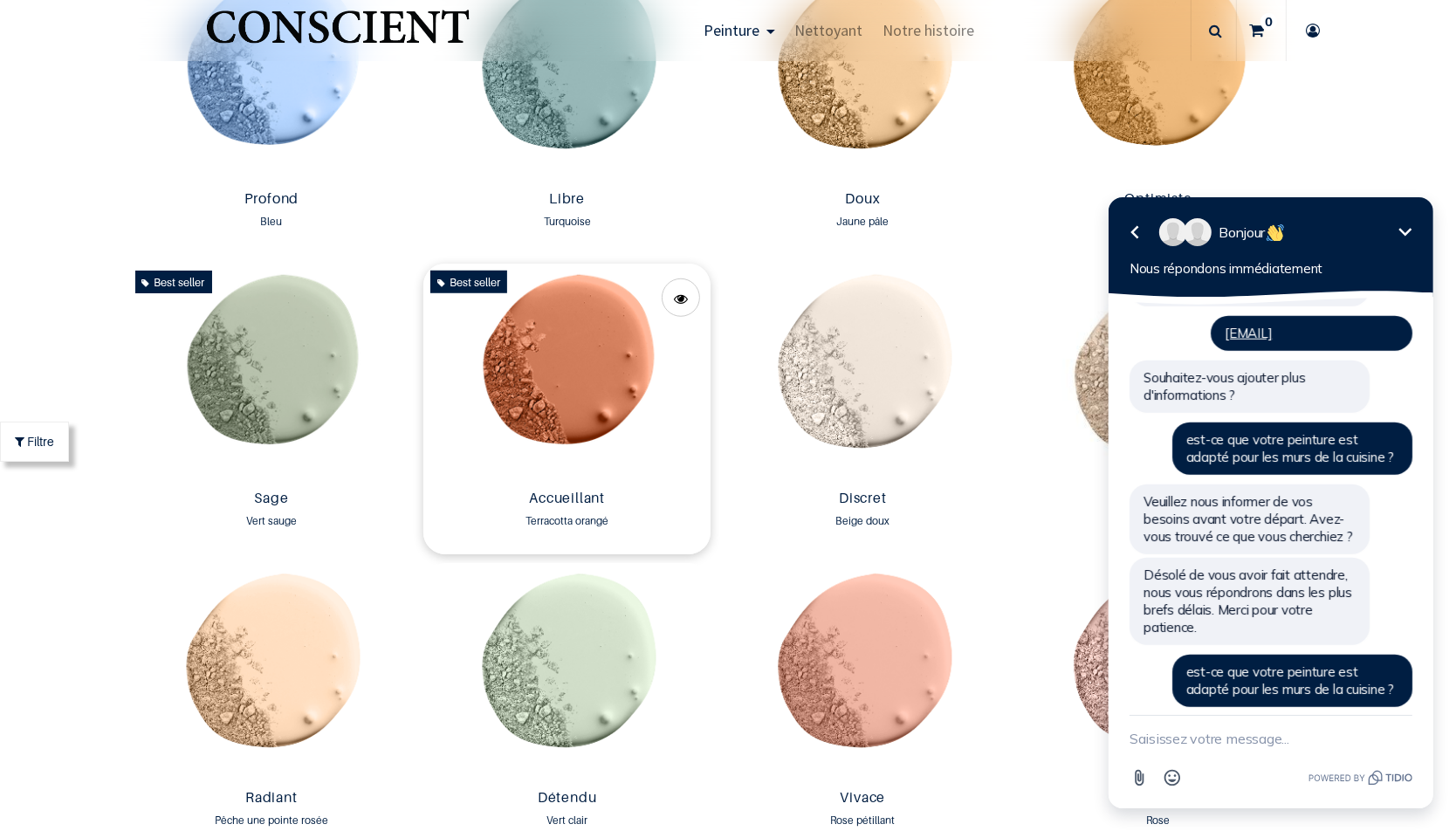 click at bounding box center (567, 373) 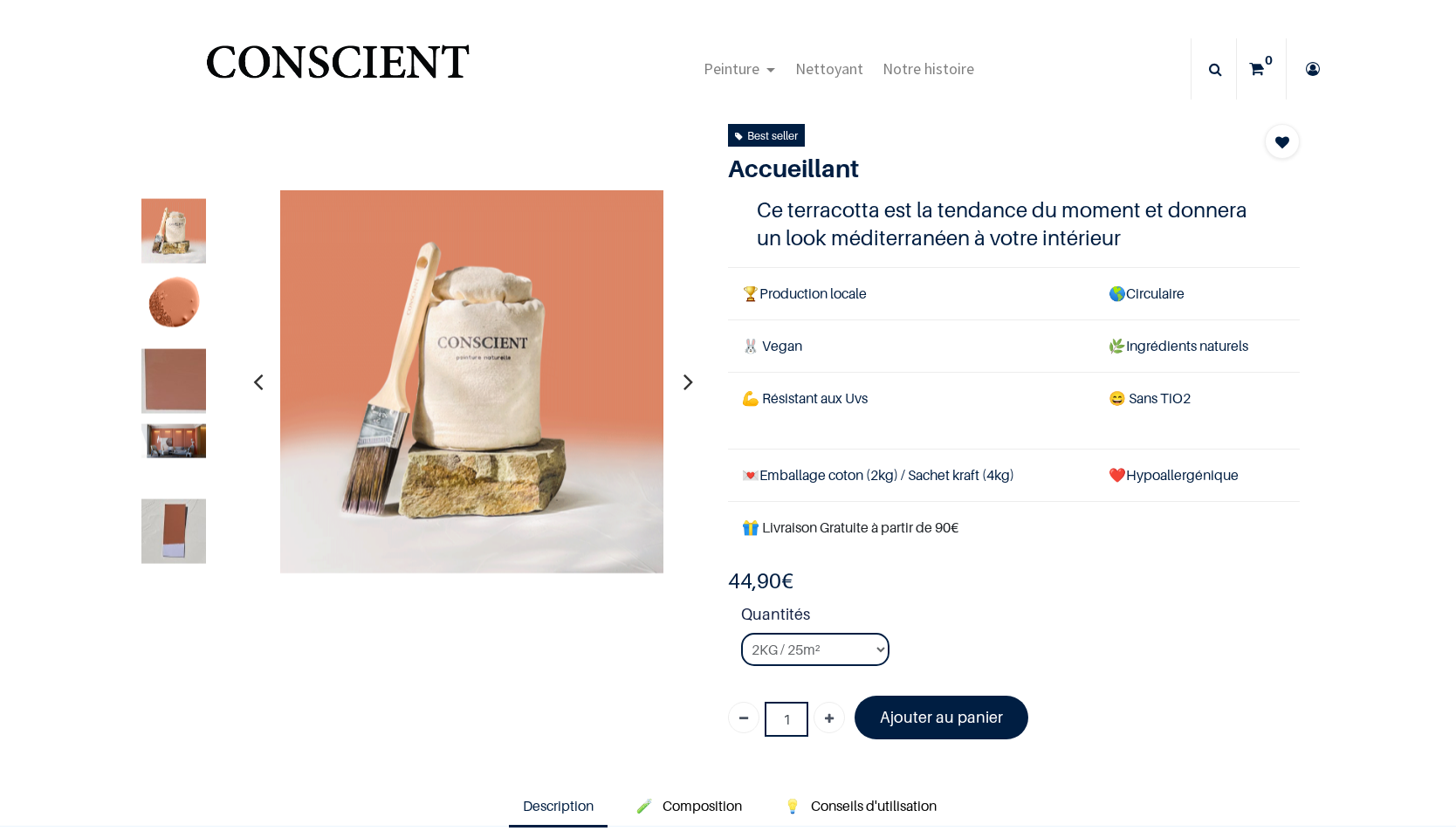 scroll, scrollTop: 0, scrollLeft: 0, axis: both 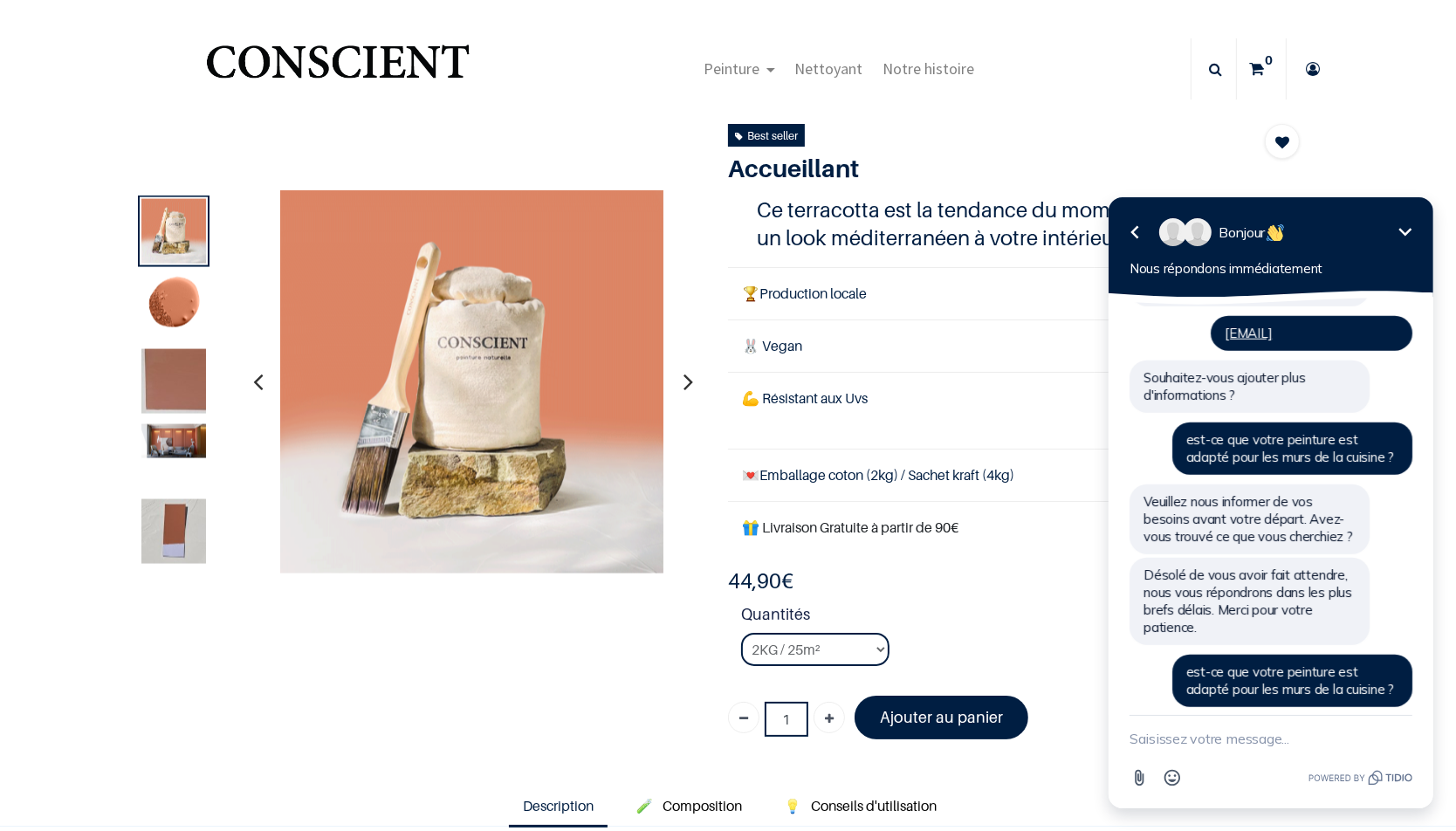 click on "2KG / 25m²
4KG / 50m²
8KG / 100m²
Testeur" at bounding box center [815, 649] 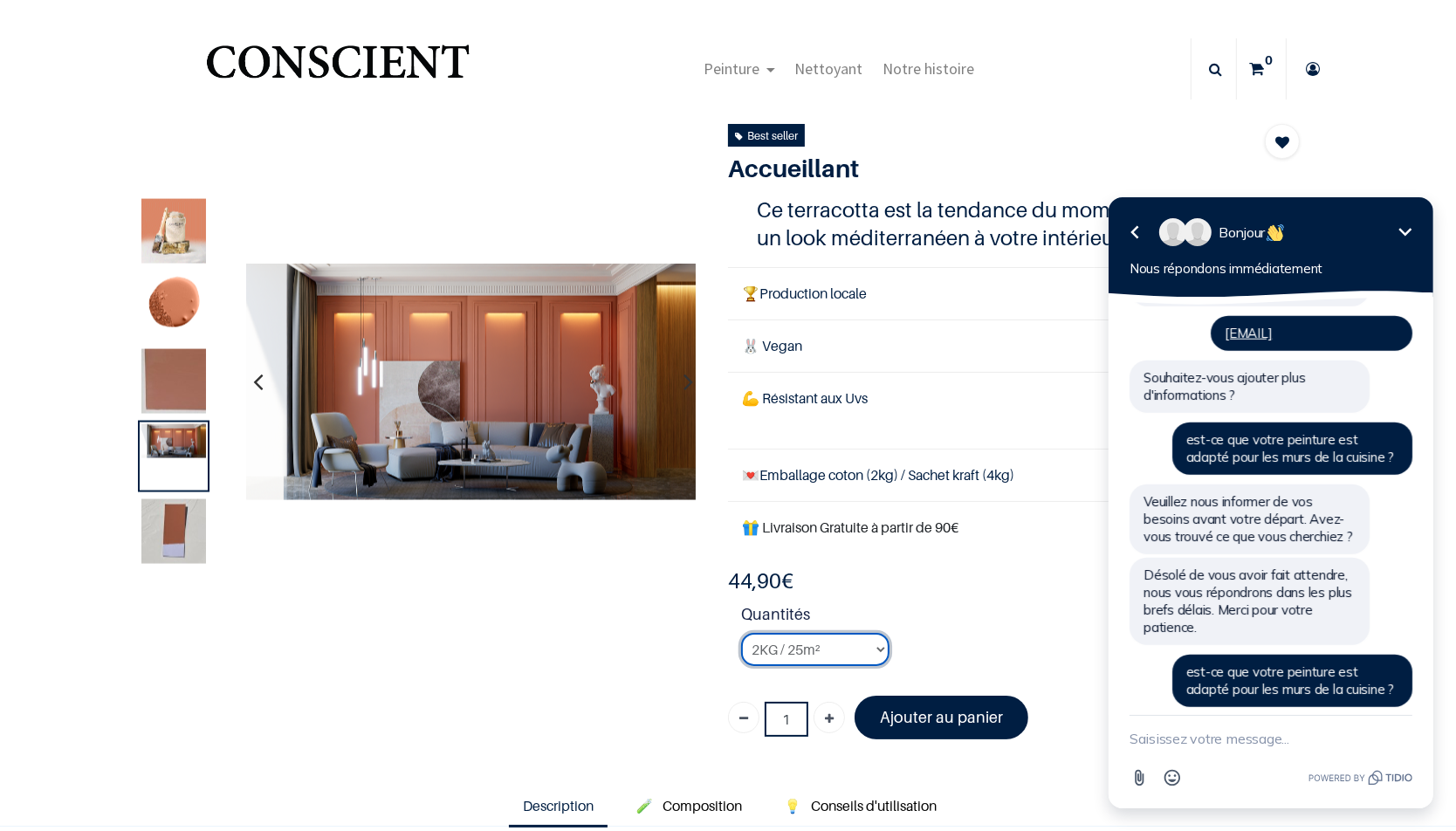 click on "2KG / 25m²
4KG / 50m²
8KG / 100m²
Testeur" at bounding box center [815, 649] 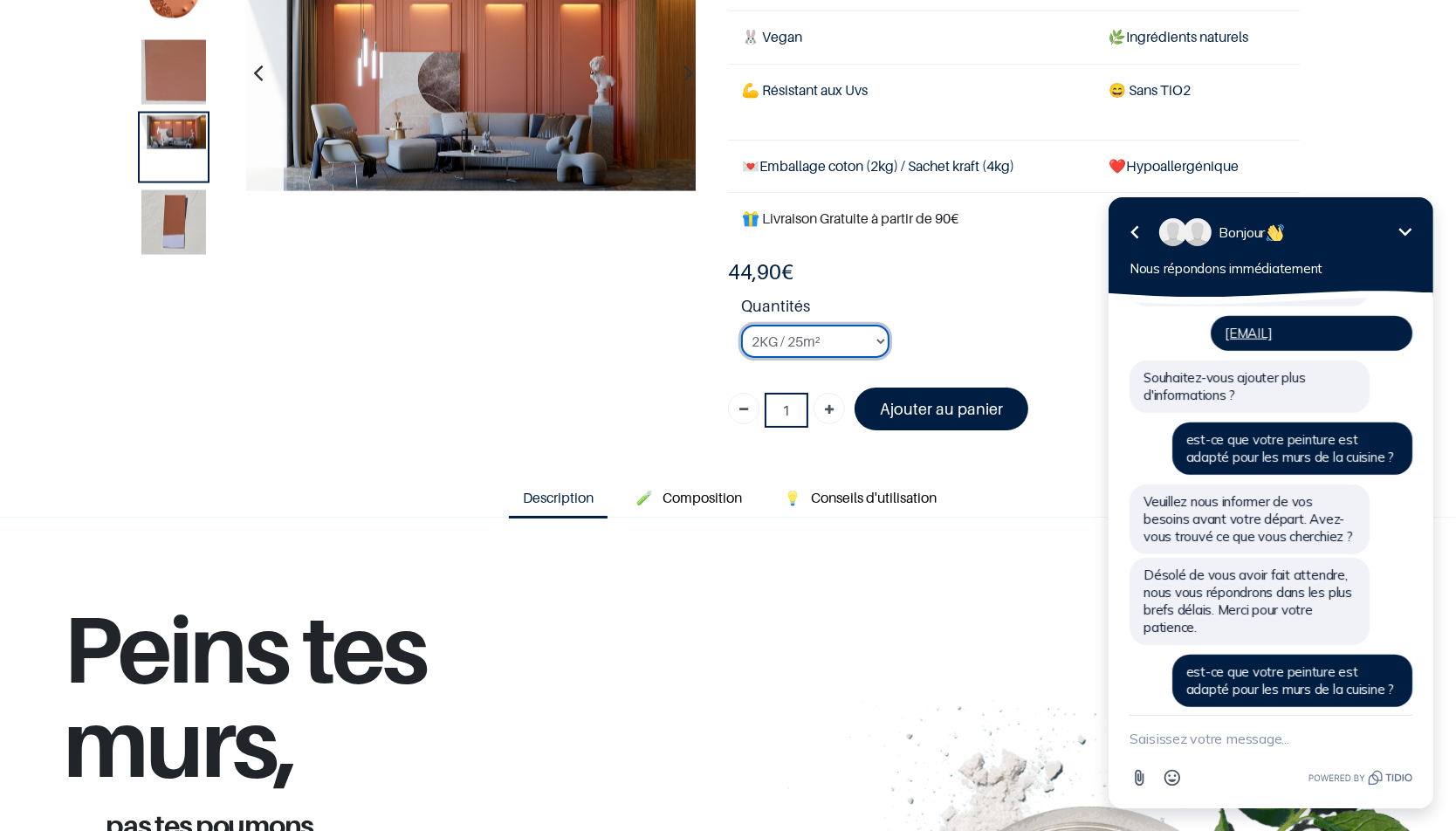 scroll, scrollTop: 308, scrollLeft: 0, axis: vertical 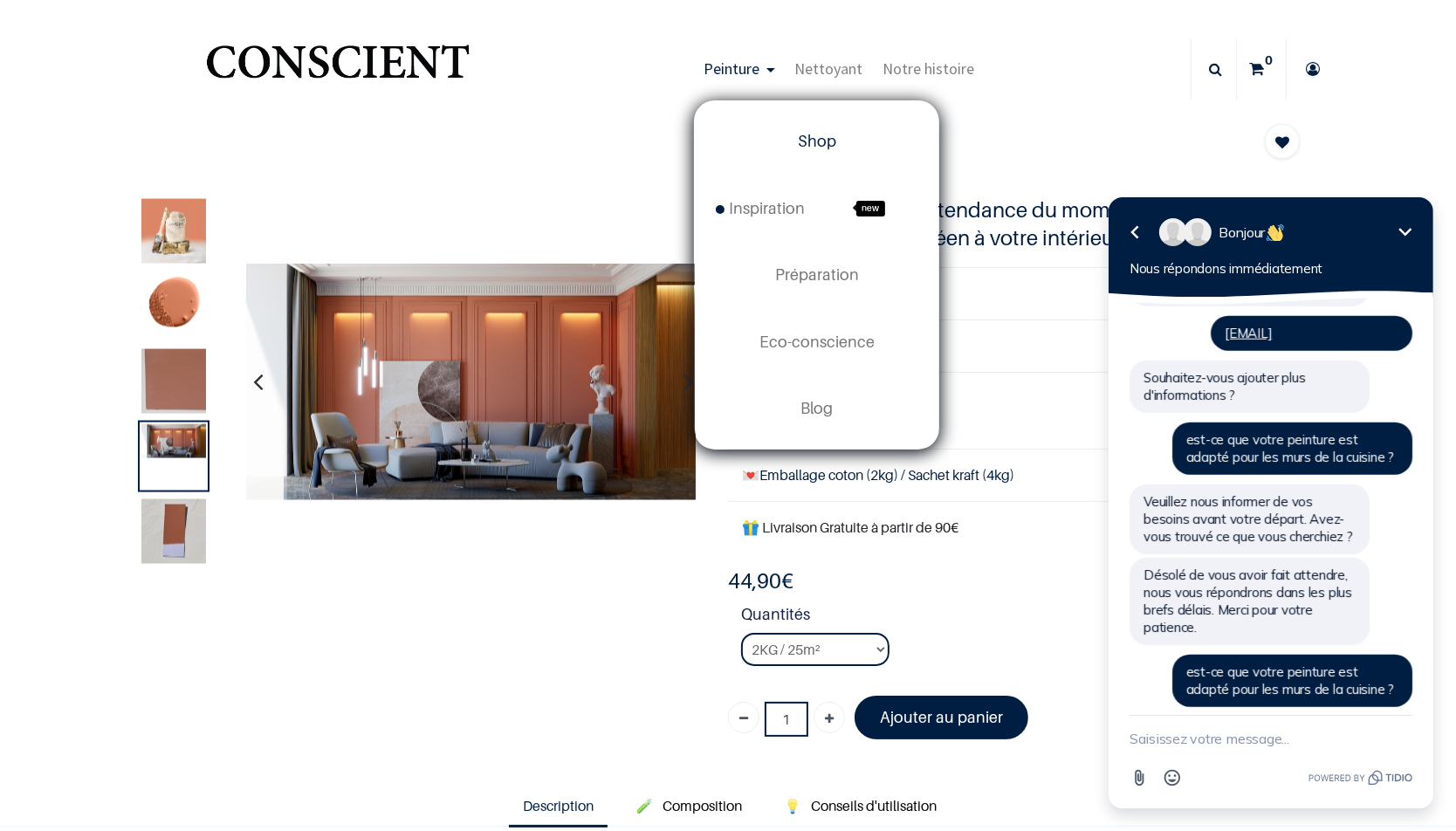 click on "Shop" at bounding box center [817, 141] 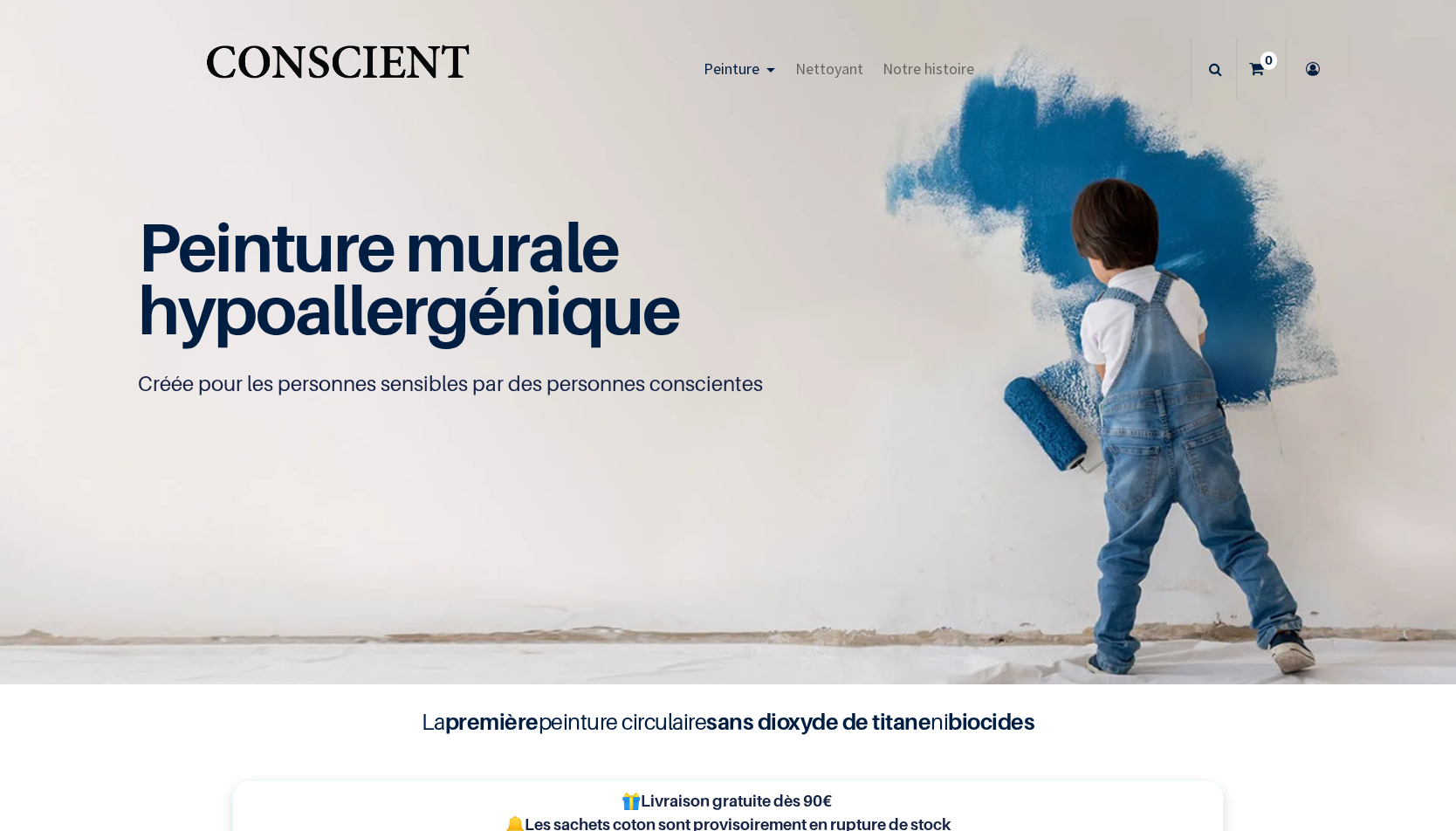 scroll, scrollTop: 0, scrollLeft: 0, axis: both 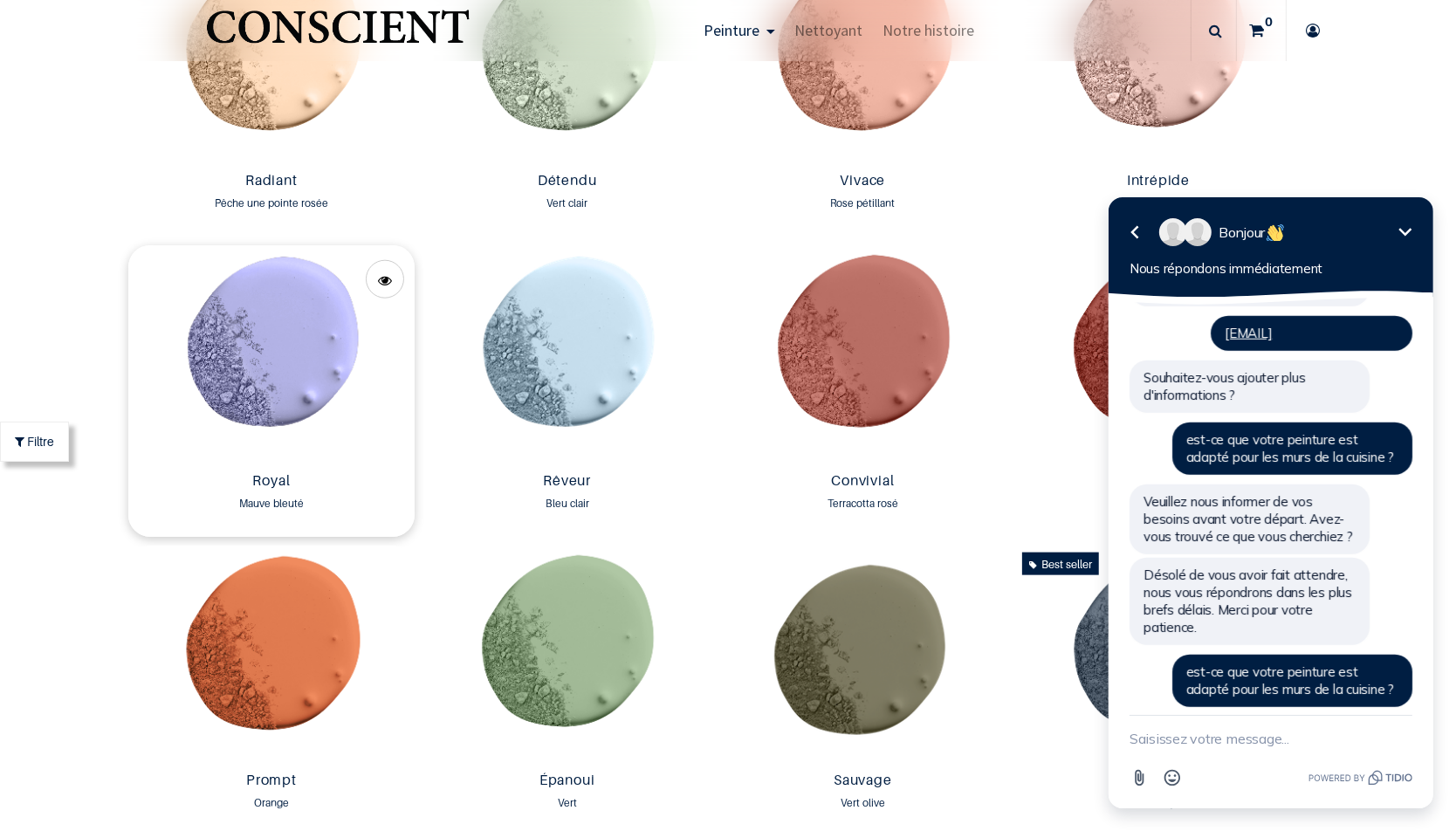 click at bounding box center [271, 354] 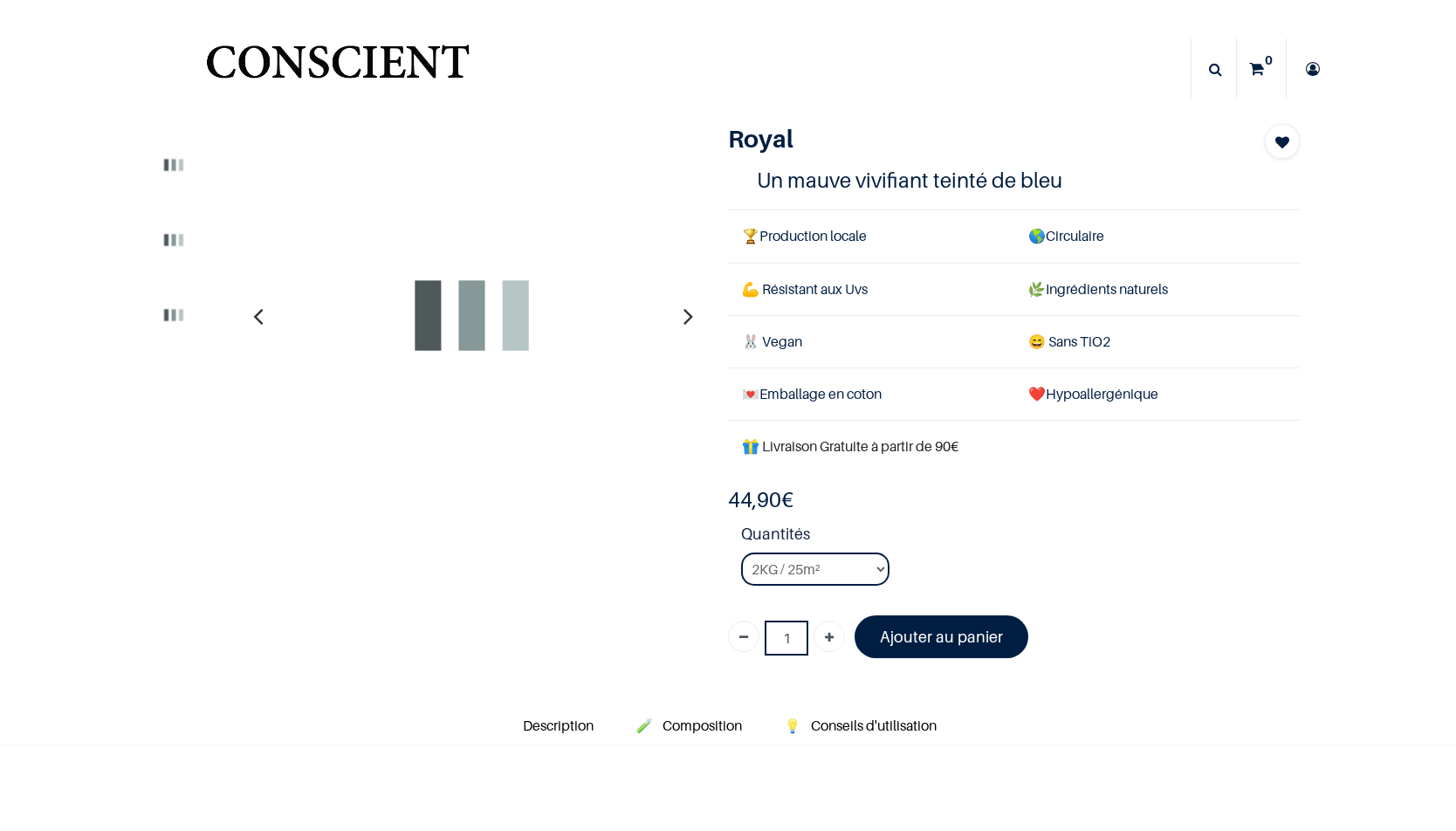 scroll, scrollTop: 0, scrollLeft: 0, axis: both 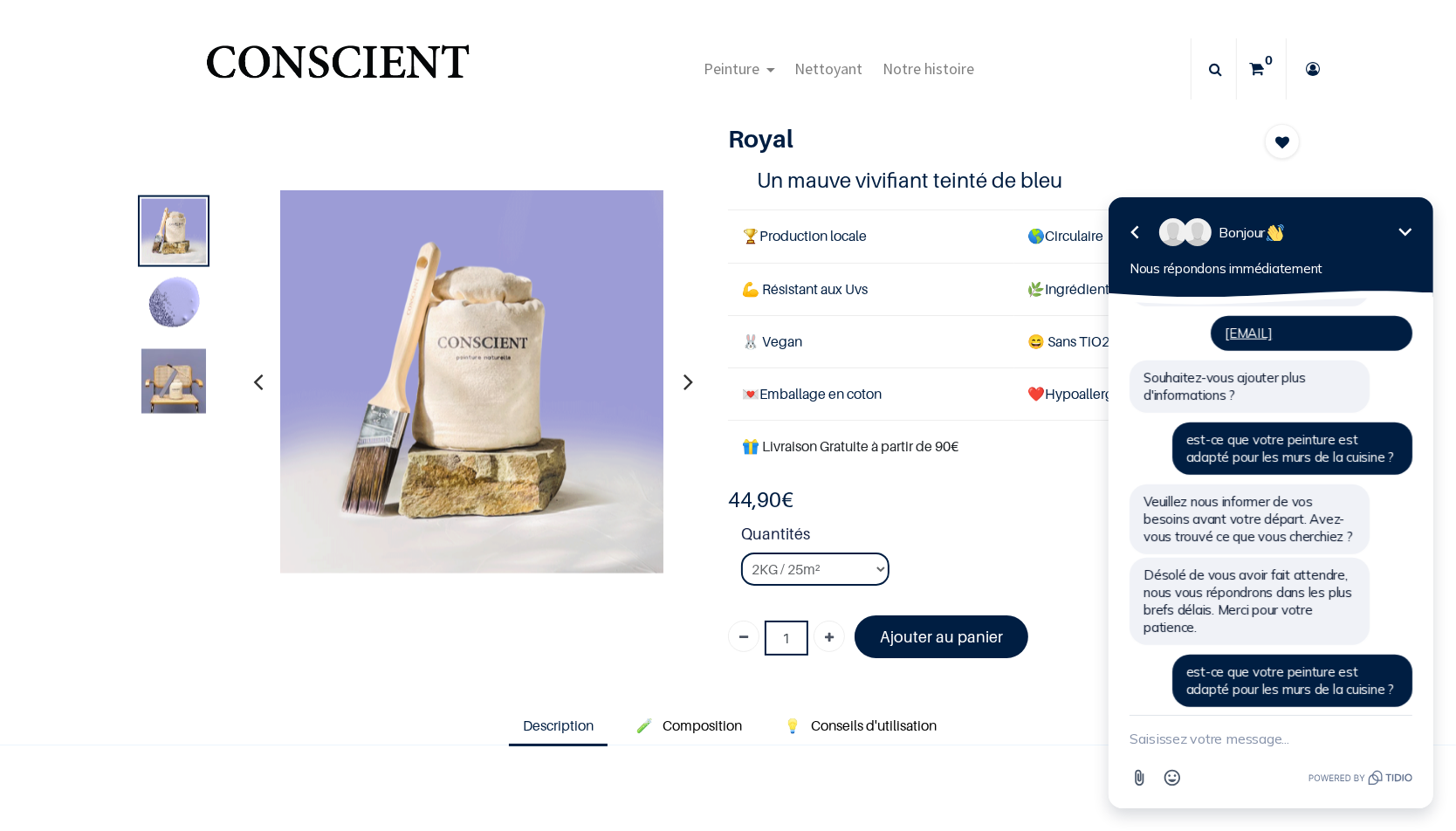 click at bounding box center [1270, 738] 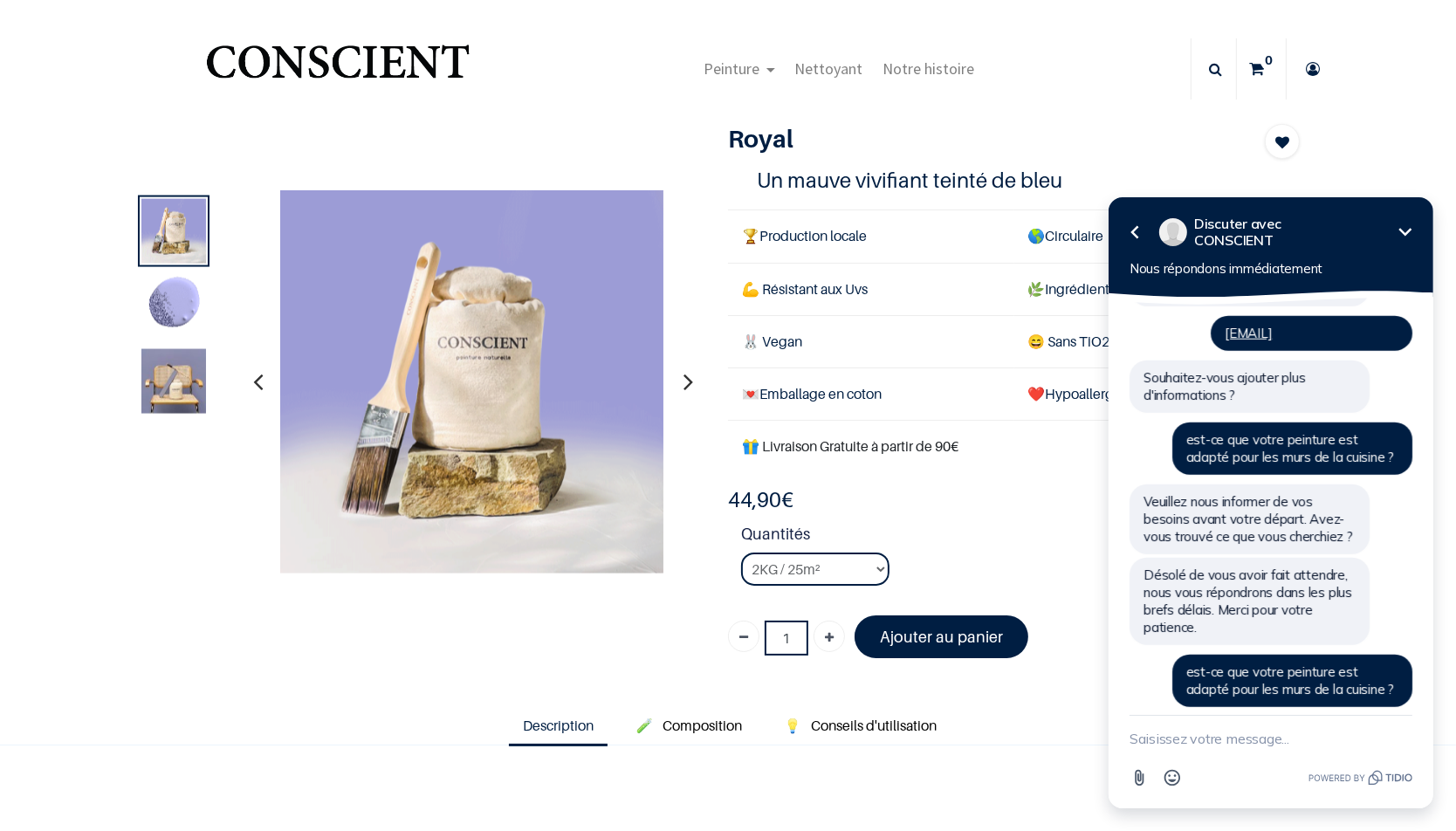 scroll, scrollTop: 2067, scrollLeft: 0, axis: vertical 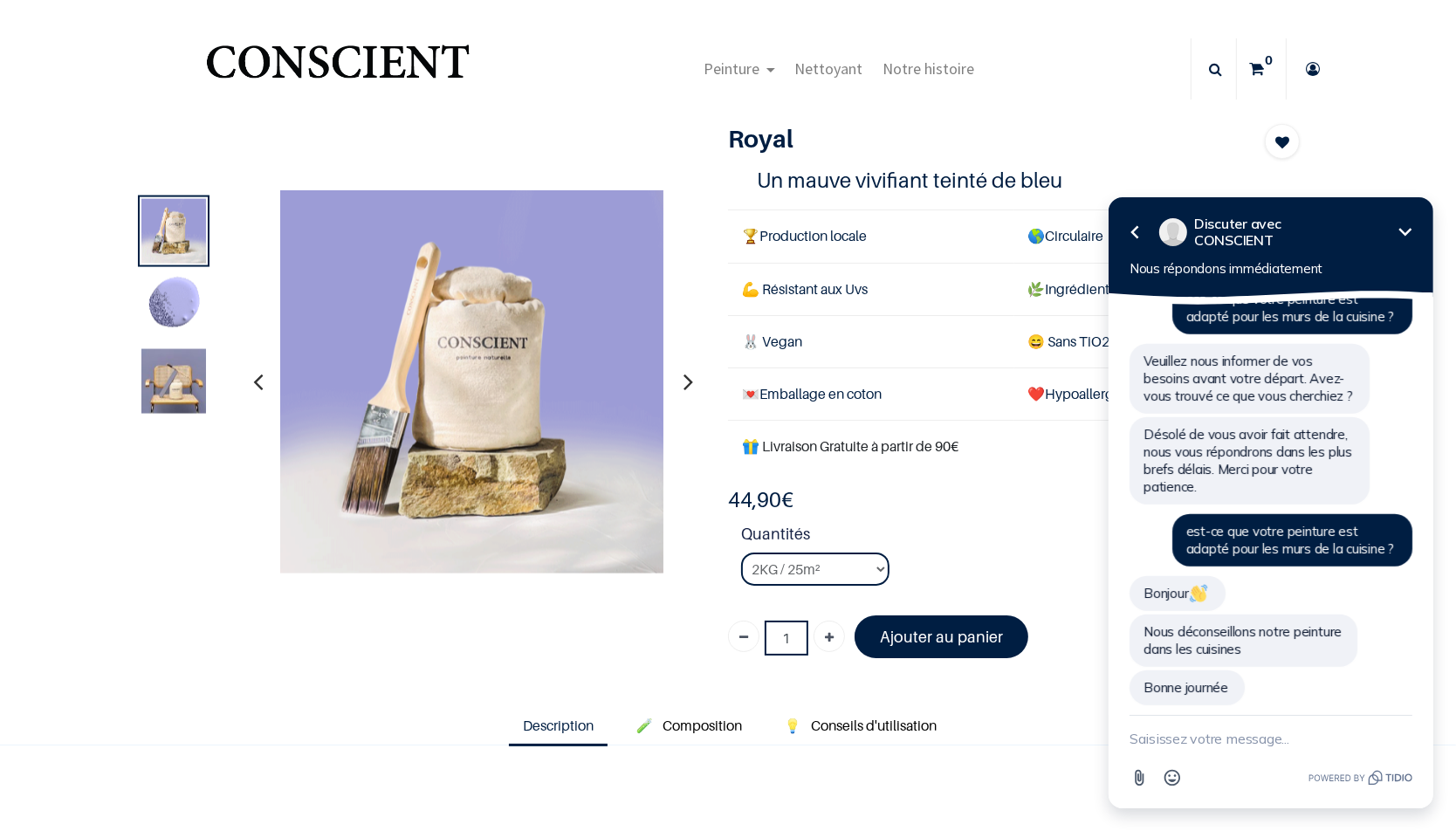 click at bounding box center (1270, 738) 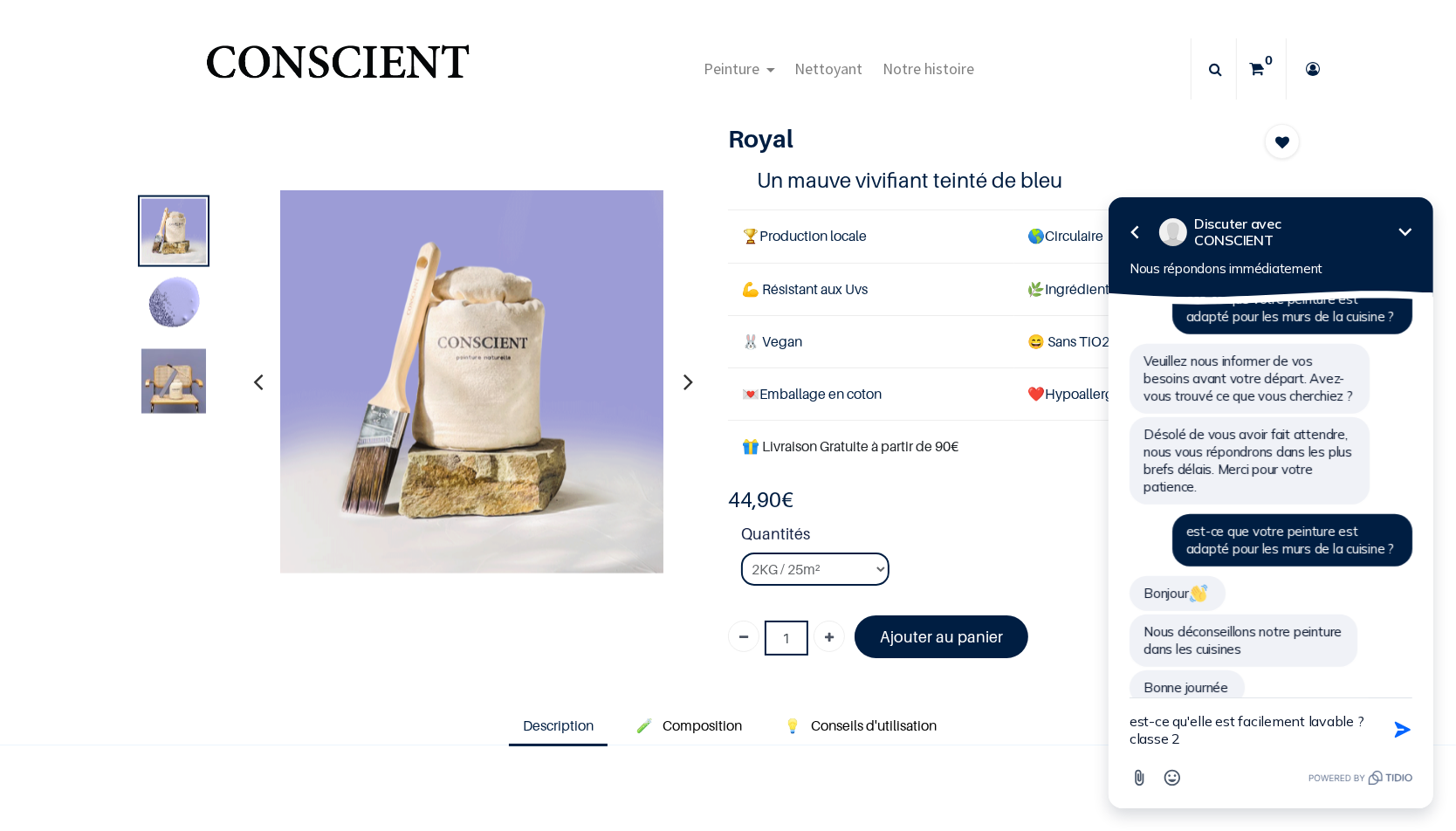 type on "est-ce qu'elle est facilement lavable ? classe 2 ?" 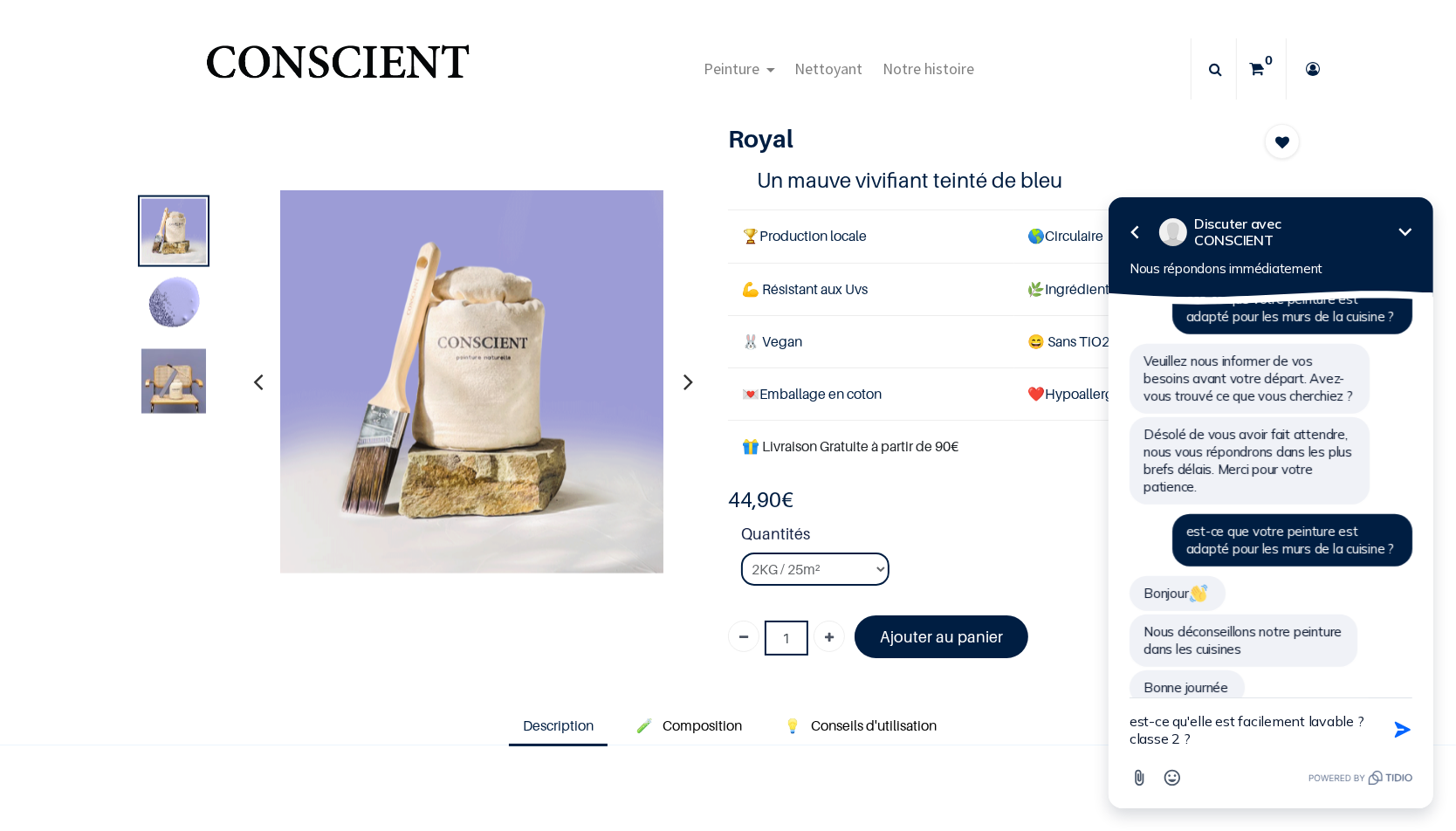 type 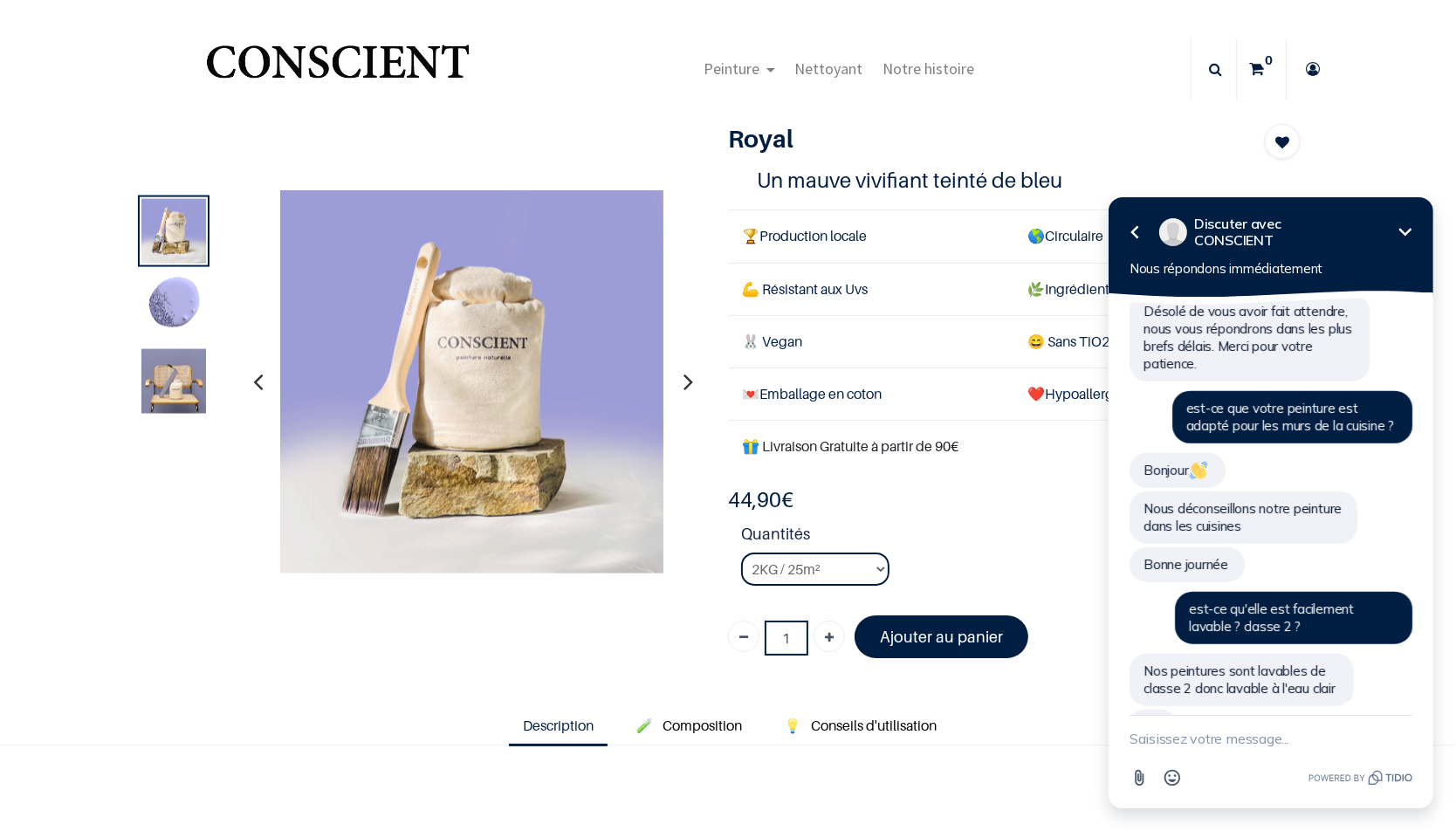 scroll, scrollTop: 2246, scrollLeft: 0, axis: vertical 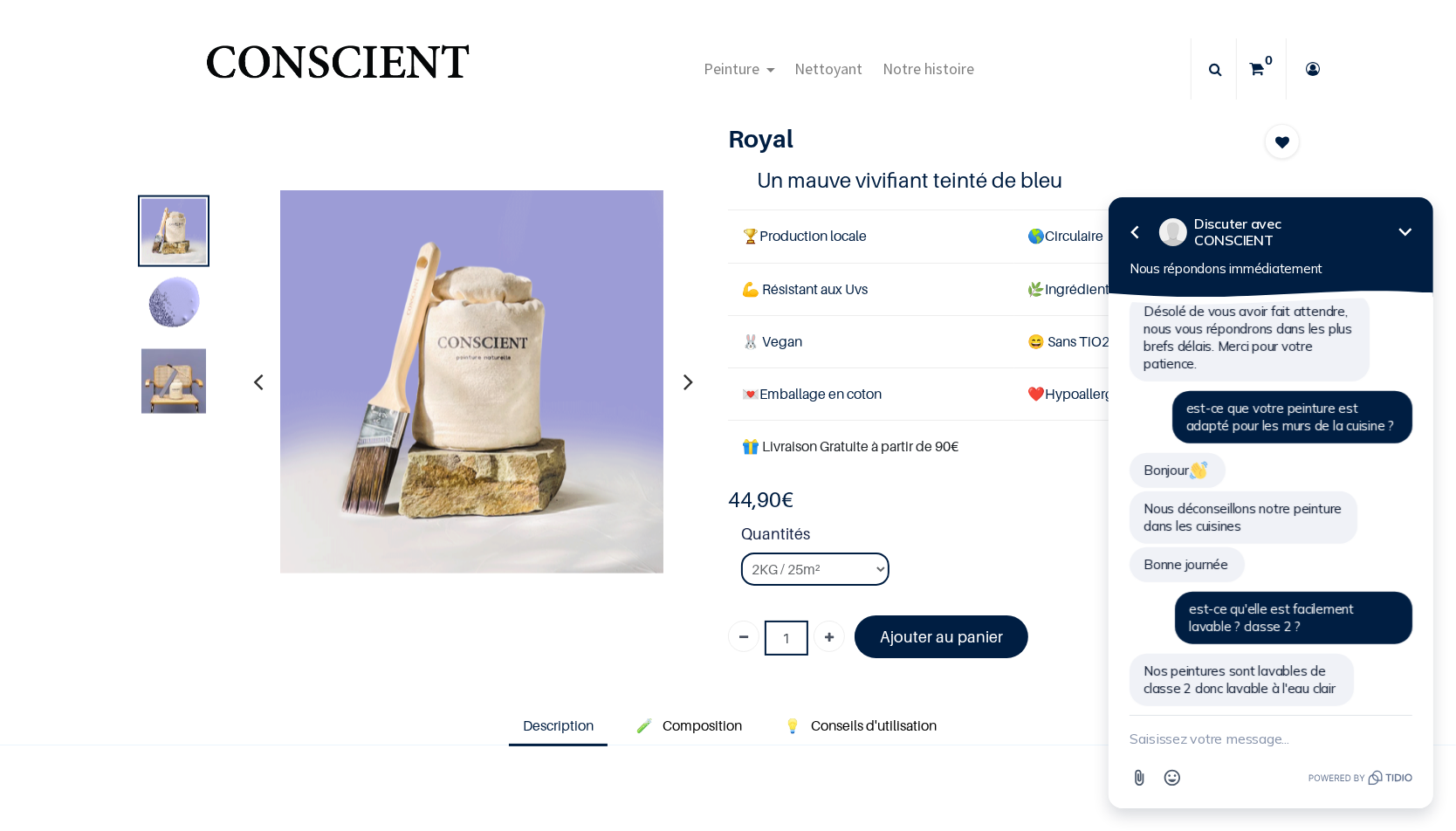 click 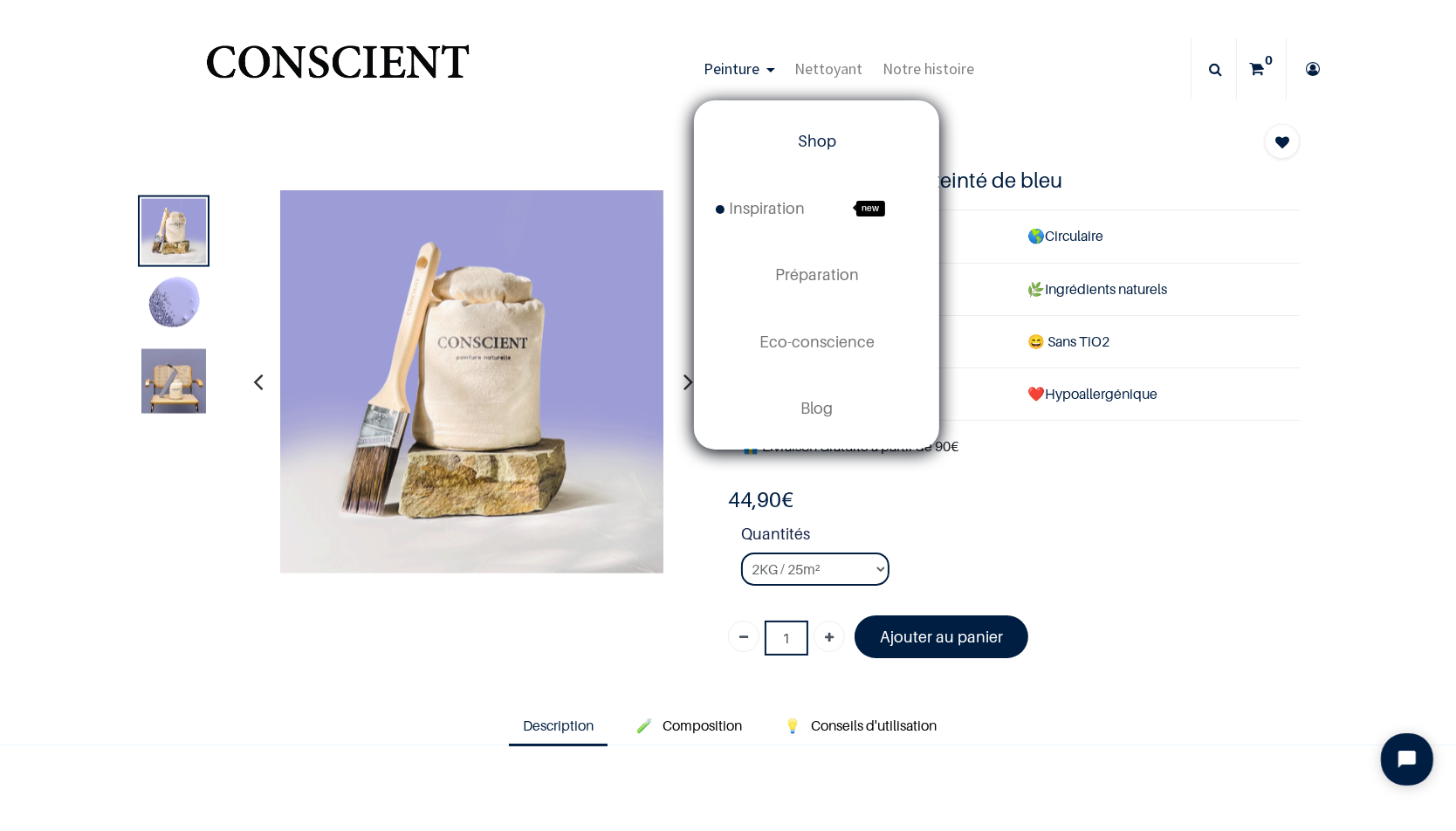 click on "Shop" at bounding box center [817, 141] 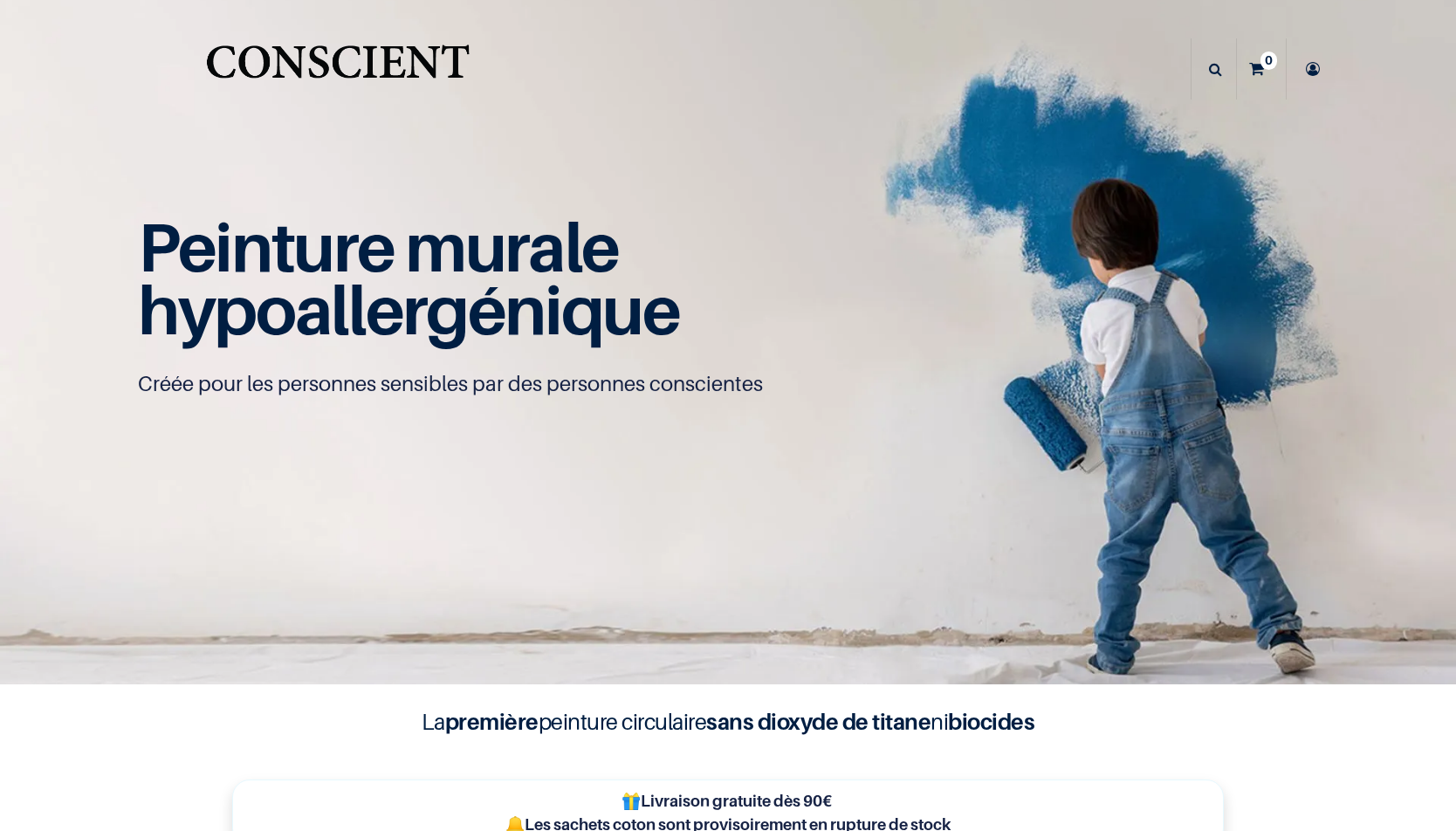 scroll, scrollTop: 0, scrollLeft: 0, axis: both 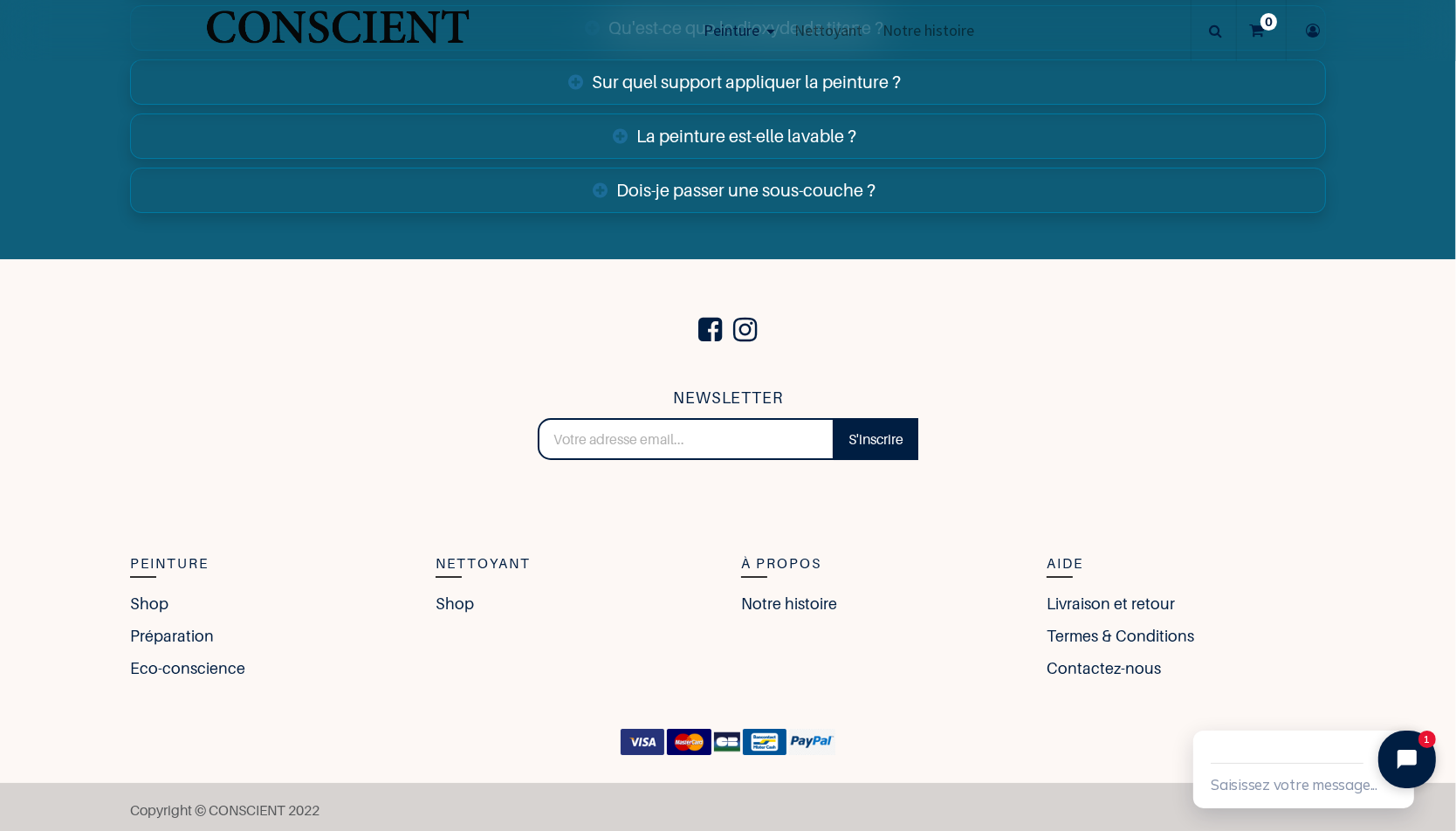 click 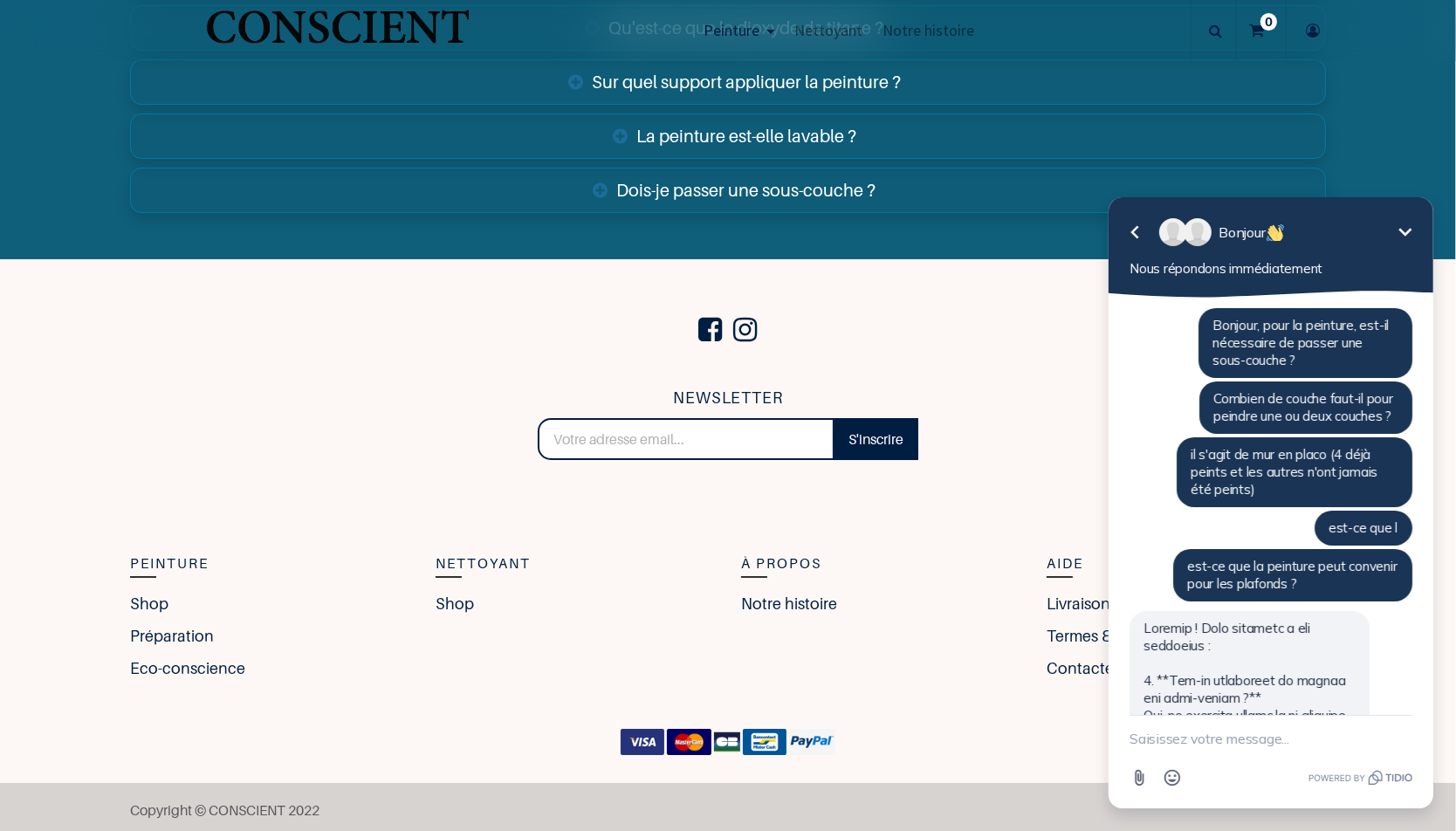 scroll, scrollTop: 2412, scrollLeft: 0, axis: vertical 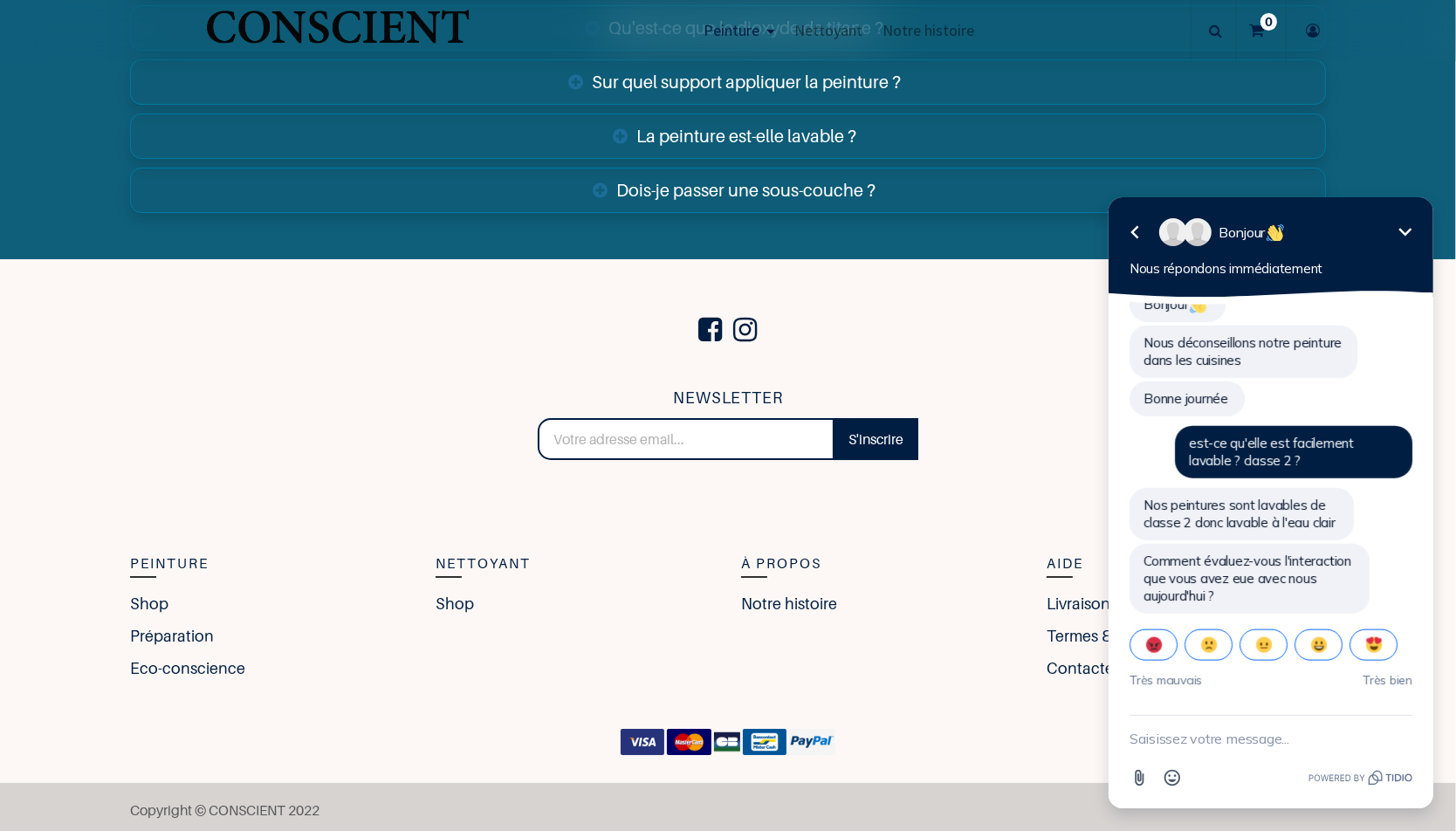 click 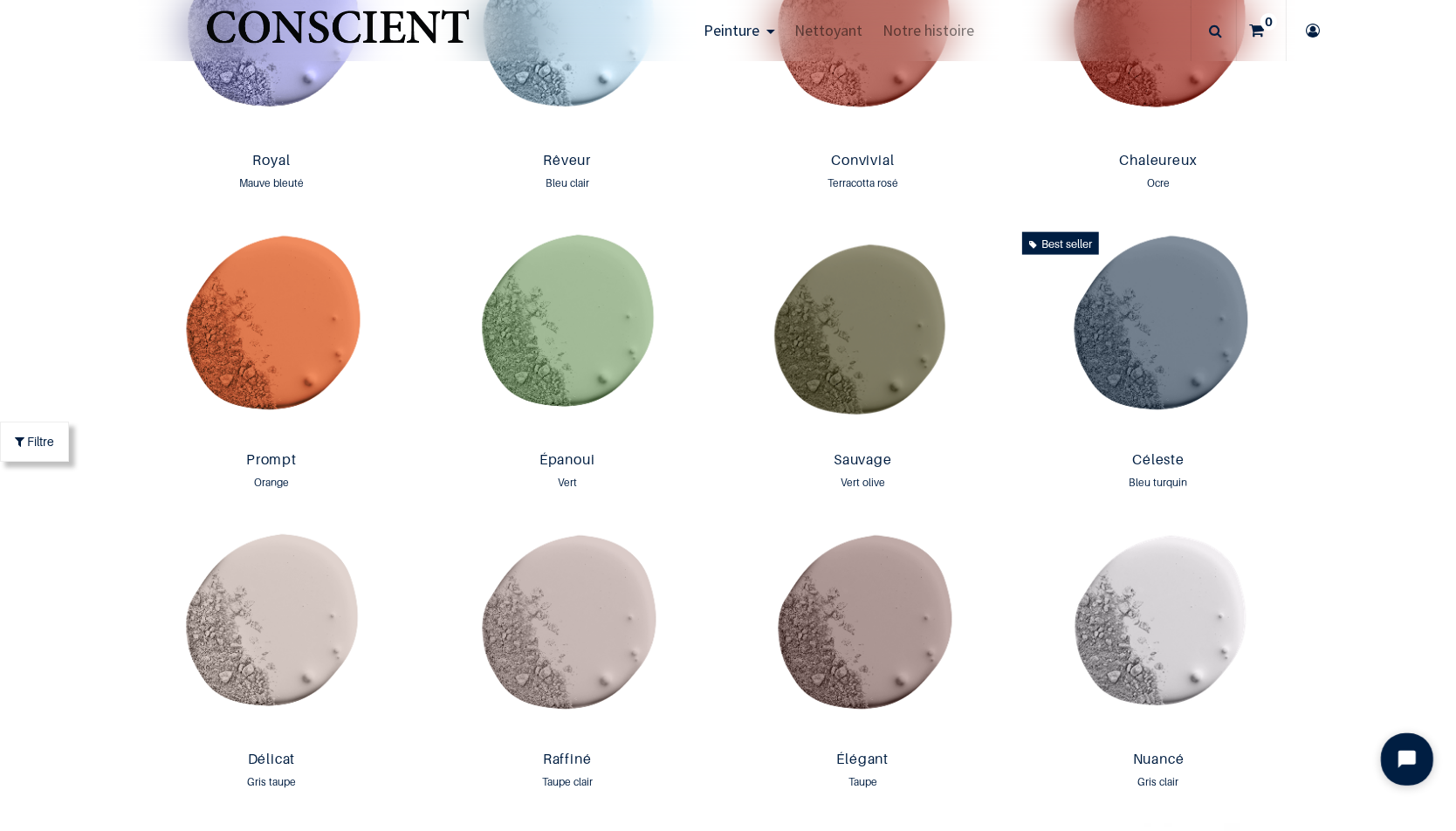 scroll, scrollTop: 1761, scrollLeft: 0, axis: vertical 